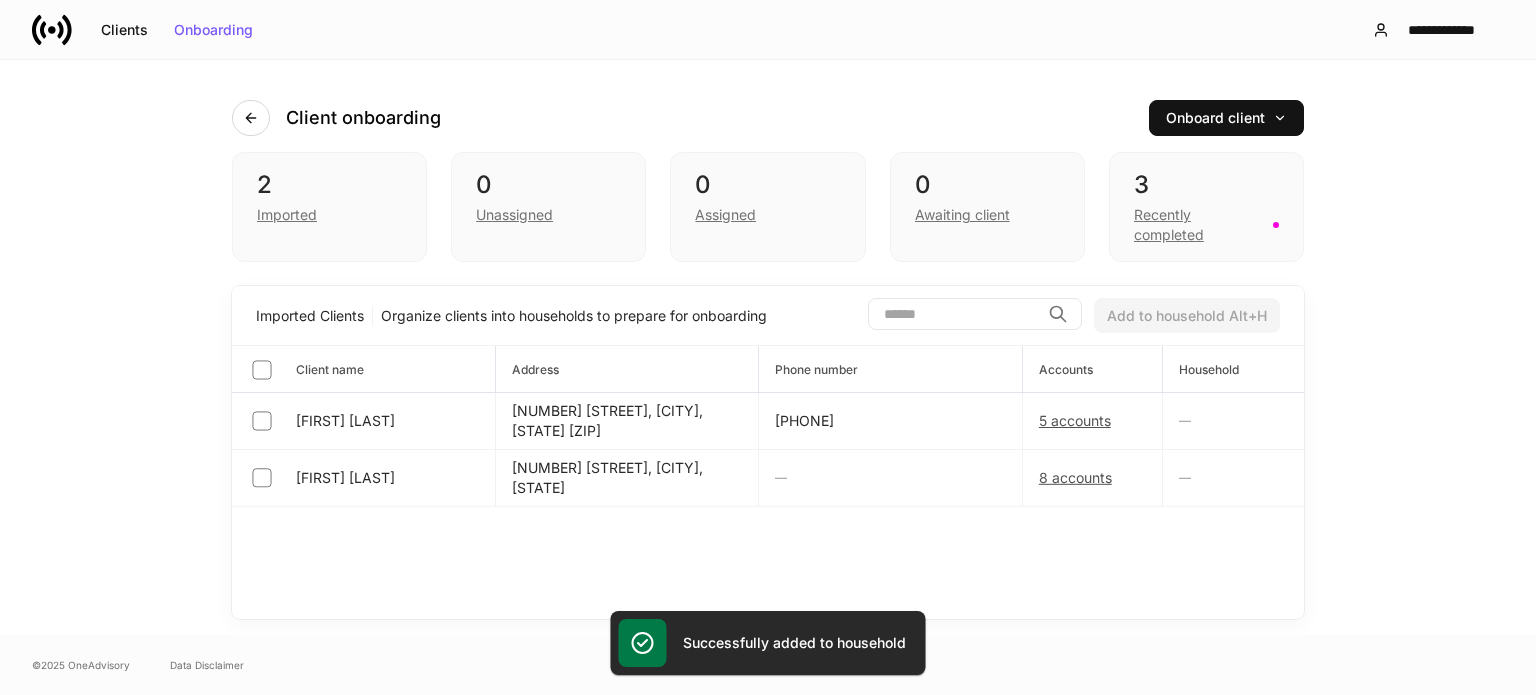 scroll, scrollTop: 0, scrollLeft: 0, axis: both 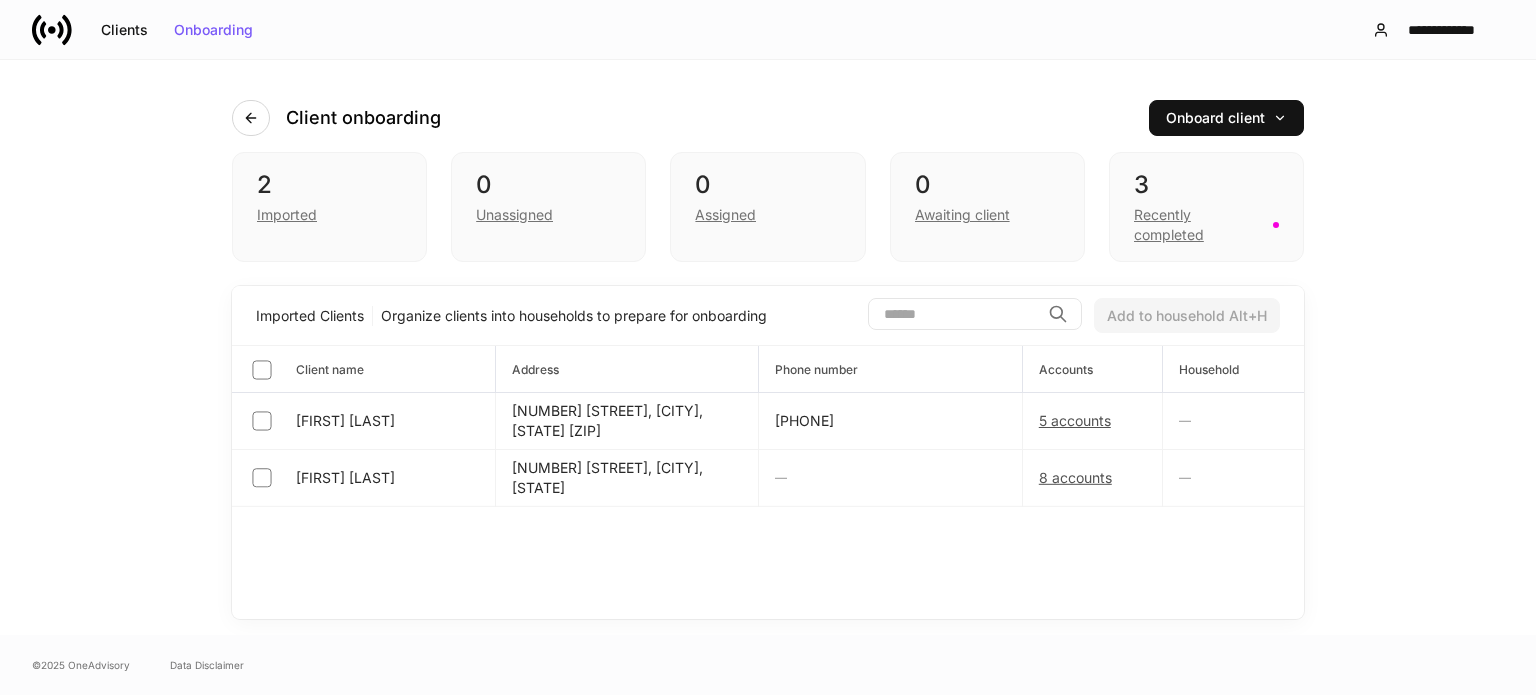 click 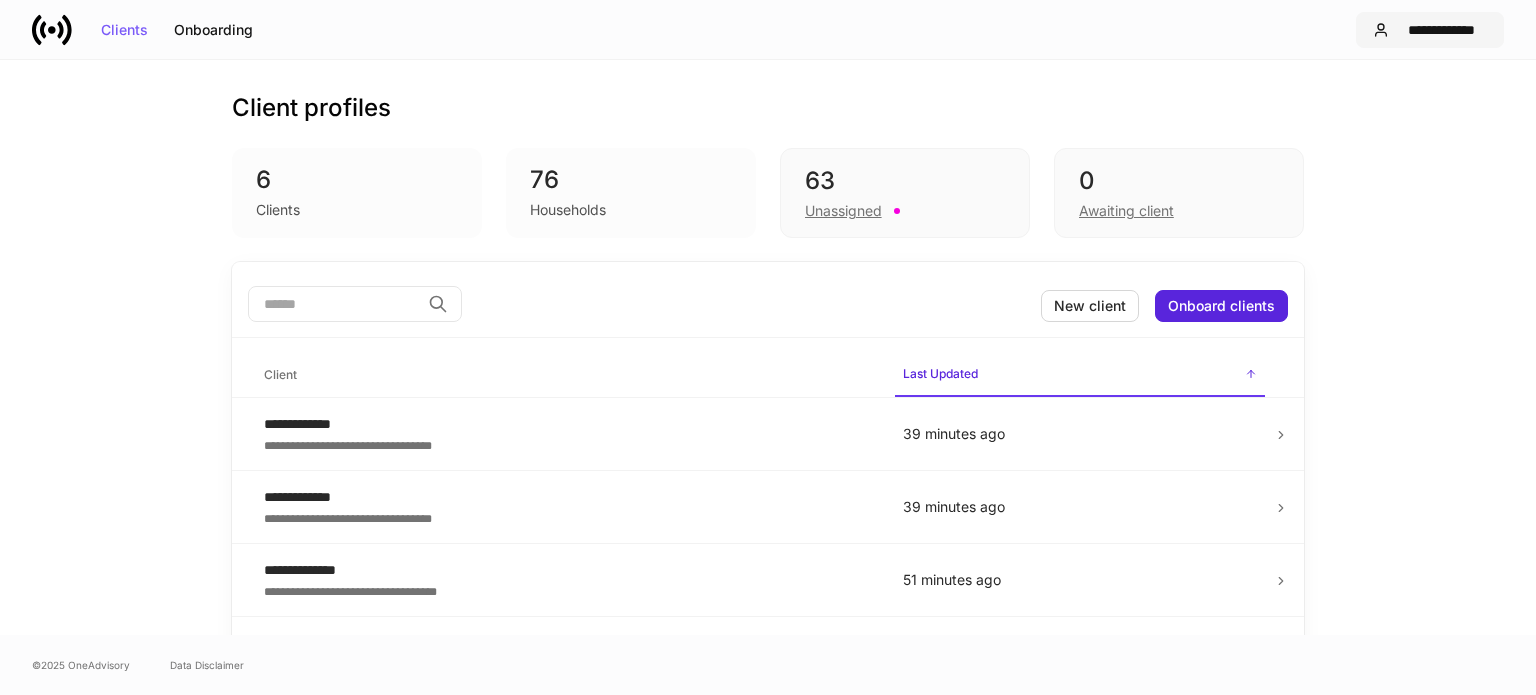 click on "**********" at bounding box center [1430, 30] 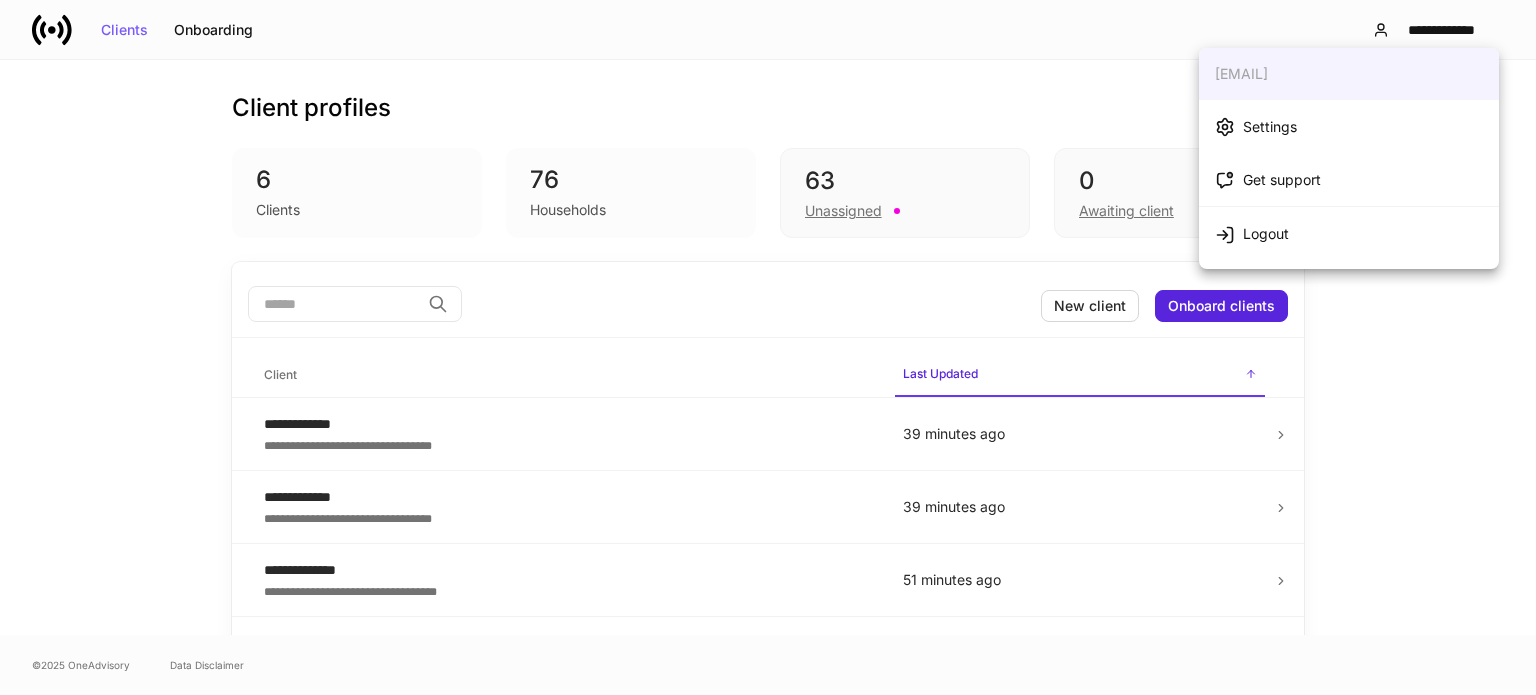 click at bounding box center (768, 347) 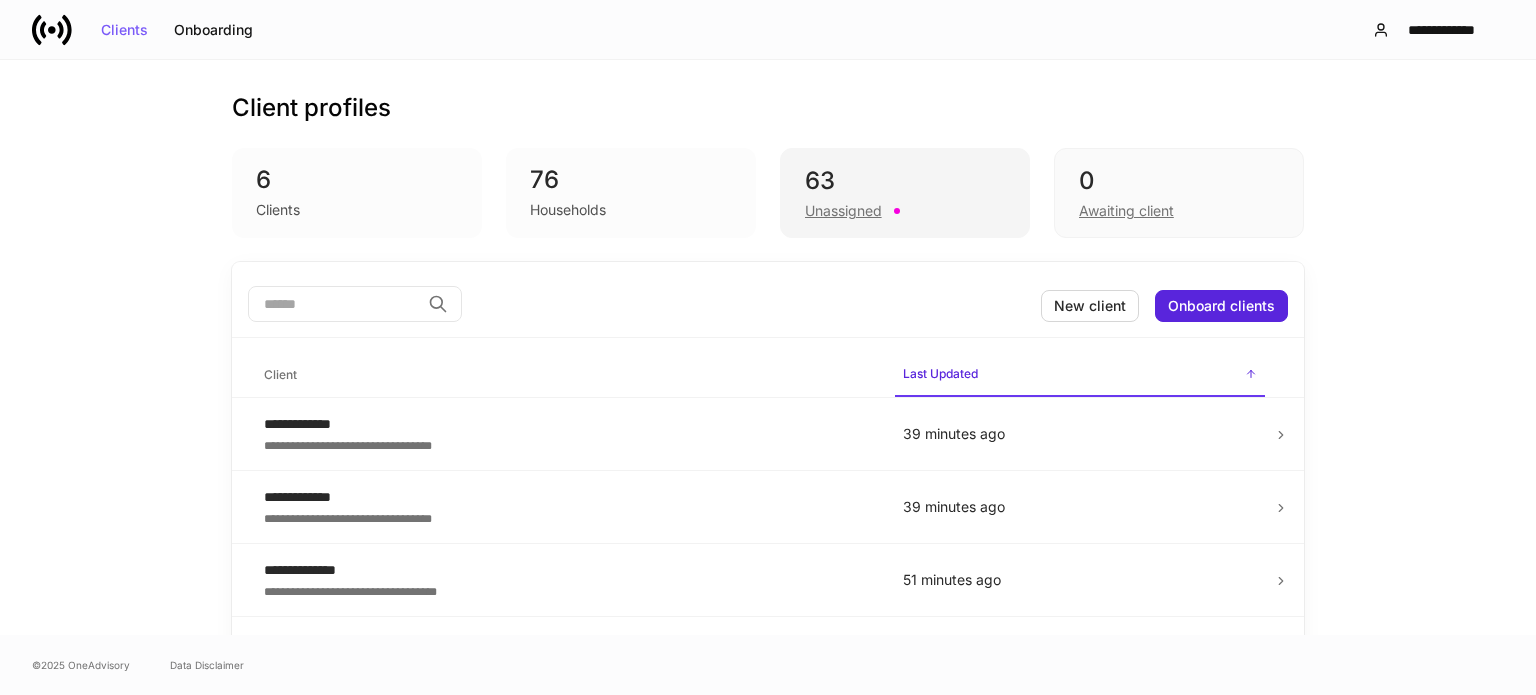 click on "Unassigned" at bounding box center [905, 209] 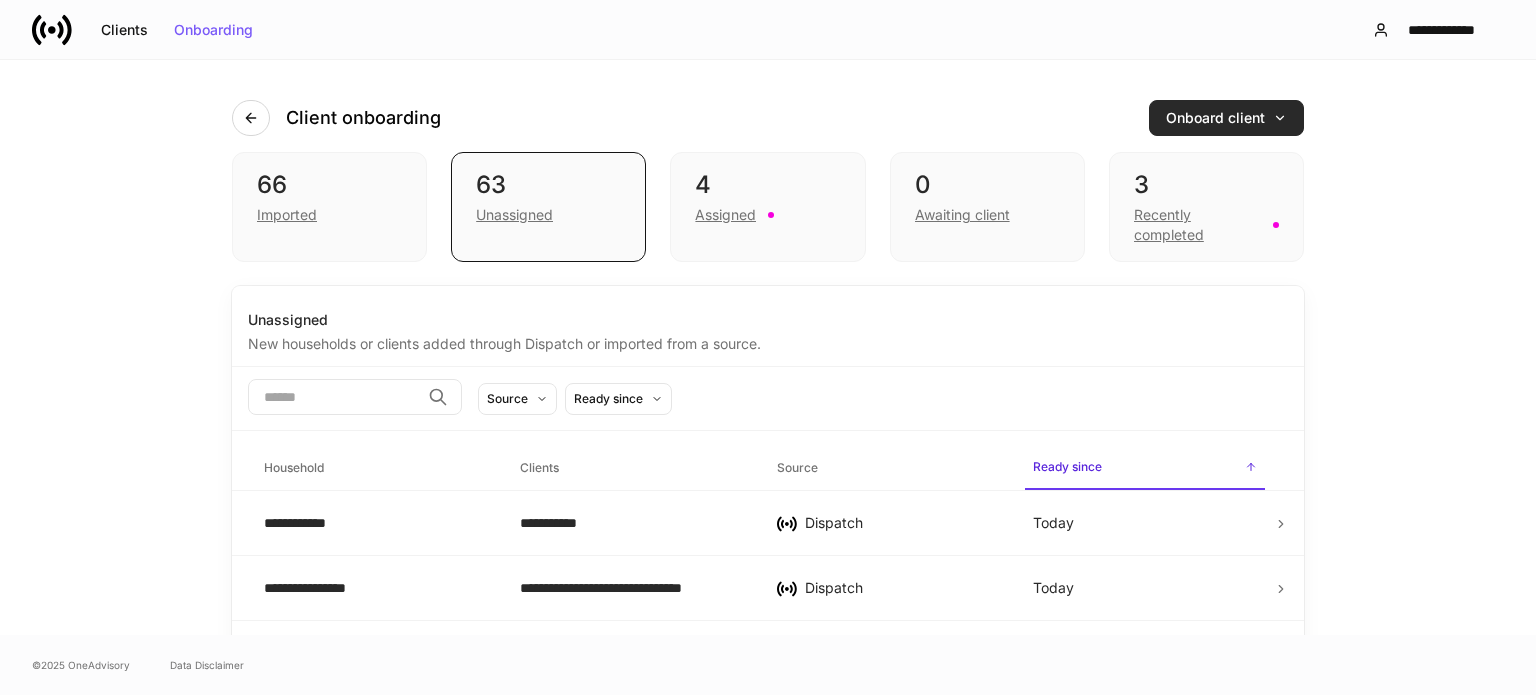 click 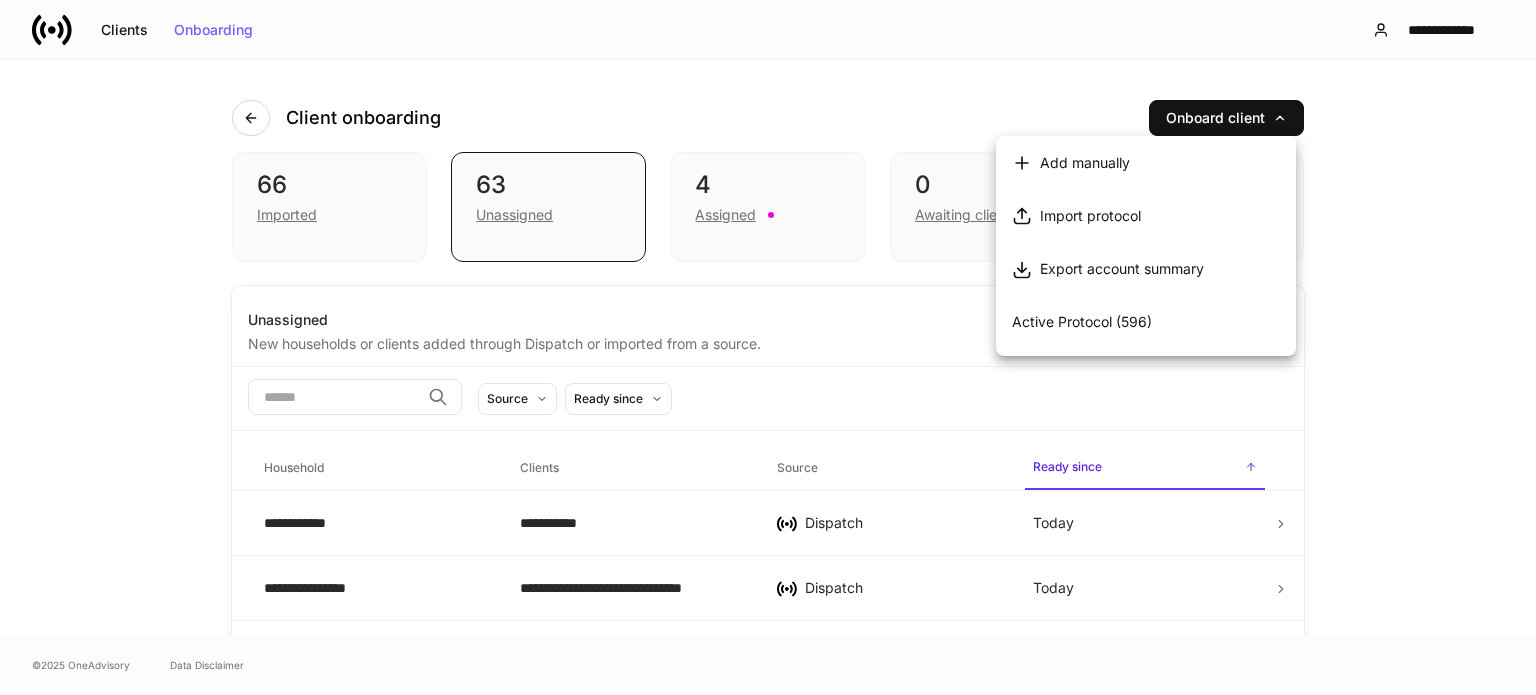 click at bounding box center [768, 347] 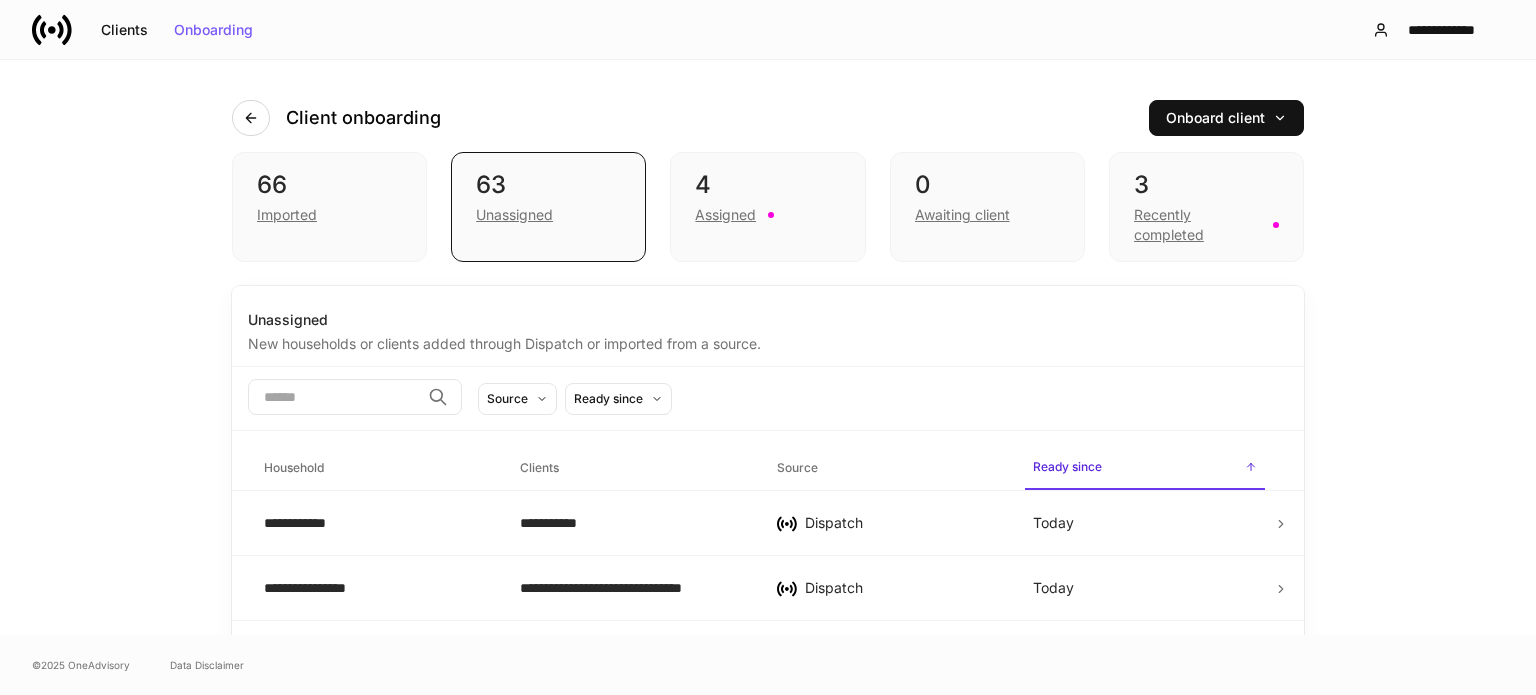 click on "**********" at bounding box center [768, 347] 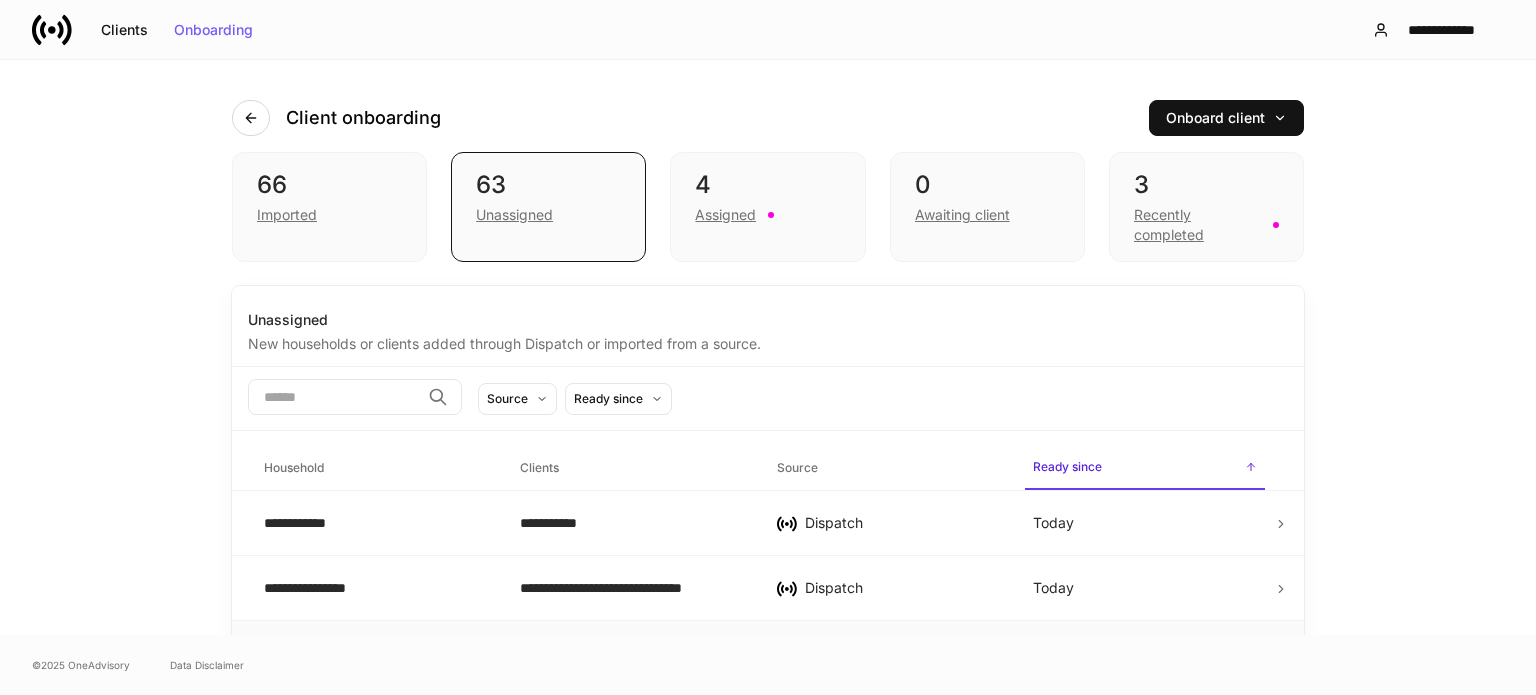 click on "Today" at bounding box center (1145, 653) 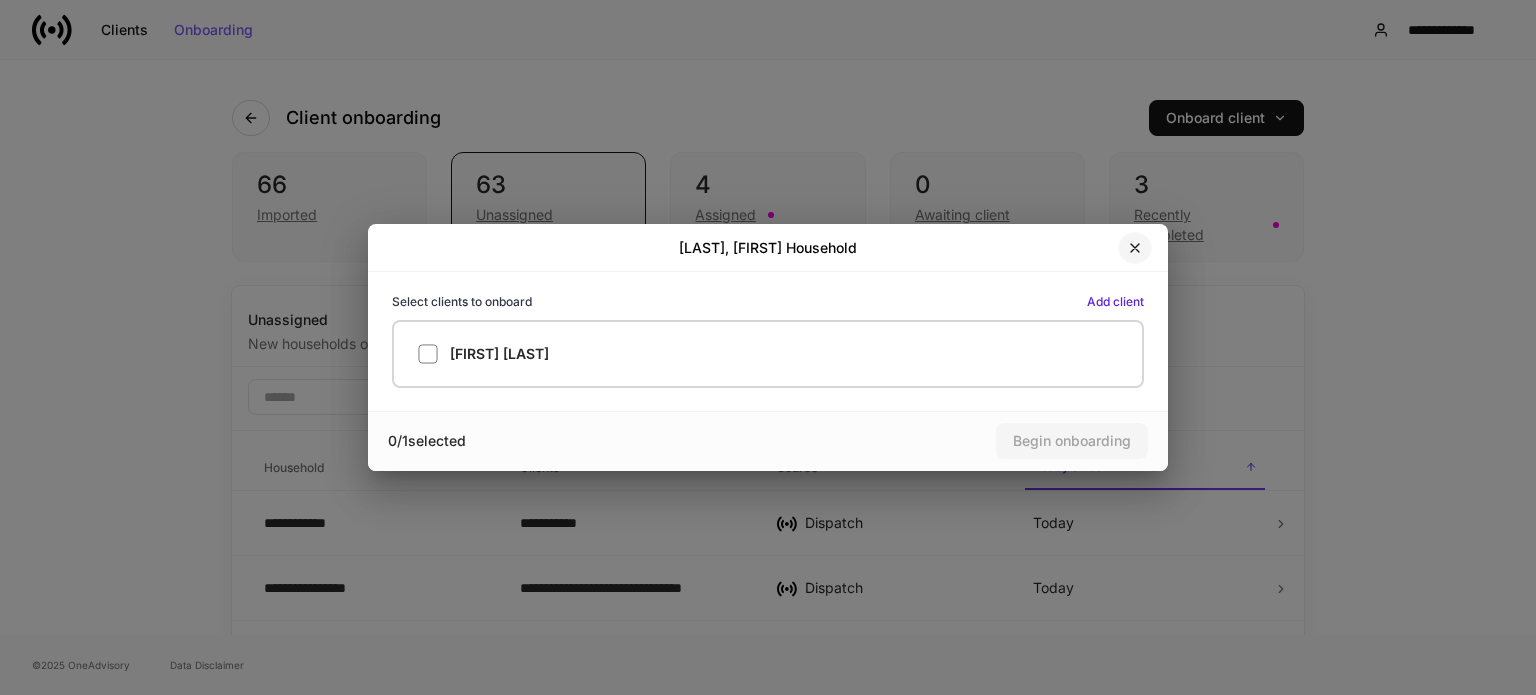 click 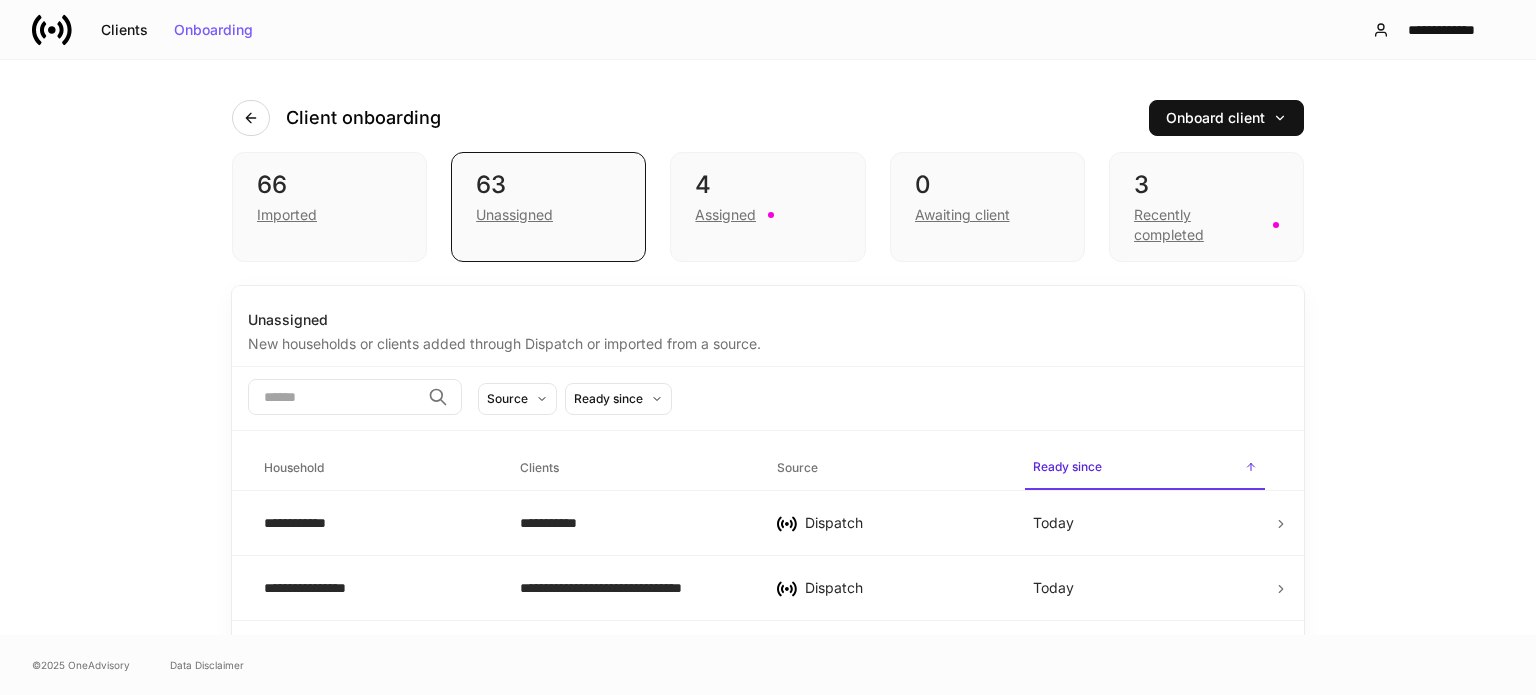 scroll, scrollTop: 48, scrollLeft: 0, axis: vertical 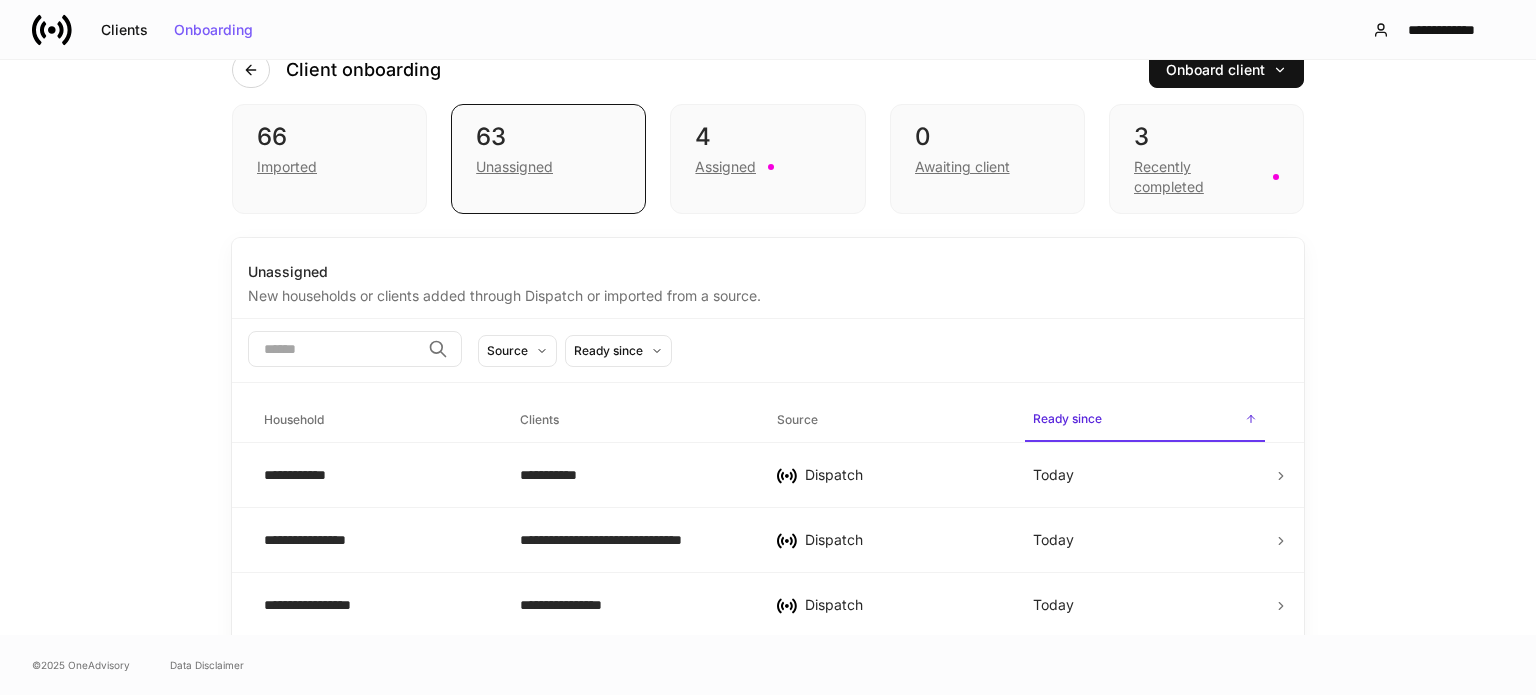 click on "**********" at bounding box center (768, 347) 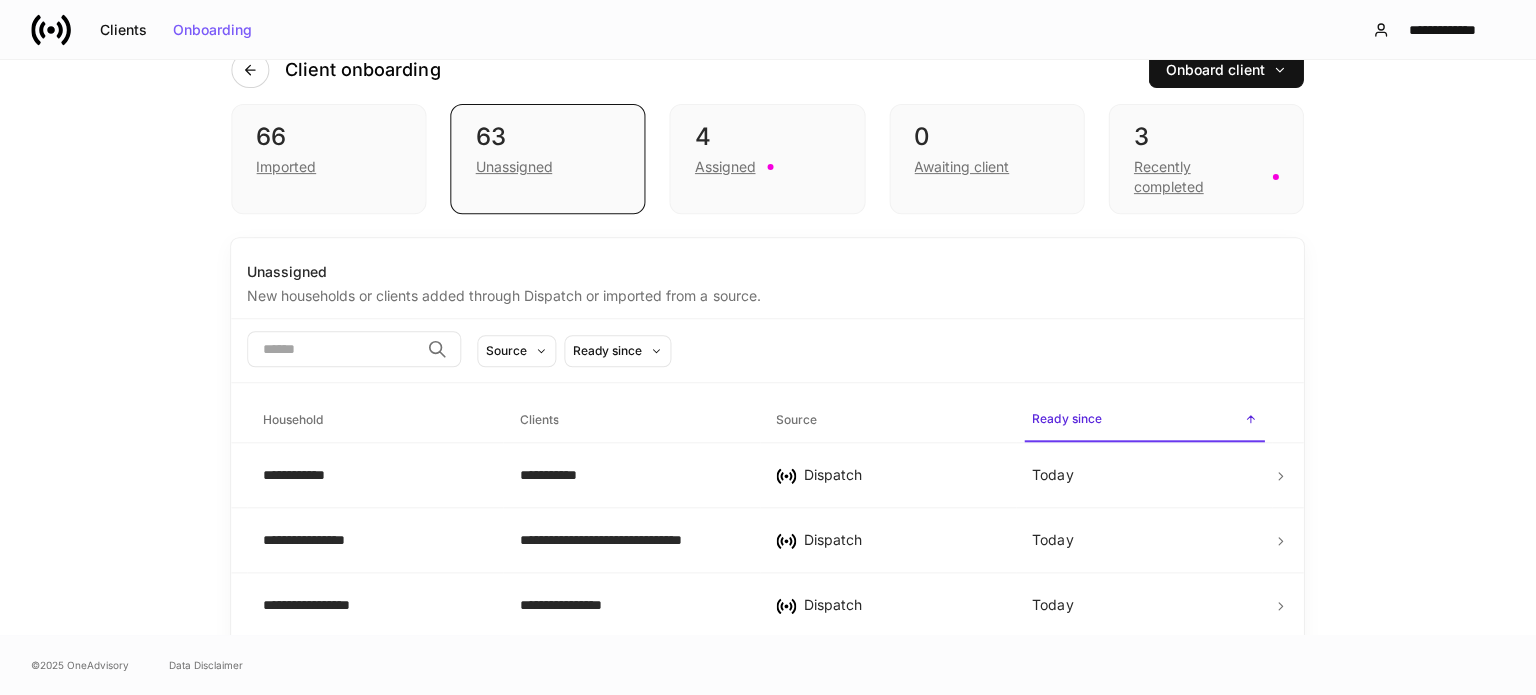 scroll, scrollTop: 0, scrollLeft: 0, axis: both 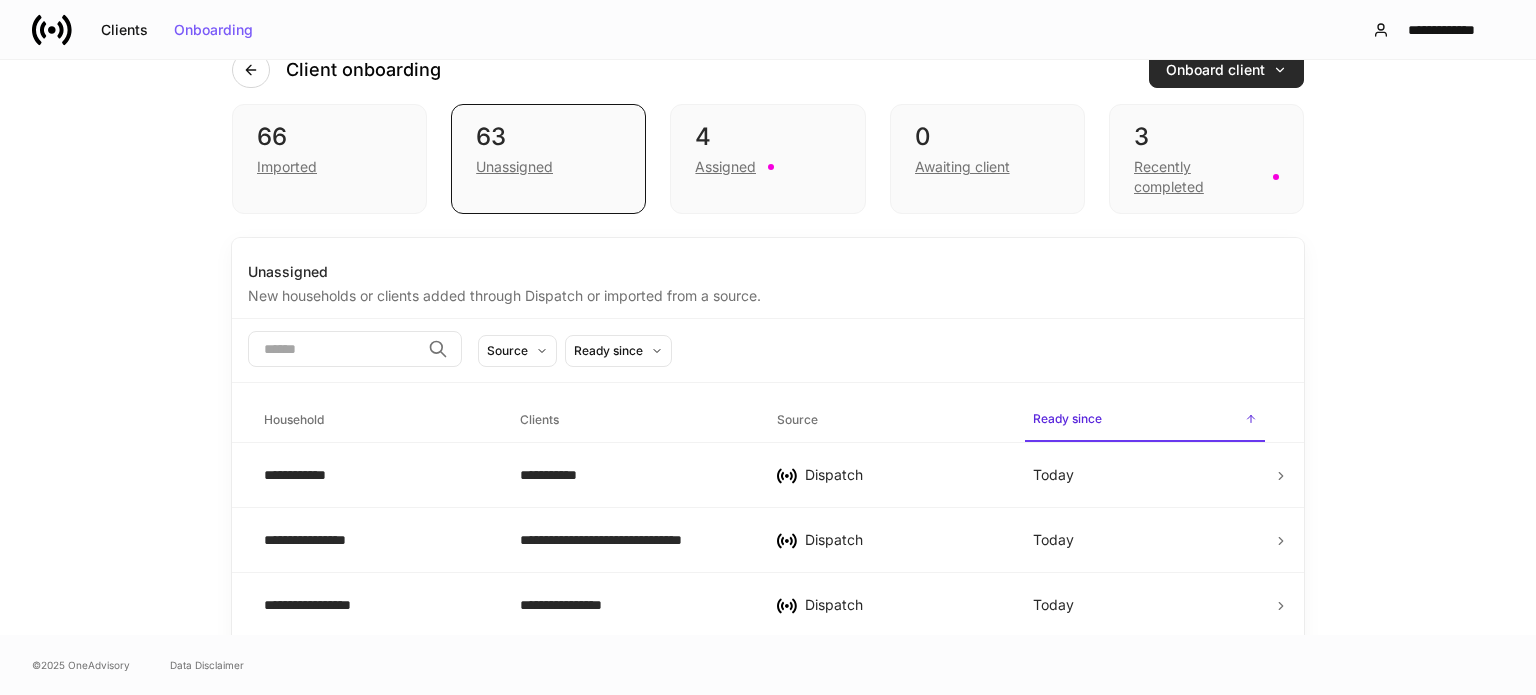click on "Onboard client" at bounding box center (1226, 70) 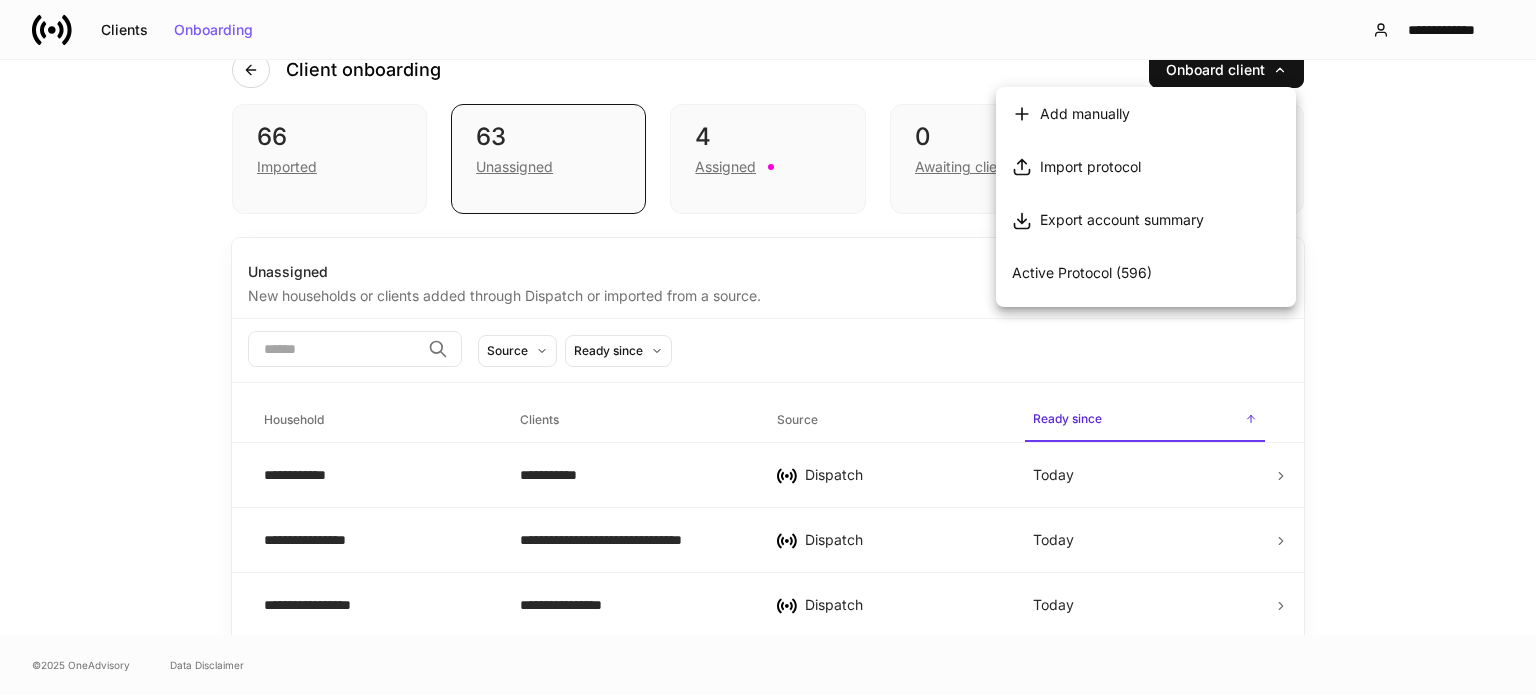 click on "Active Protocol (596)" at bounding box center (1082, 272) 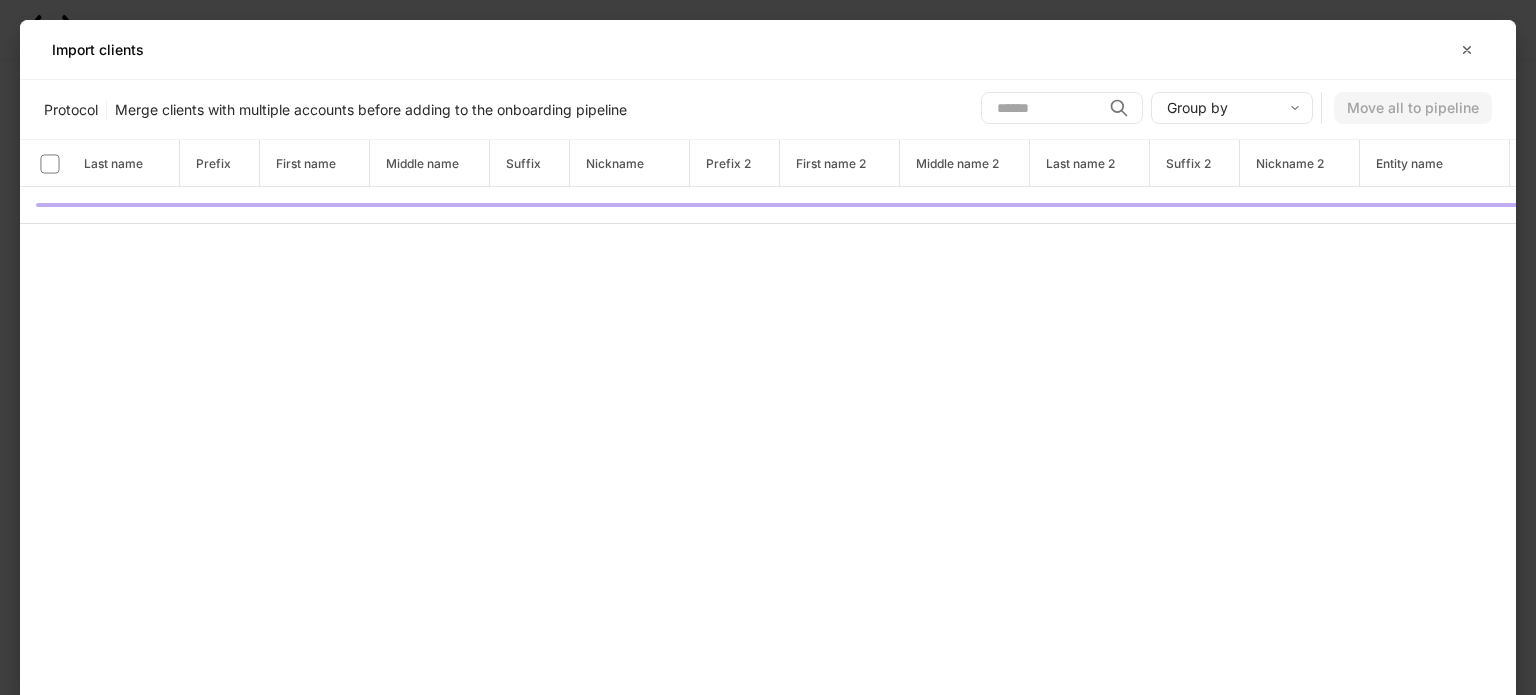 scroll, scrollTop: 0, scrollLeft: 0, axis: both 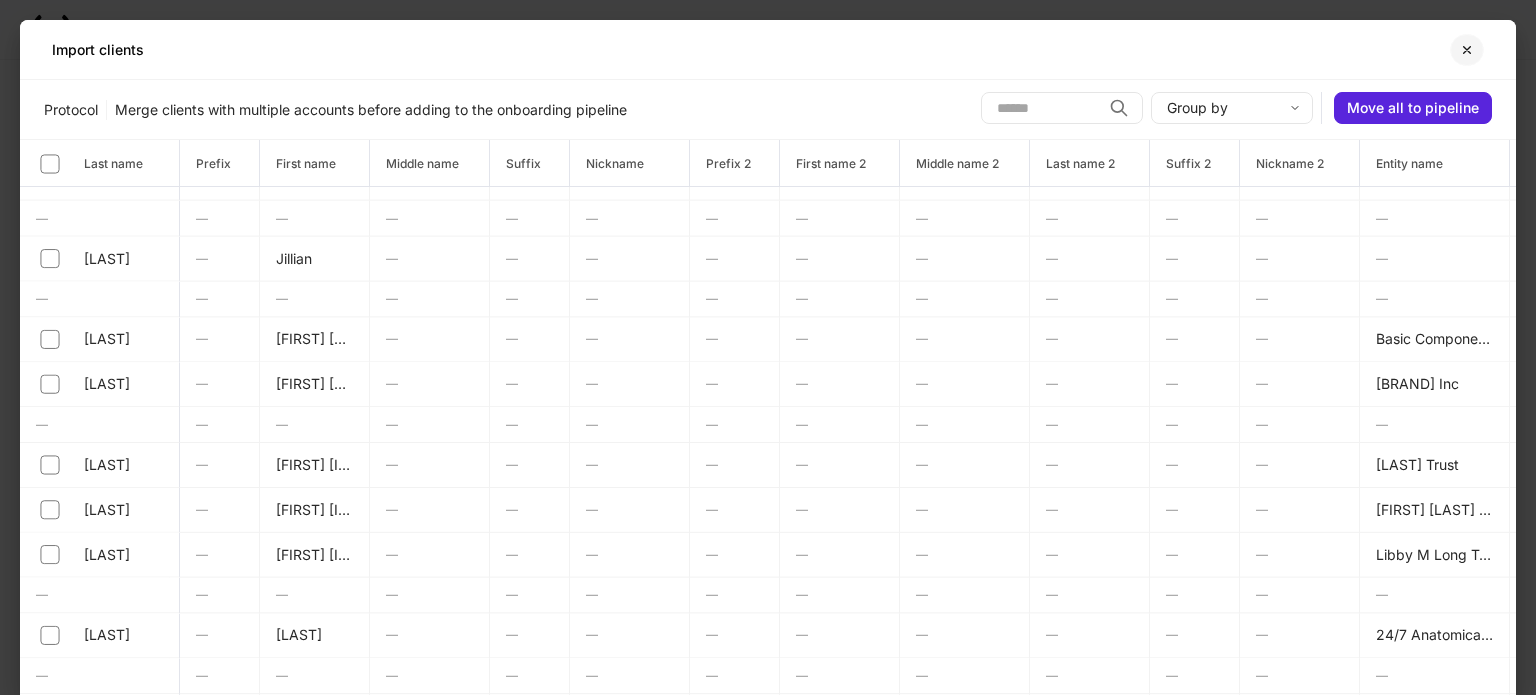 click 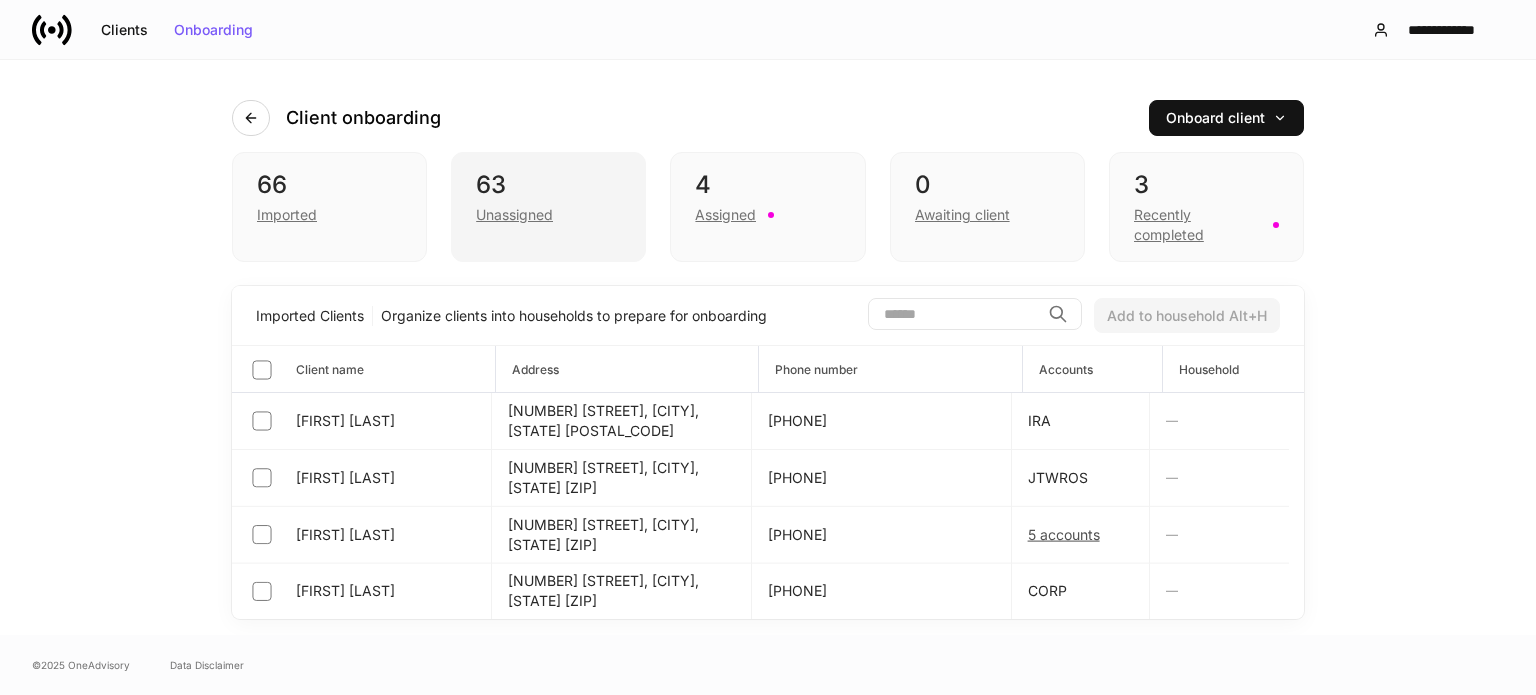 click on "[NUMBER] Unassigned" at bounding box center (548, 207) 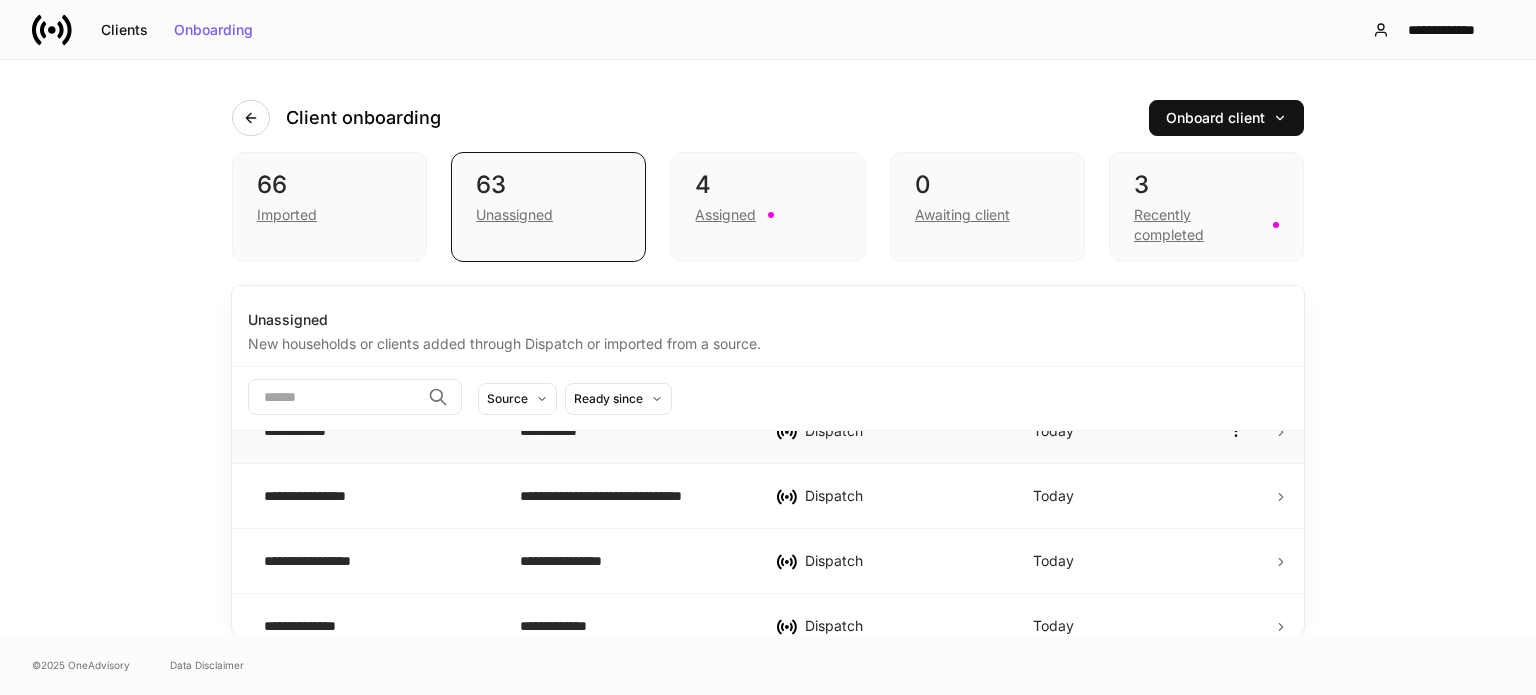 scroll, scrollTop: 94, scrollLeft: 0, axis: vertical 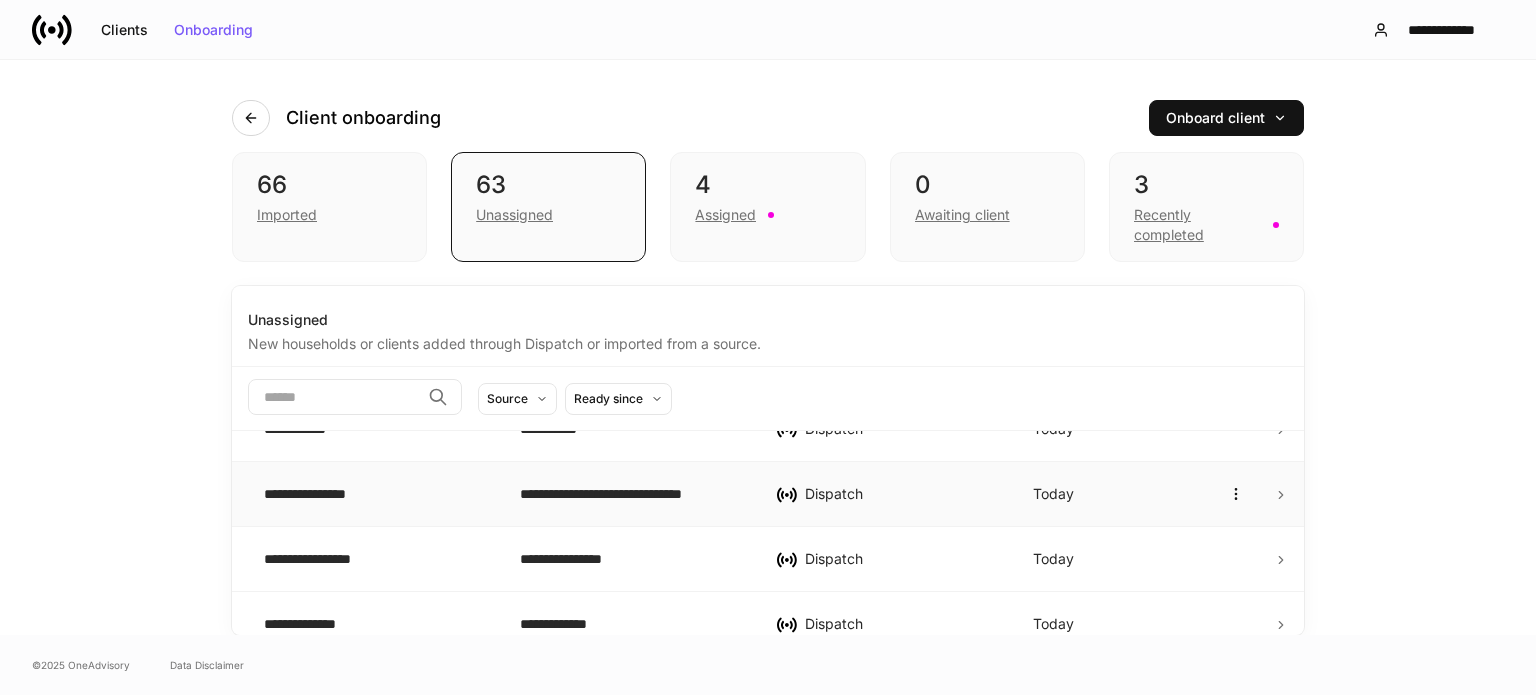 click on "**********" at bounding box center (374, 494) 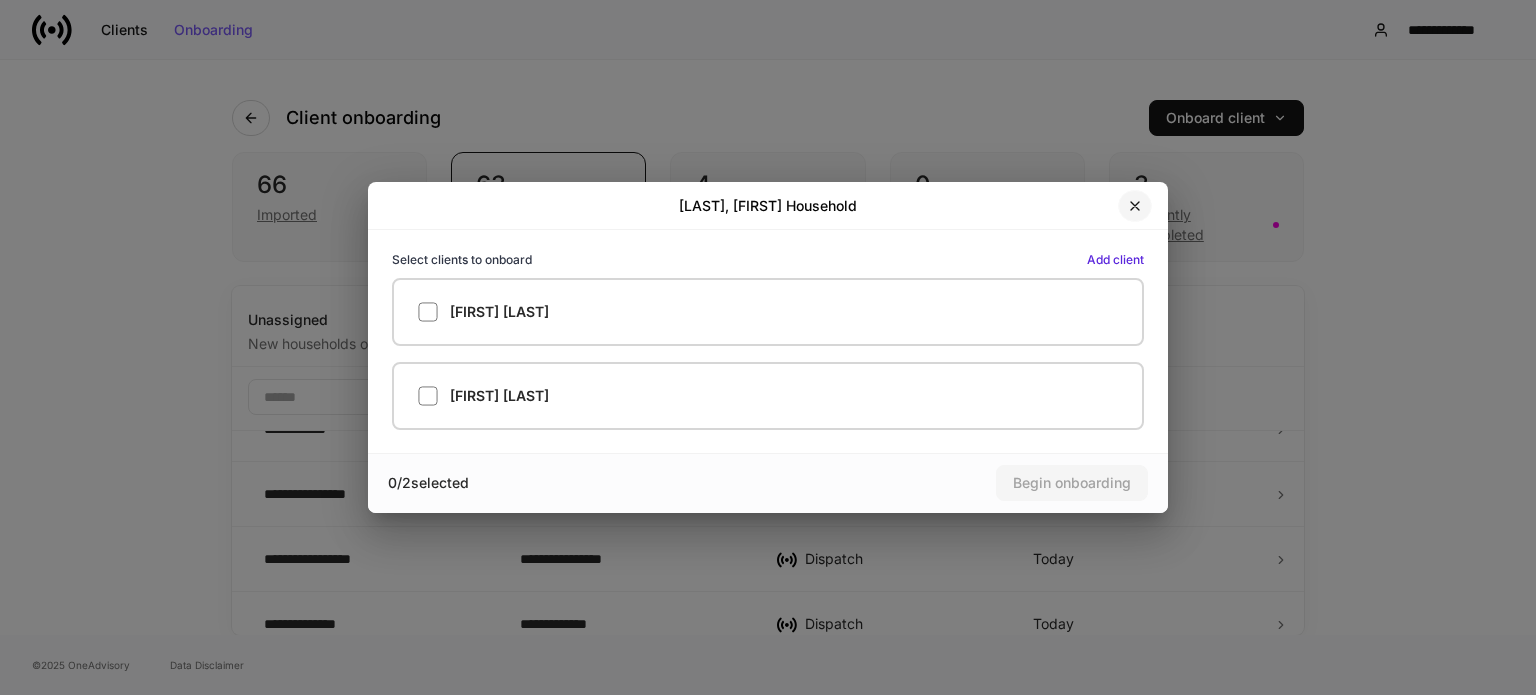 click 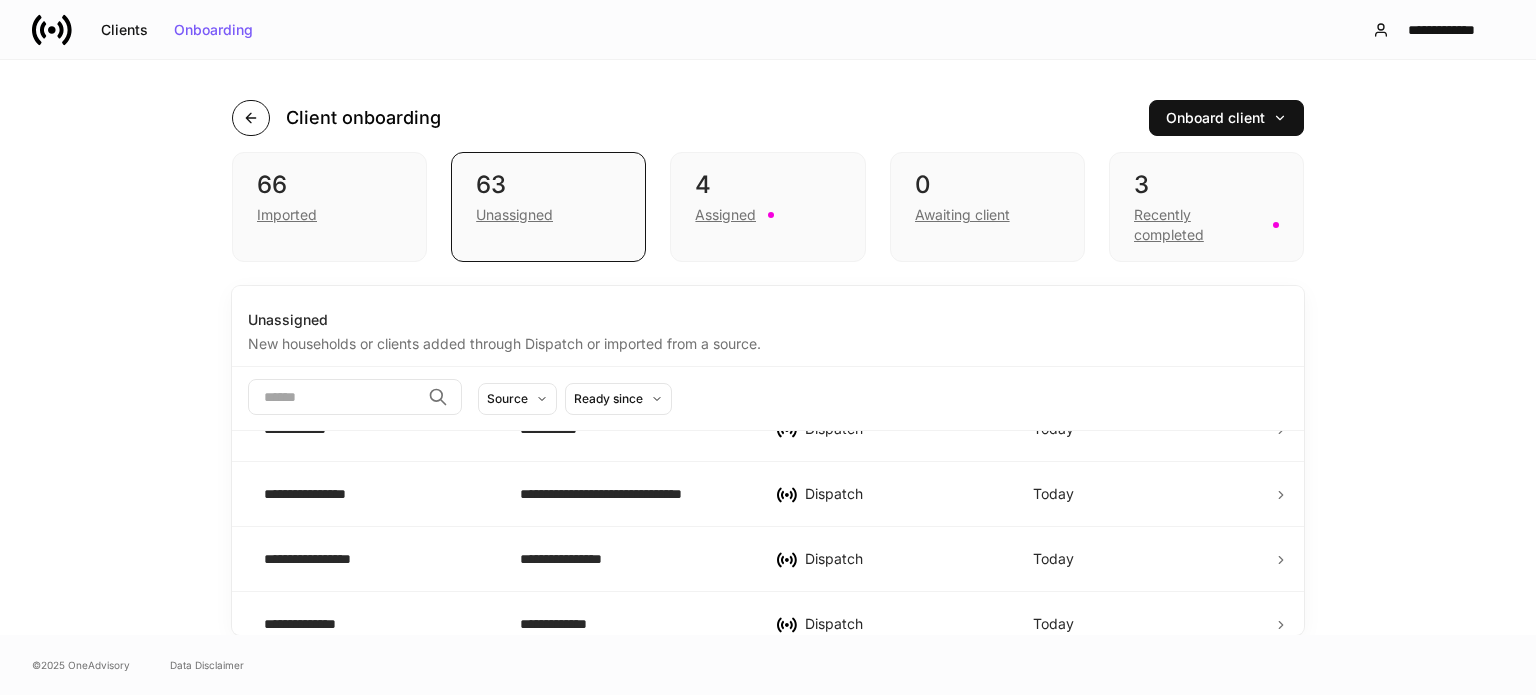 click at bounding box center [251, 118] 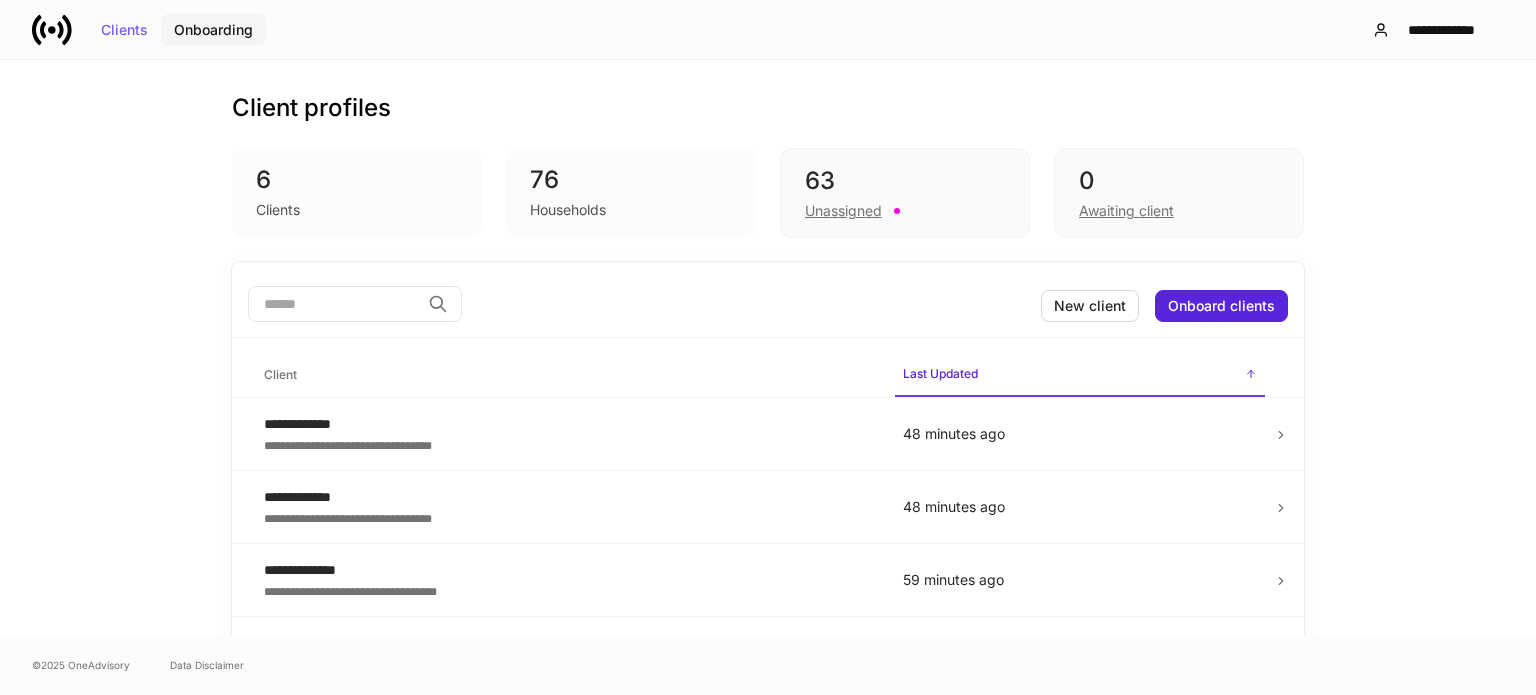 click on "Onboarding" at bounding box center (213, 30) 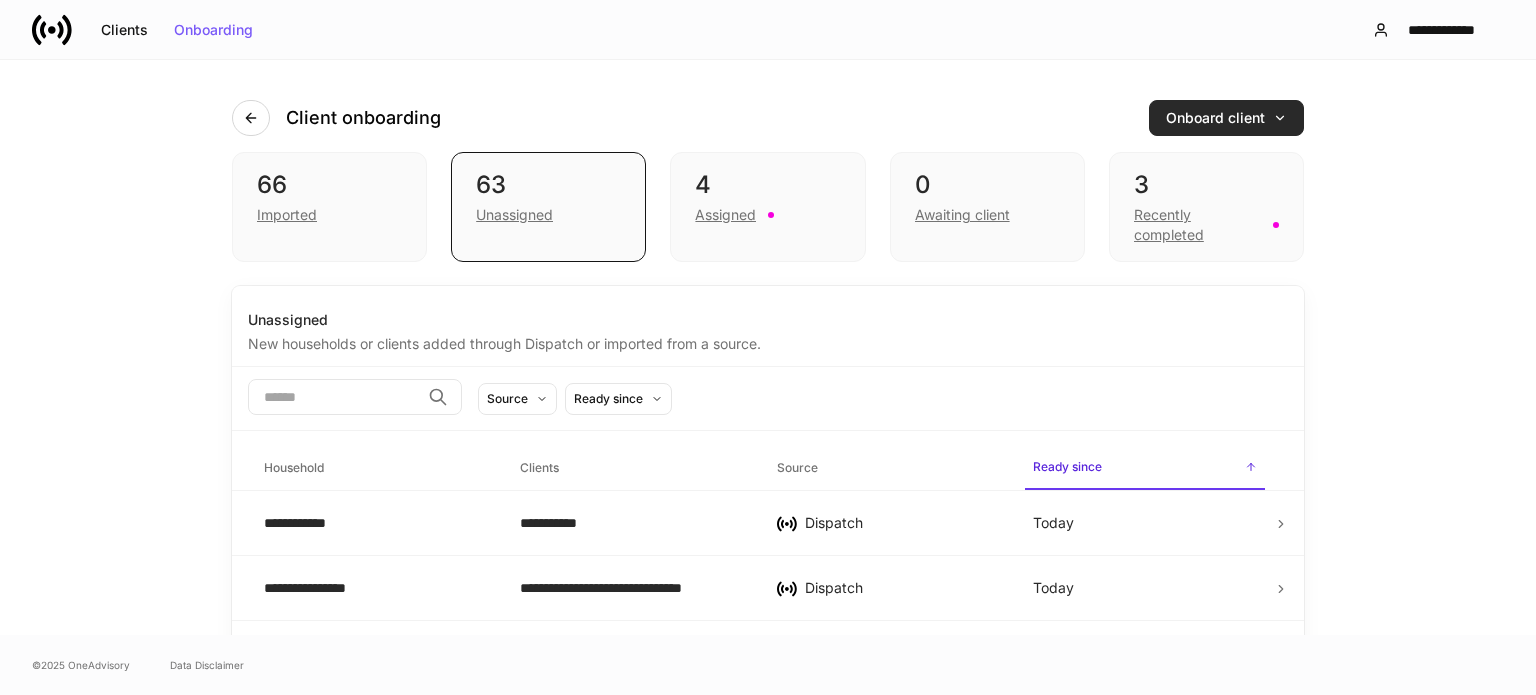 click on "Onboard client" at bounding box center [1226, 118] 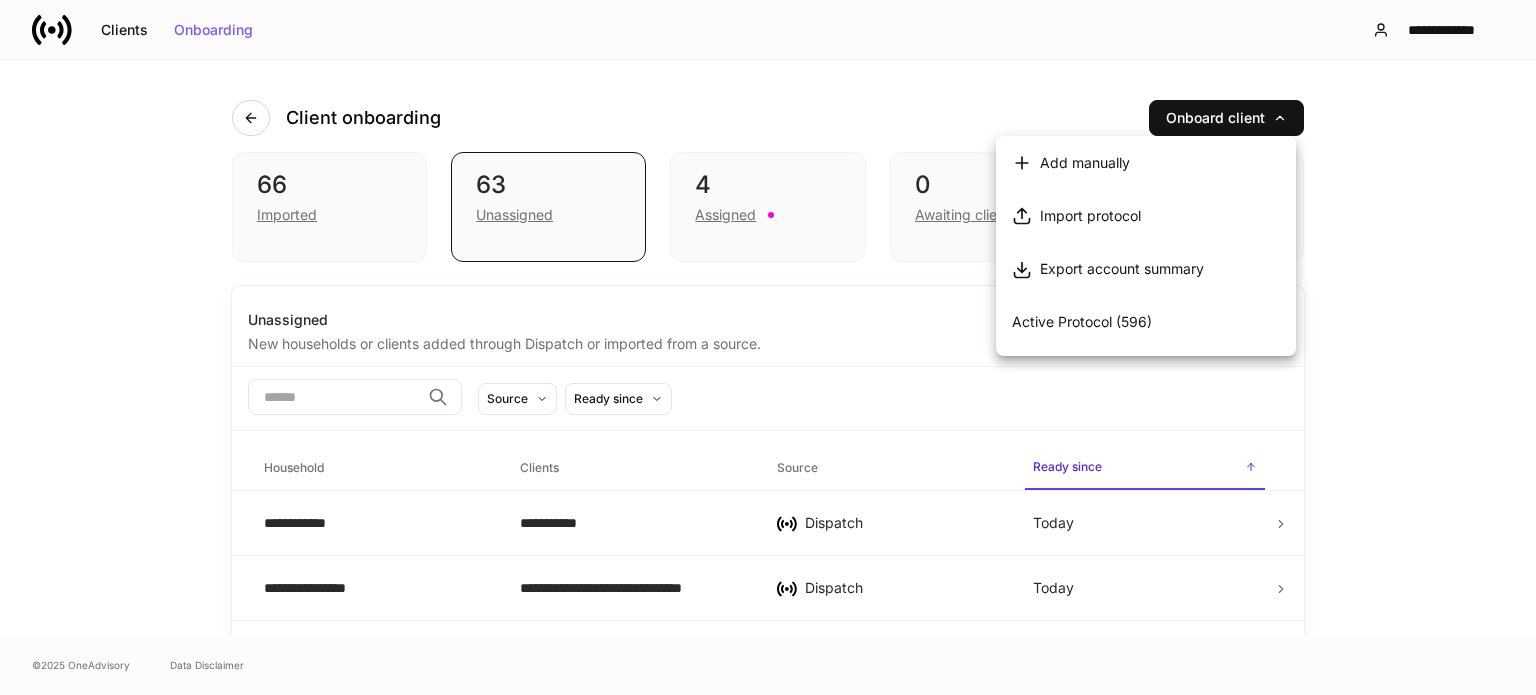 click on "Active Protocol (596)" at bounding box center [1082, 321] 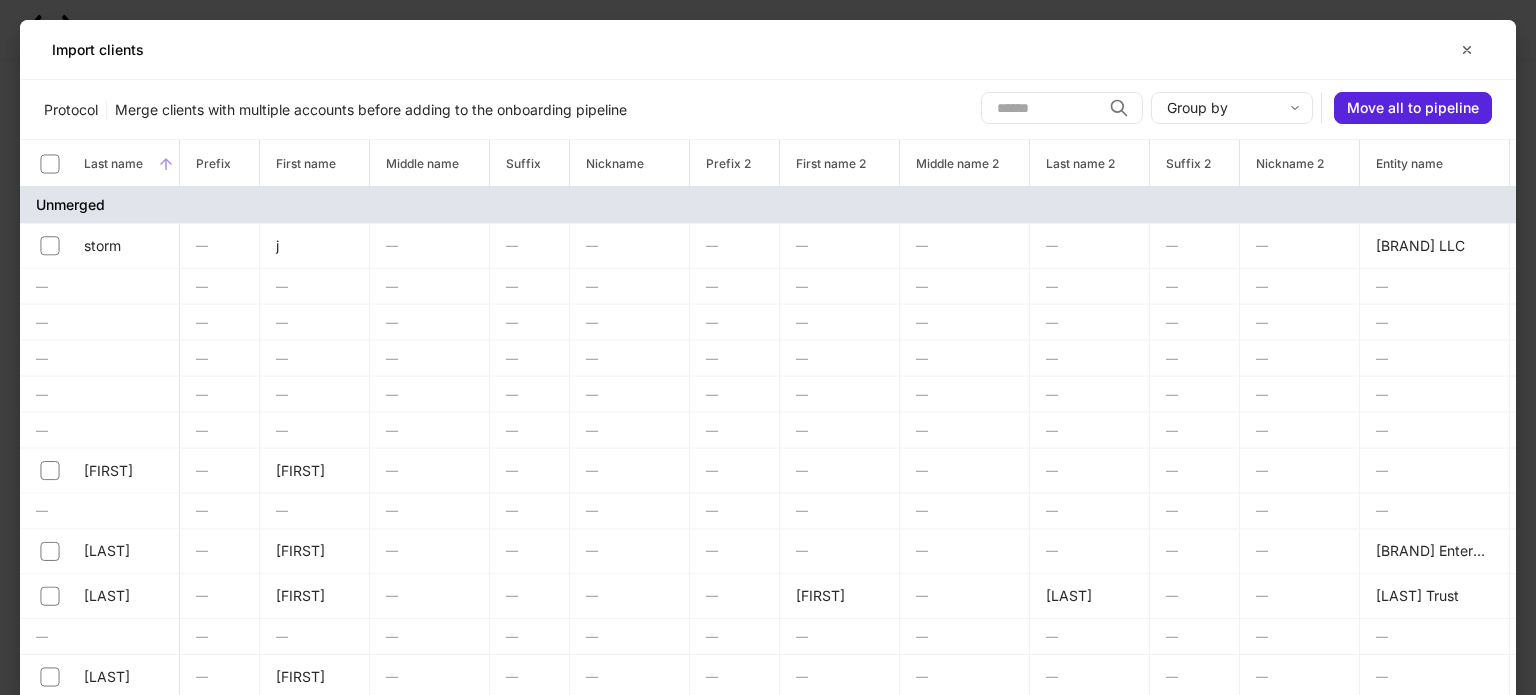 click on "Last name" at bounding box center (113, 163) 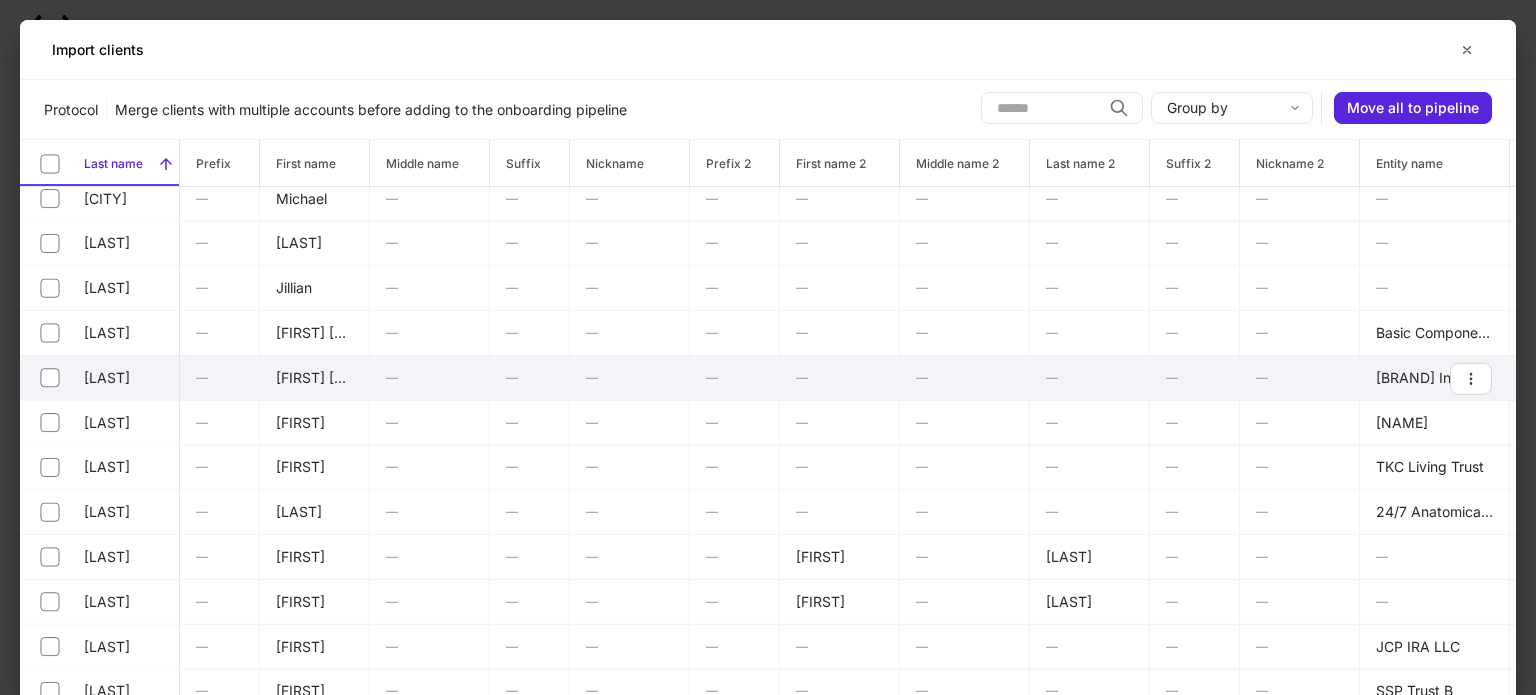 scroll, scrollTop: 132, scrollLeft: 0, axis: vertical 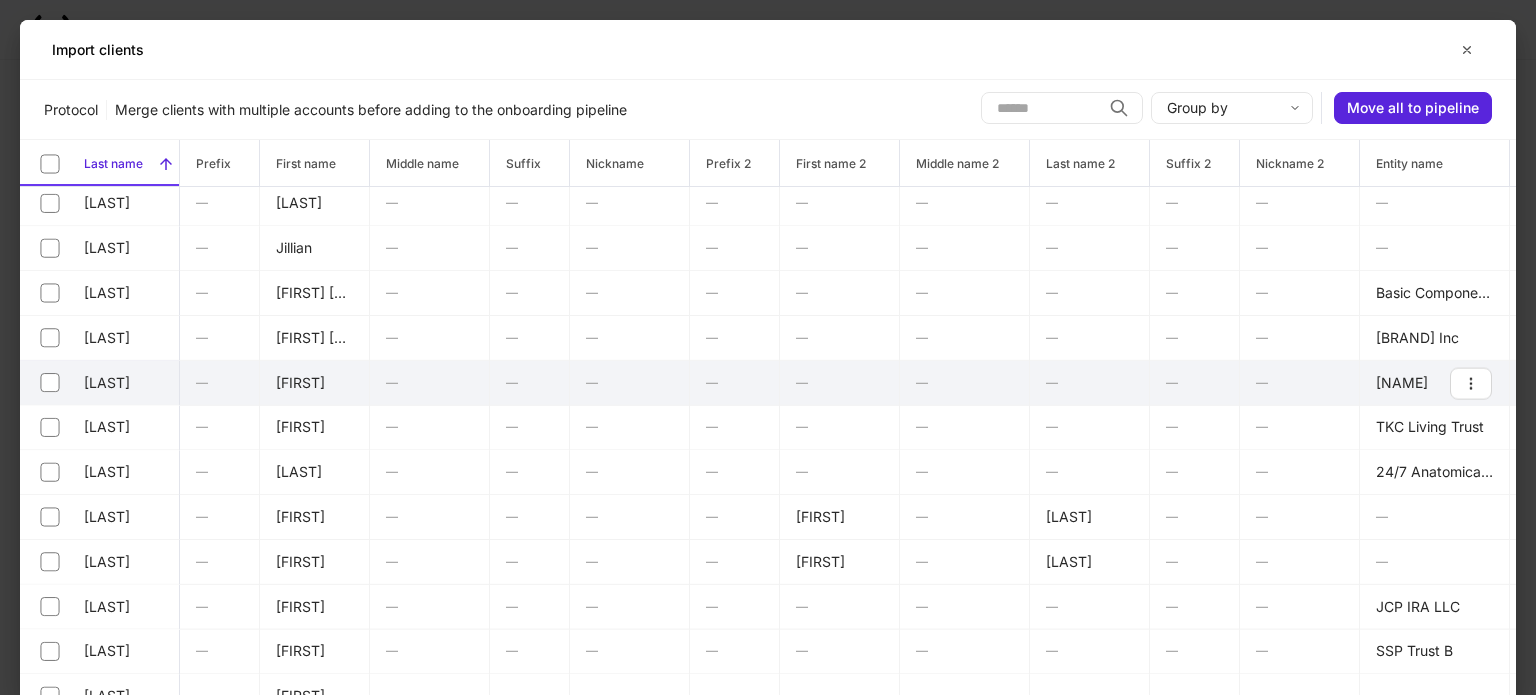 click on "[LAST]" at bounding box center (100, 383) 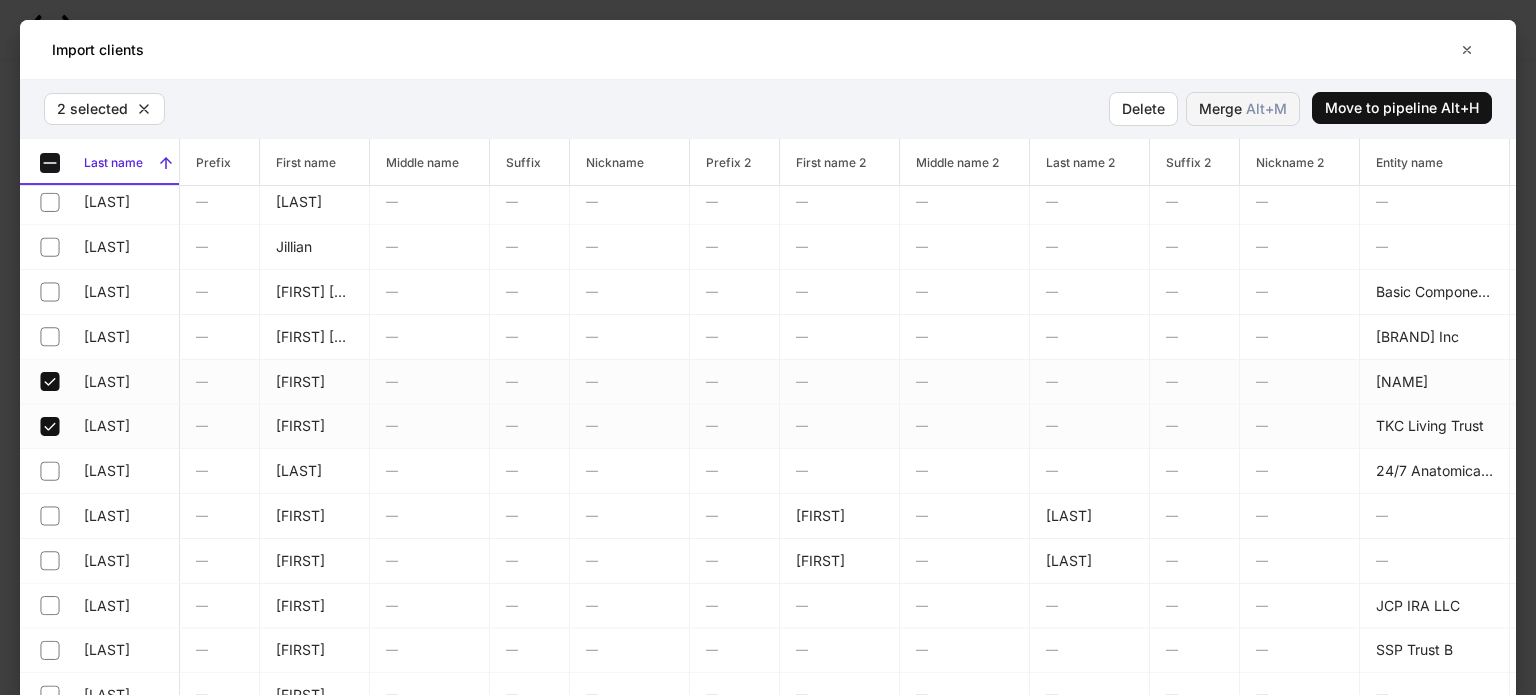 click on "Merge Alt+ M" at bounding box center [1243, 109] 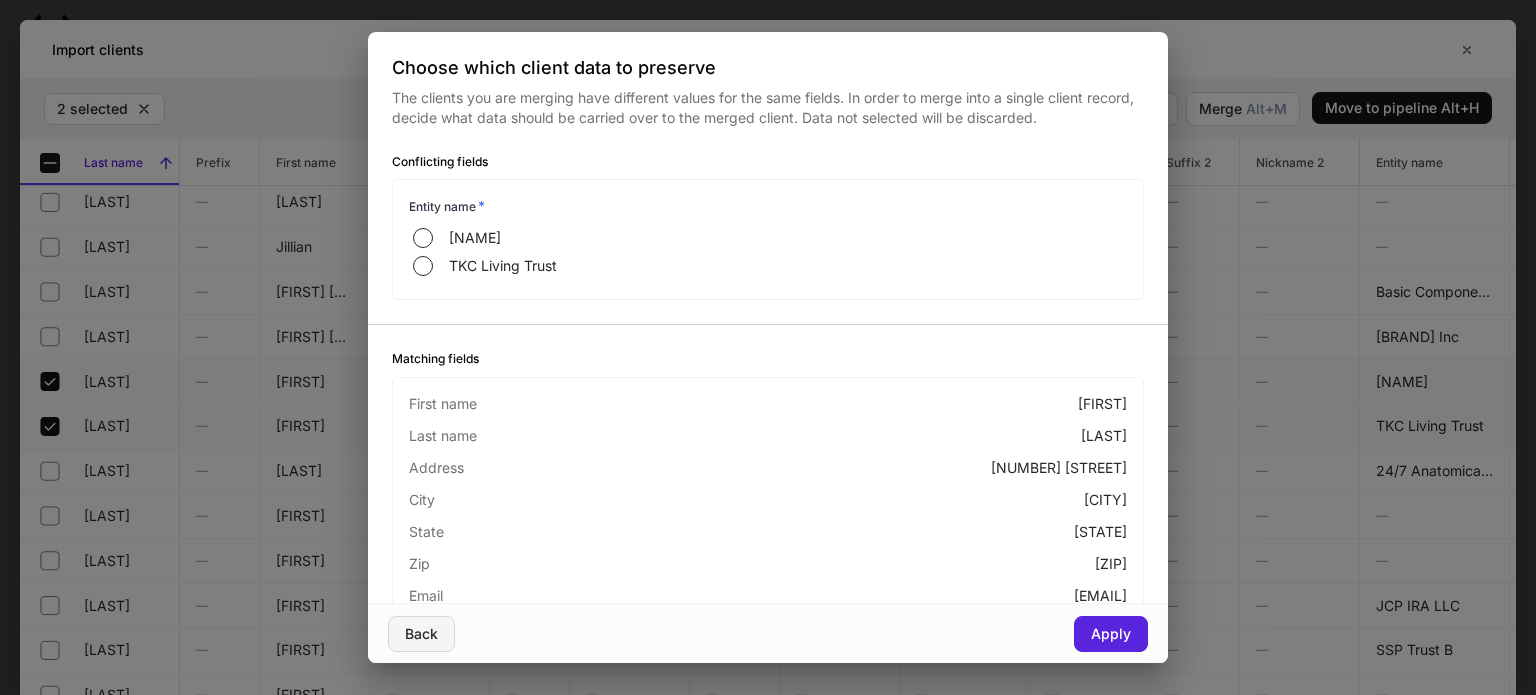 click on "Back" at bounding box center [421, 634] 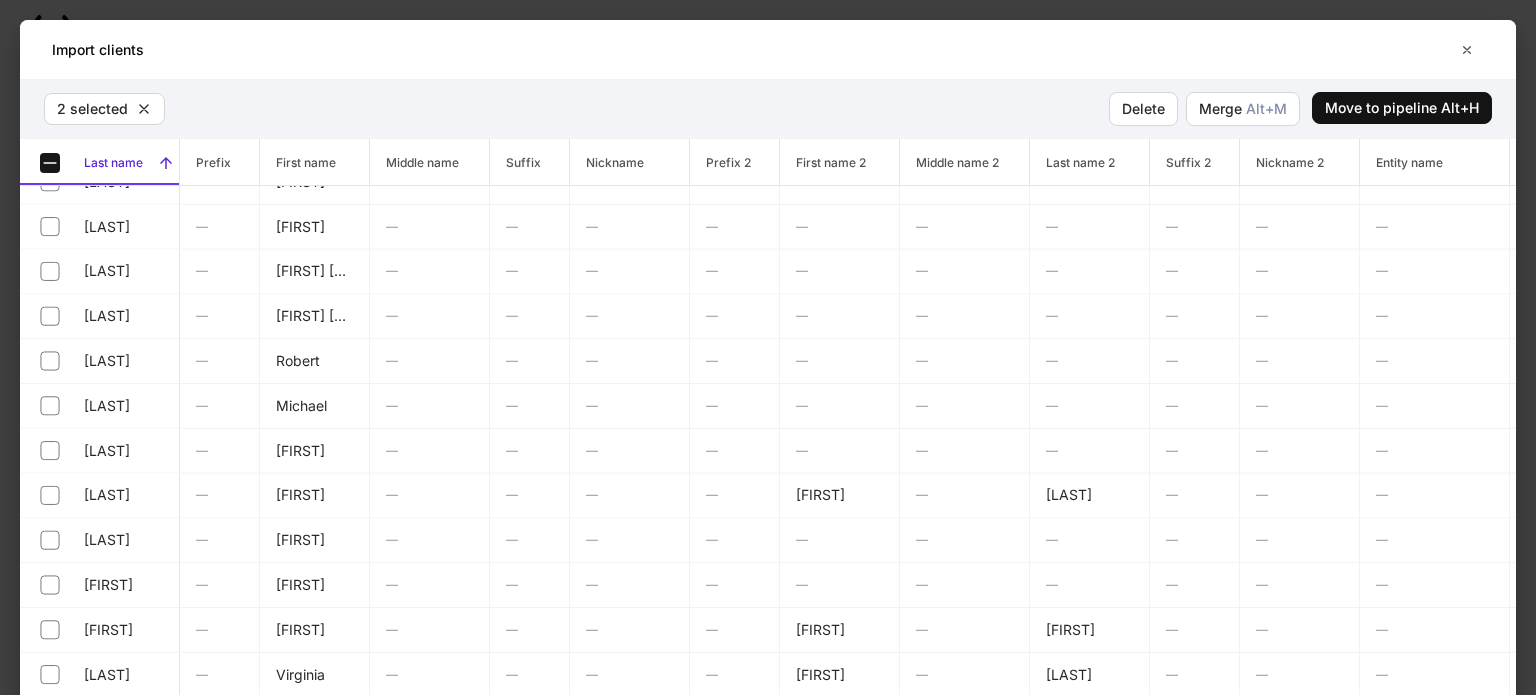 scroll, scrollTop: 850, scrollLeft: 0, axis: vertical 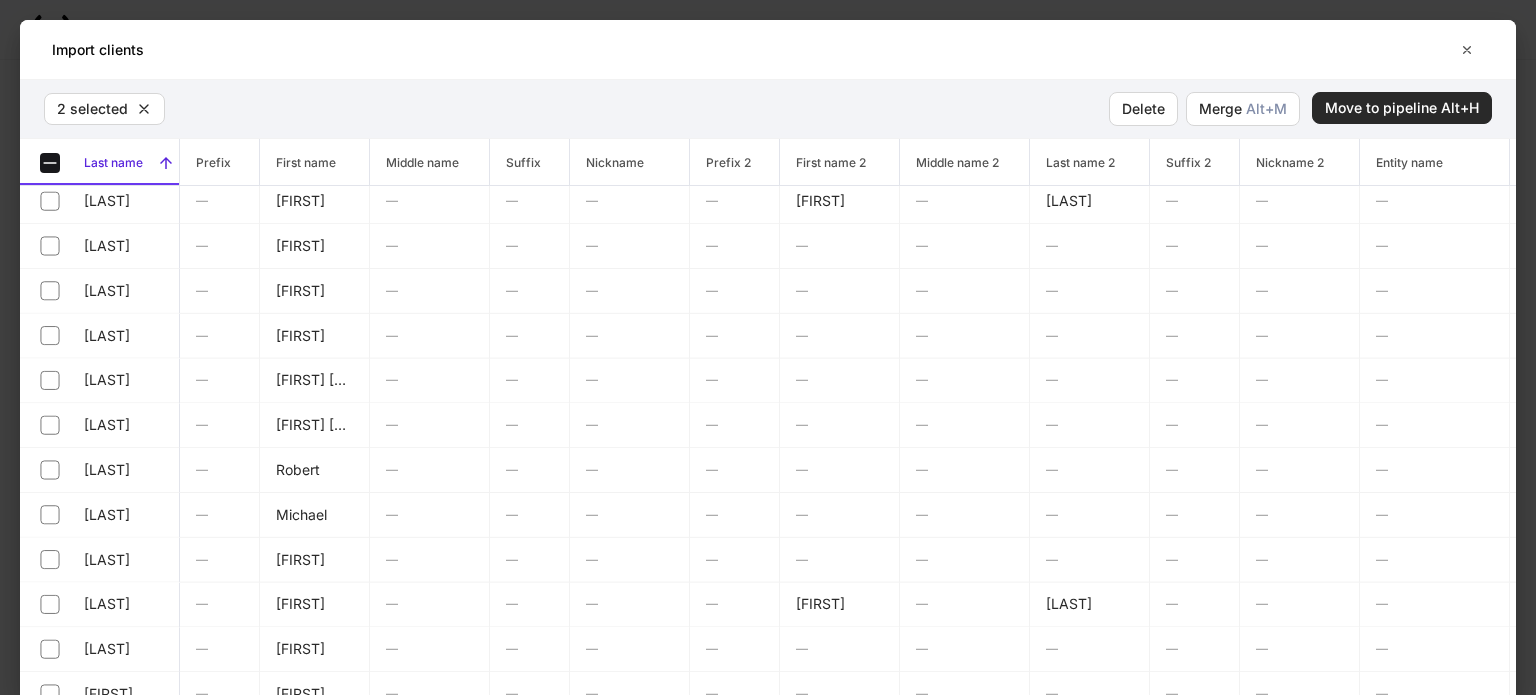 click on "Move to pipeline Alt+H" at bounding box center [1402, 108] 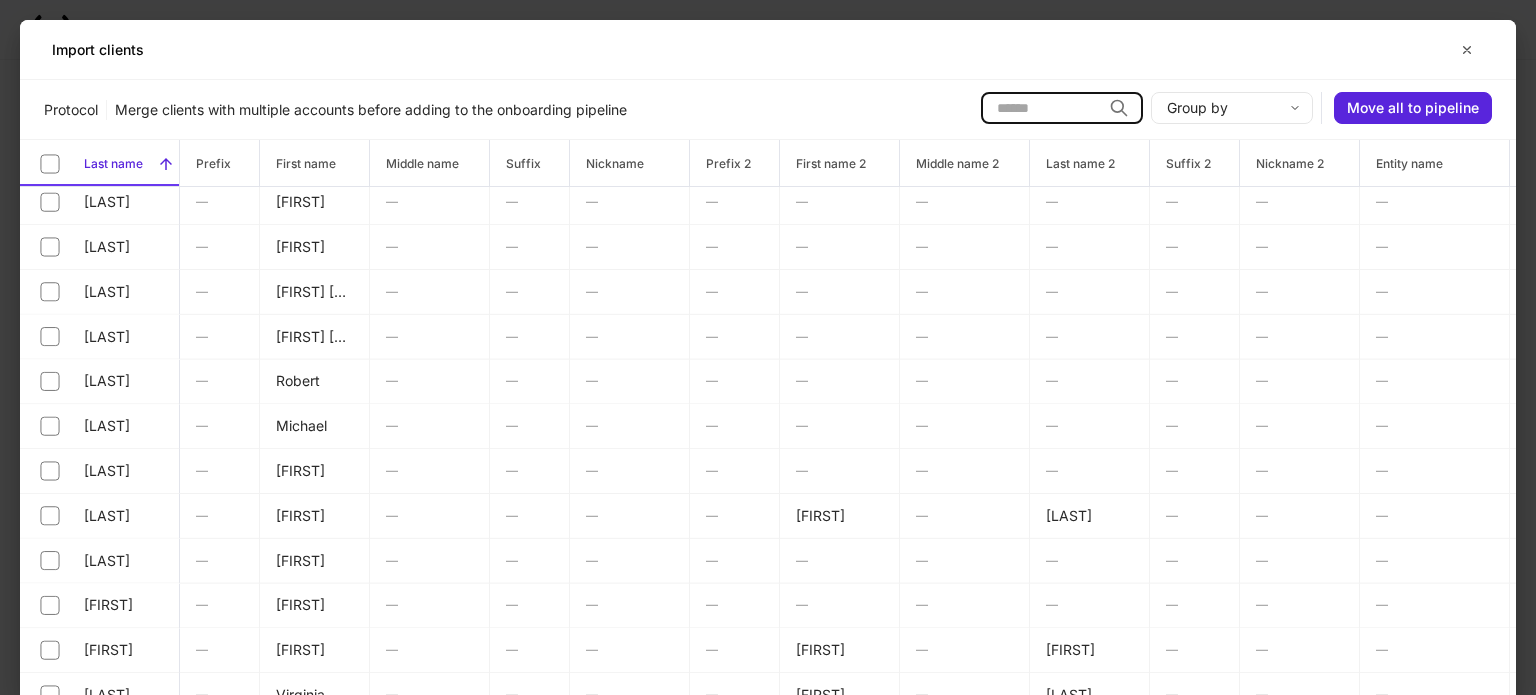 click at bounding box center (1041, 108) 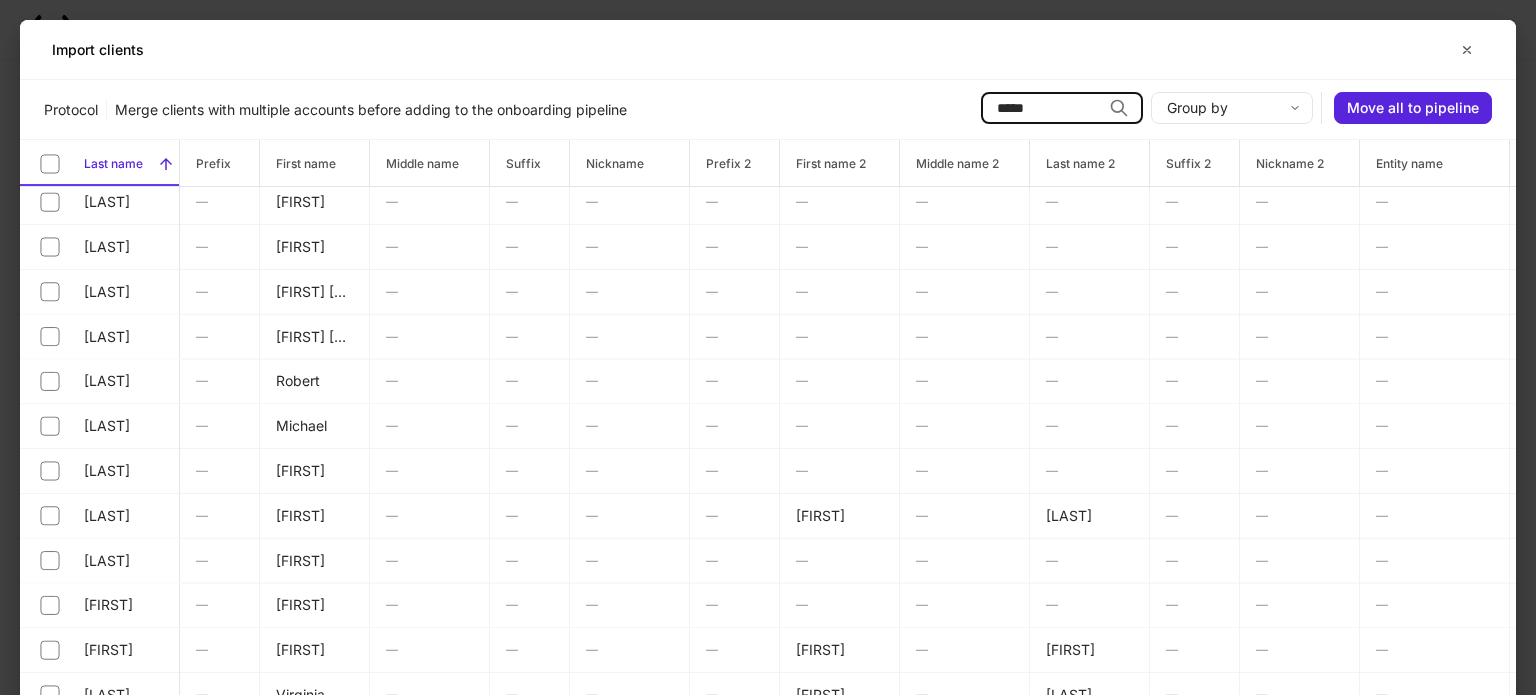 scroll, scrollTop: 0, scrollLeft: 0, axis: both 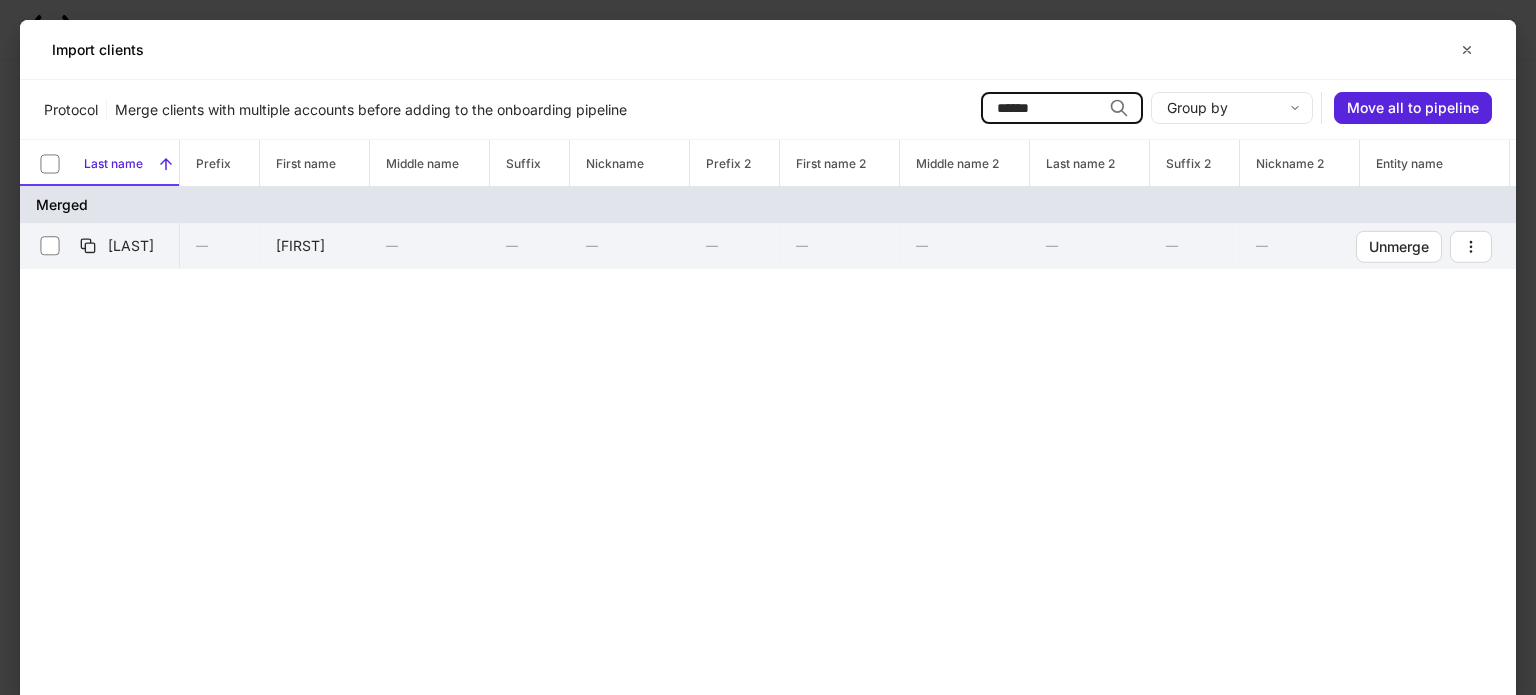 type on "******" 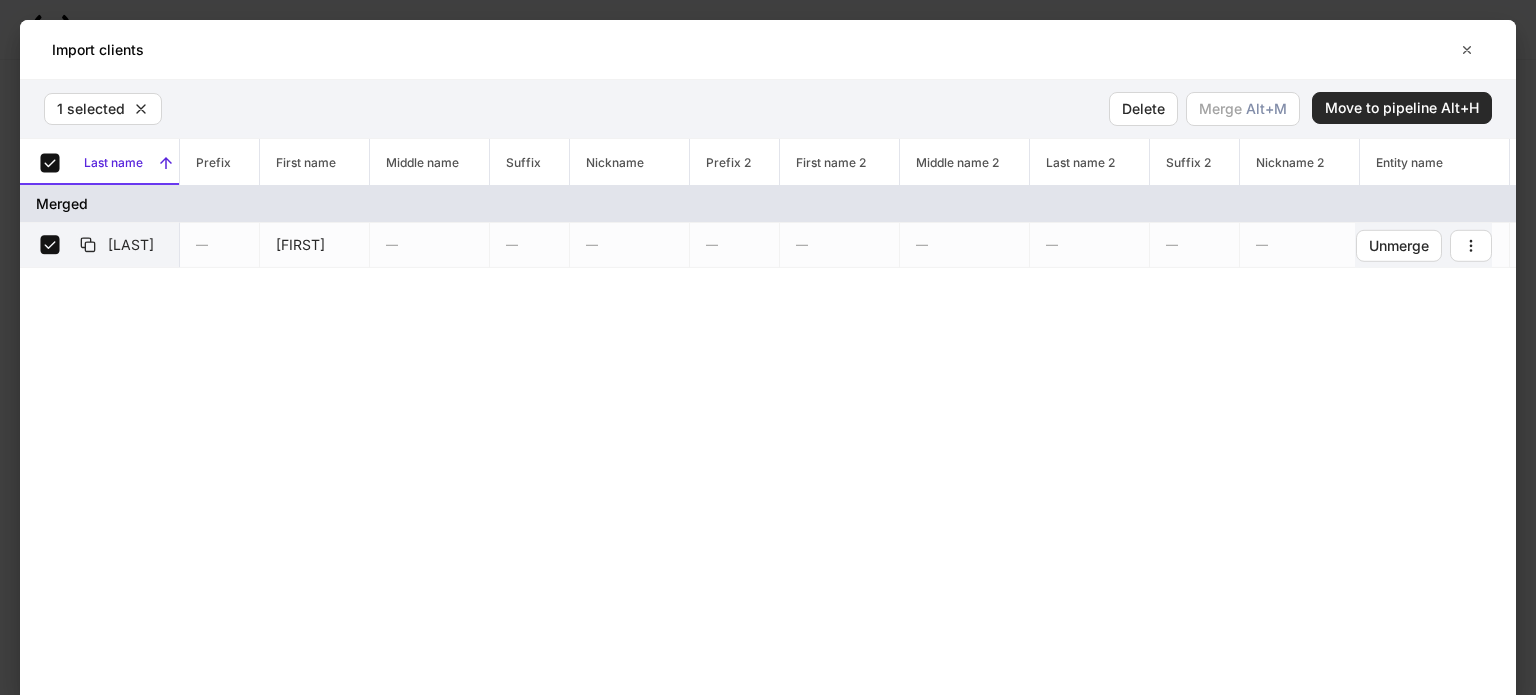 click on "Move to pipeline Alt+H" at bounding box center [1402, 108] 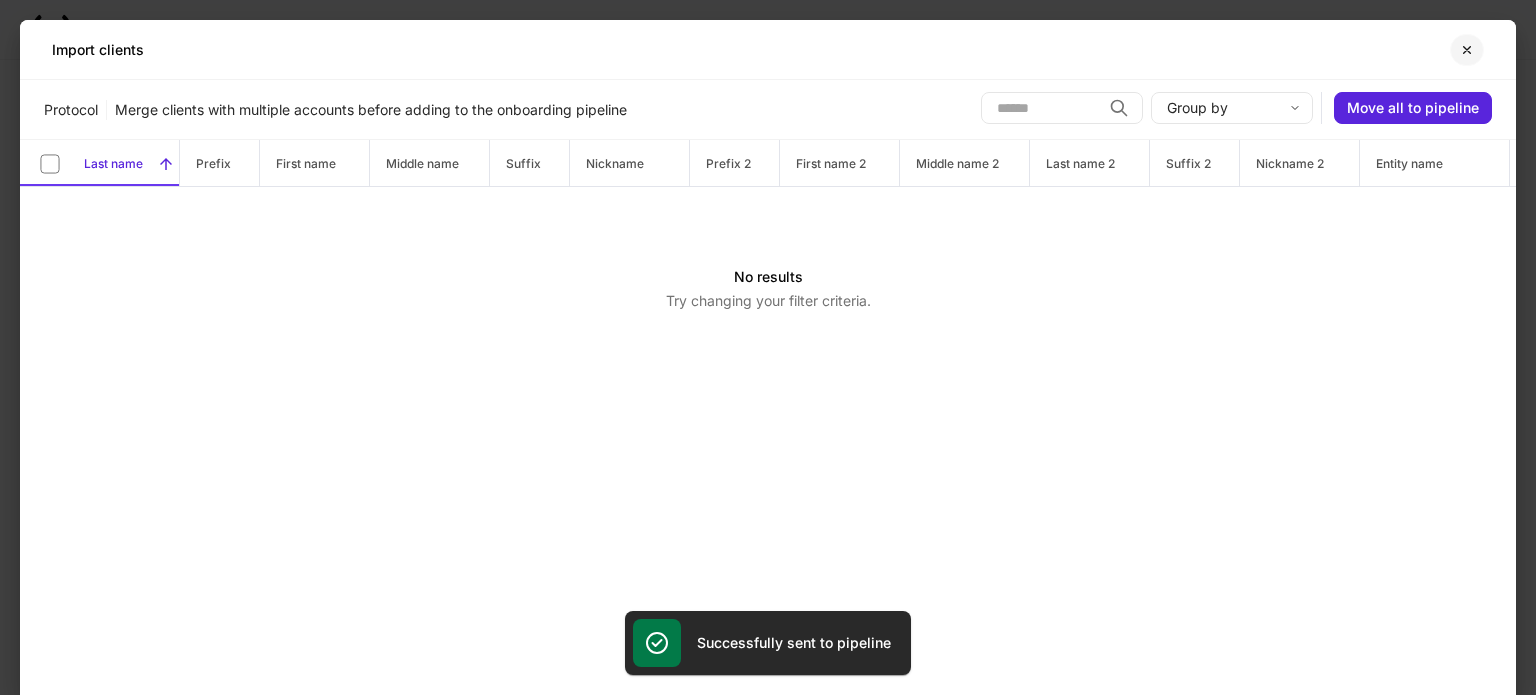 click 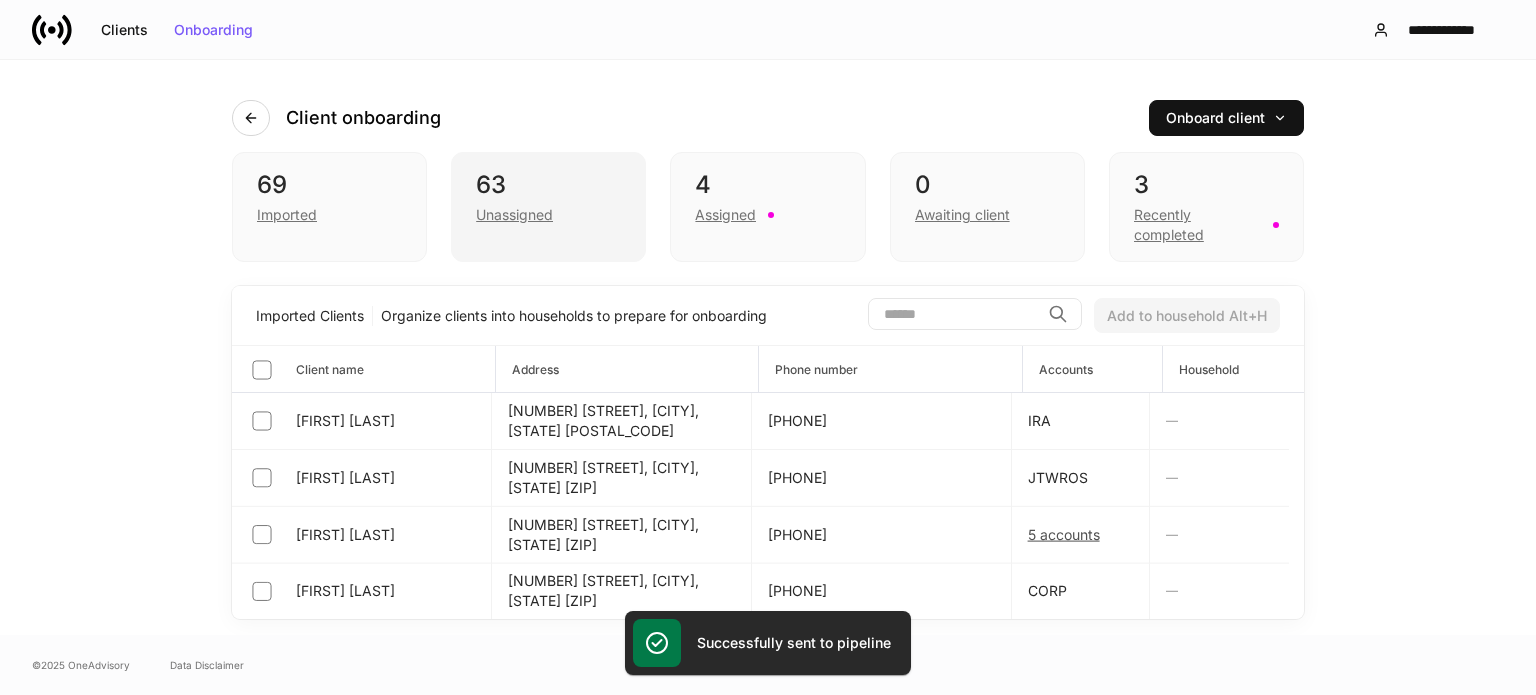 click on "Unassigned" at bounding box center [548, 213] 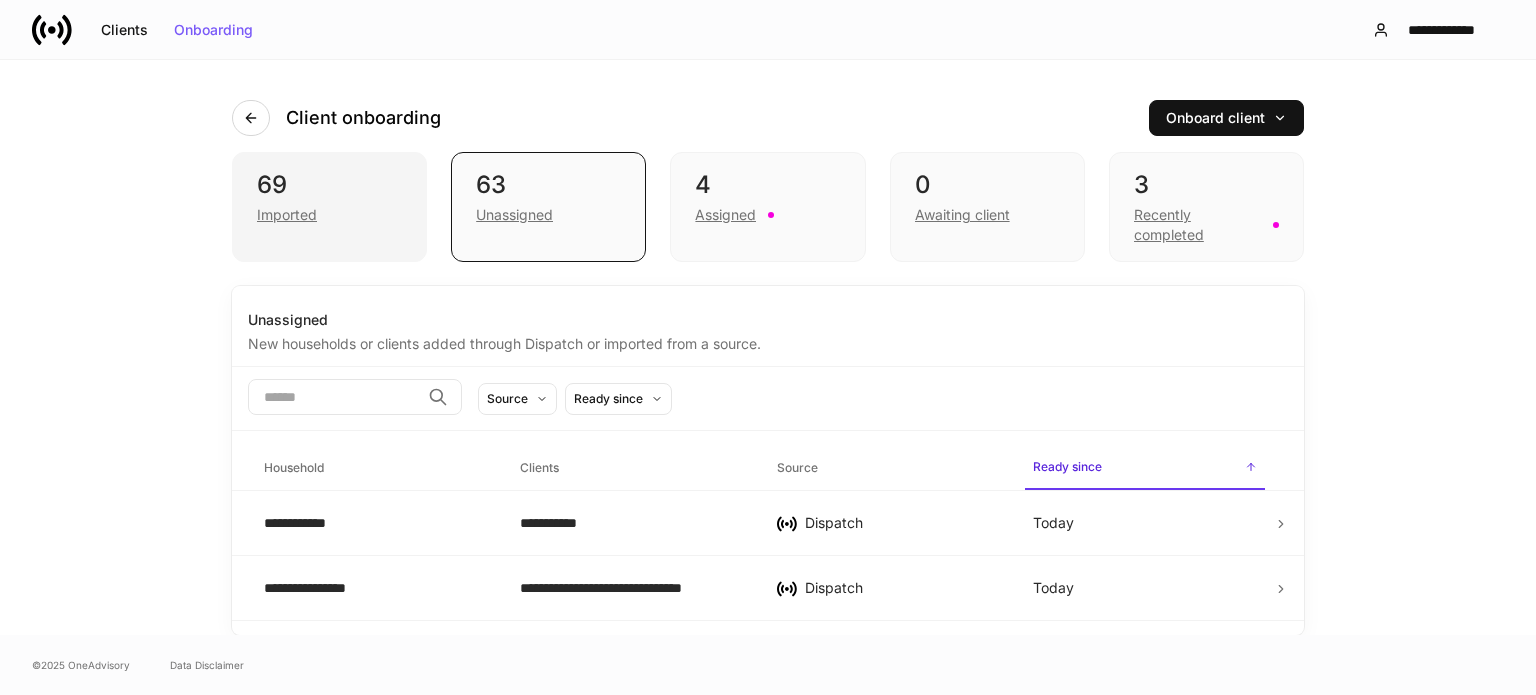 click on "69" at bounding box center (329, 185) 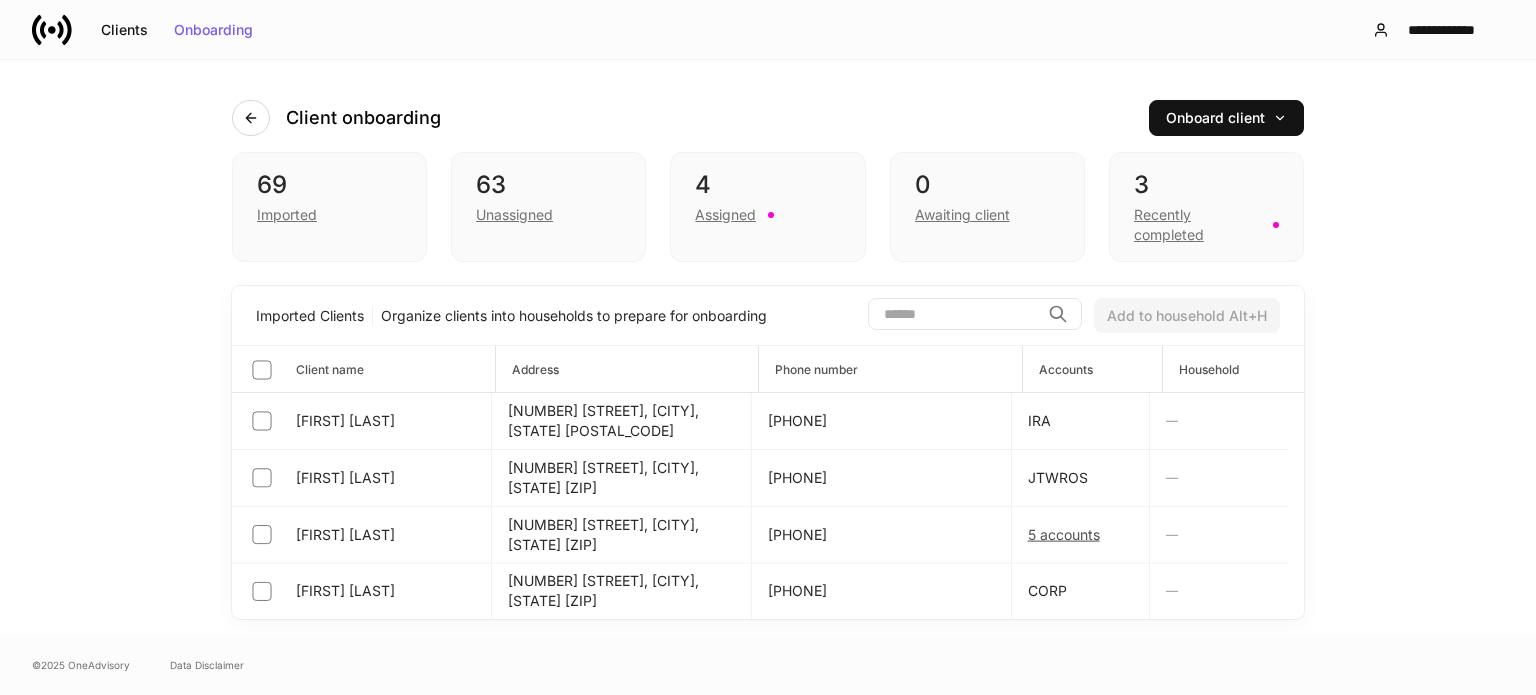 click at bounding box center (954, 314) 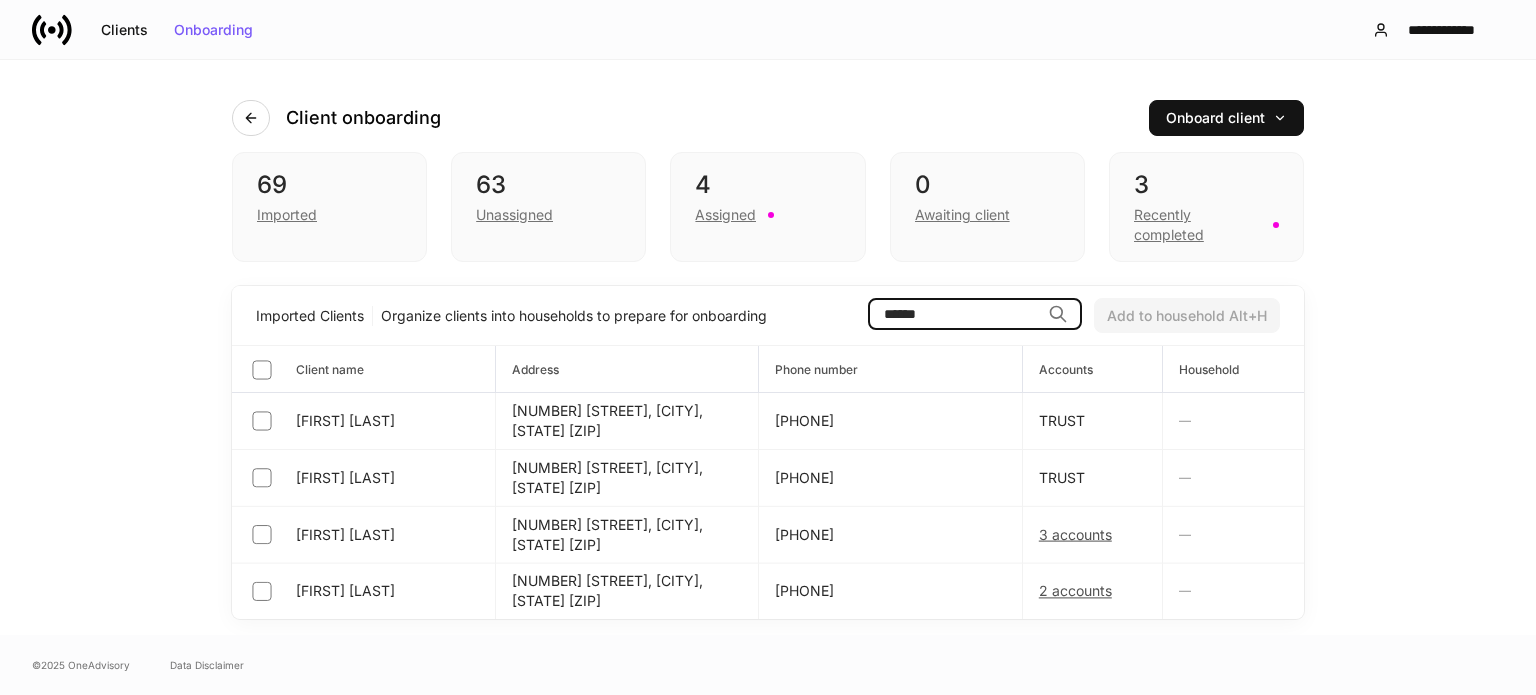 type on "******" 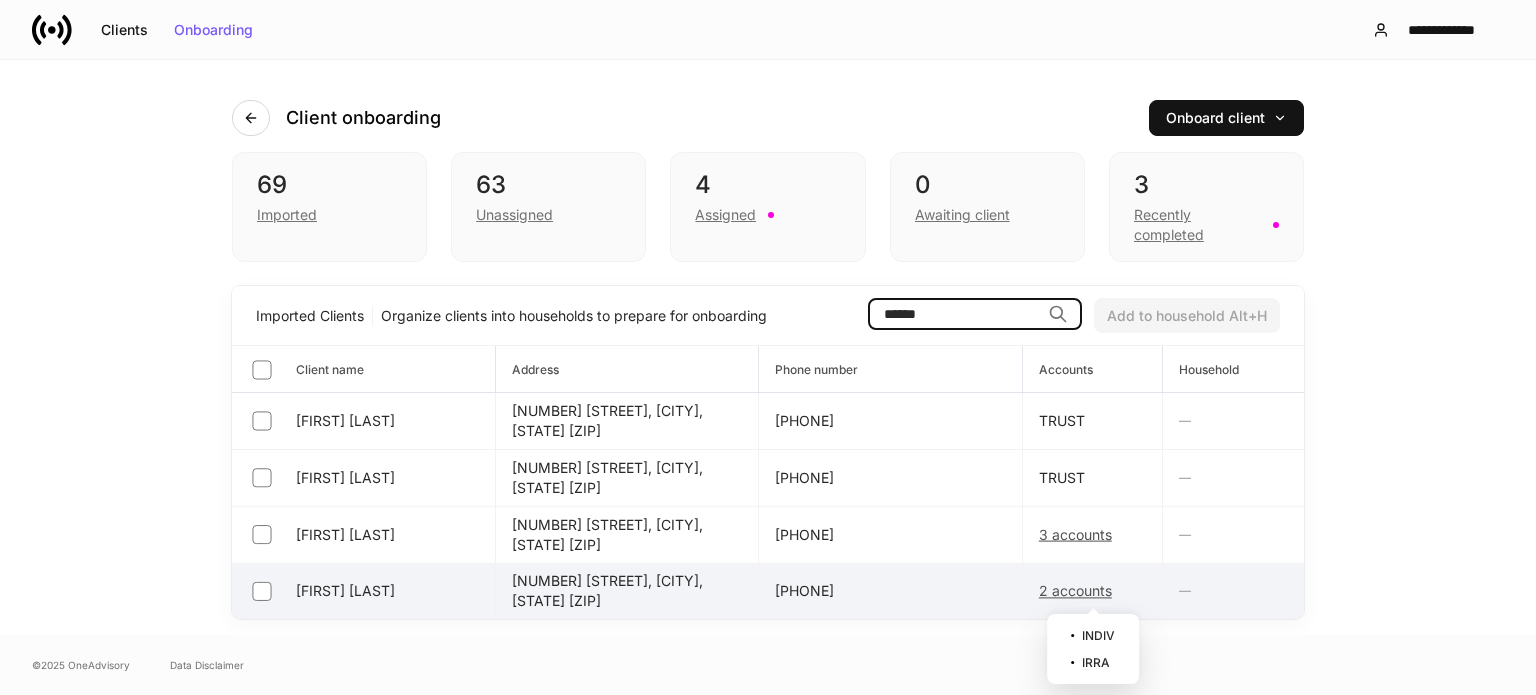 click on "2 accounts" at bounding box center [1093, 591] 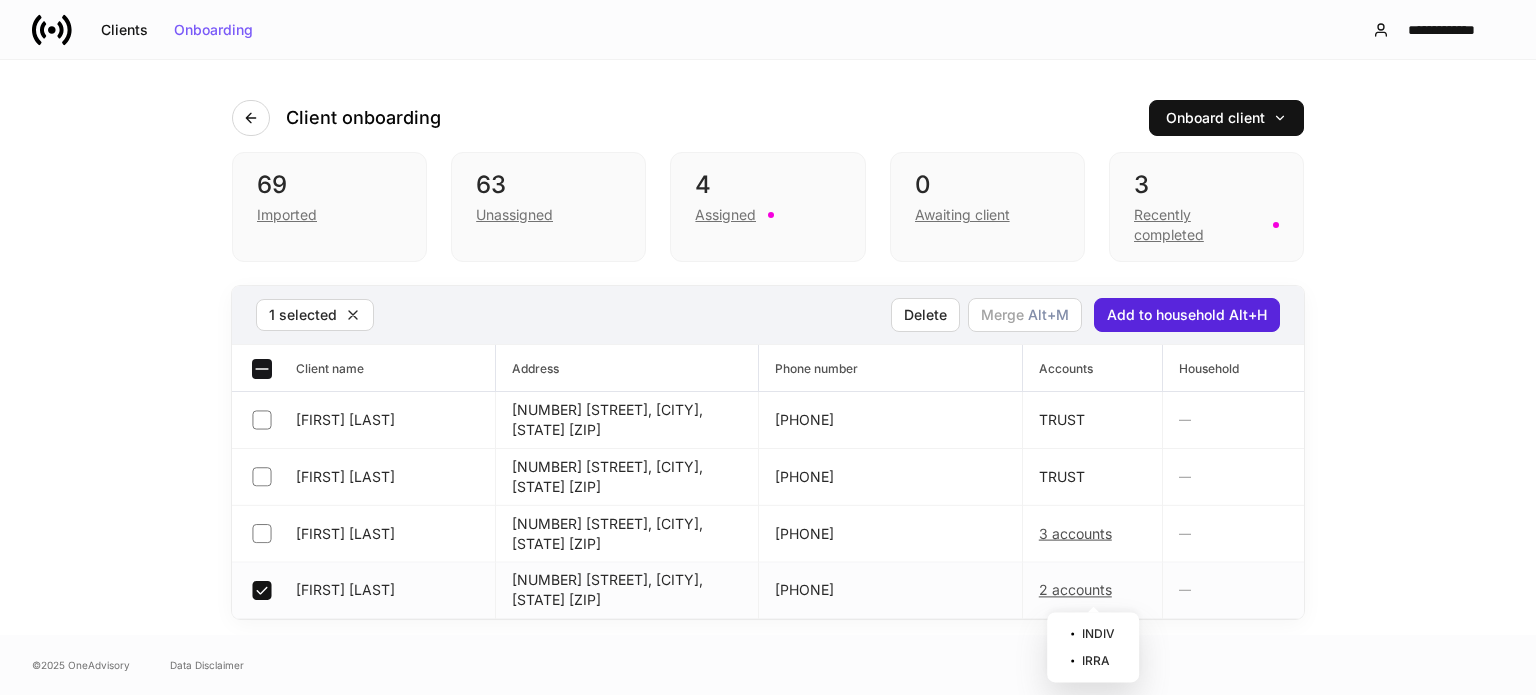 click on "2 accounts" at bounding box center [1093, 590] 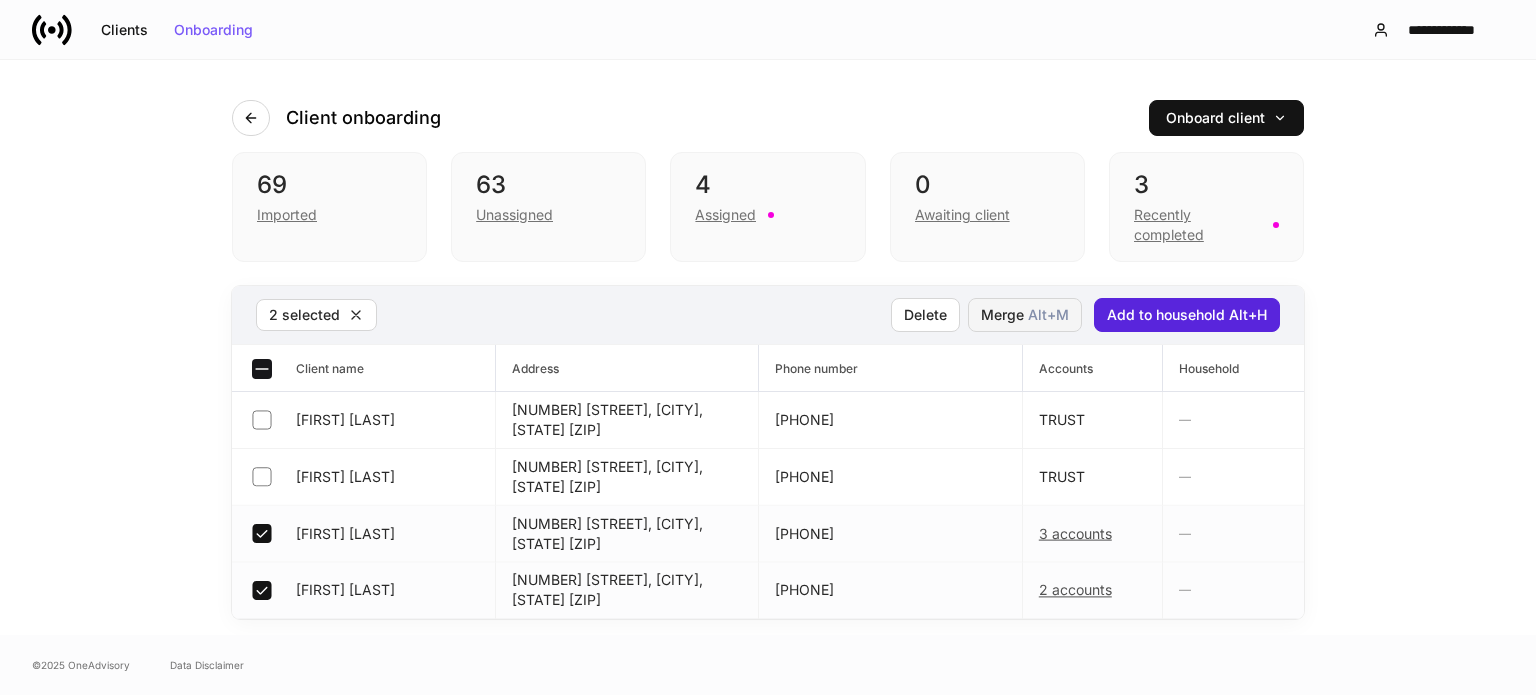 click on "Merge Alt+ M" at bounding box center [1025, 315] 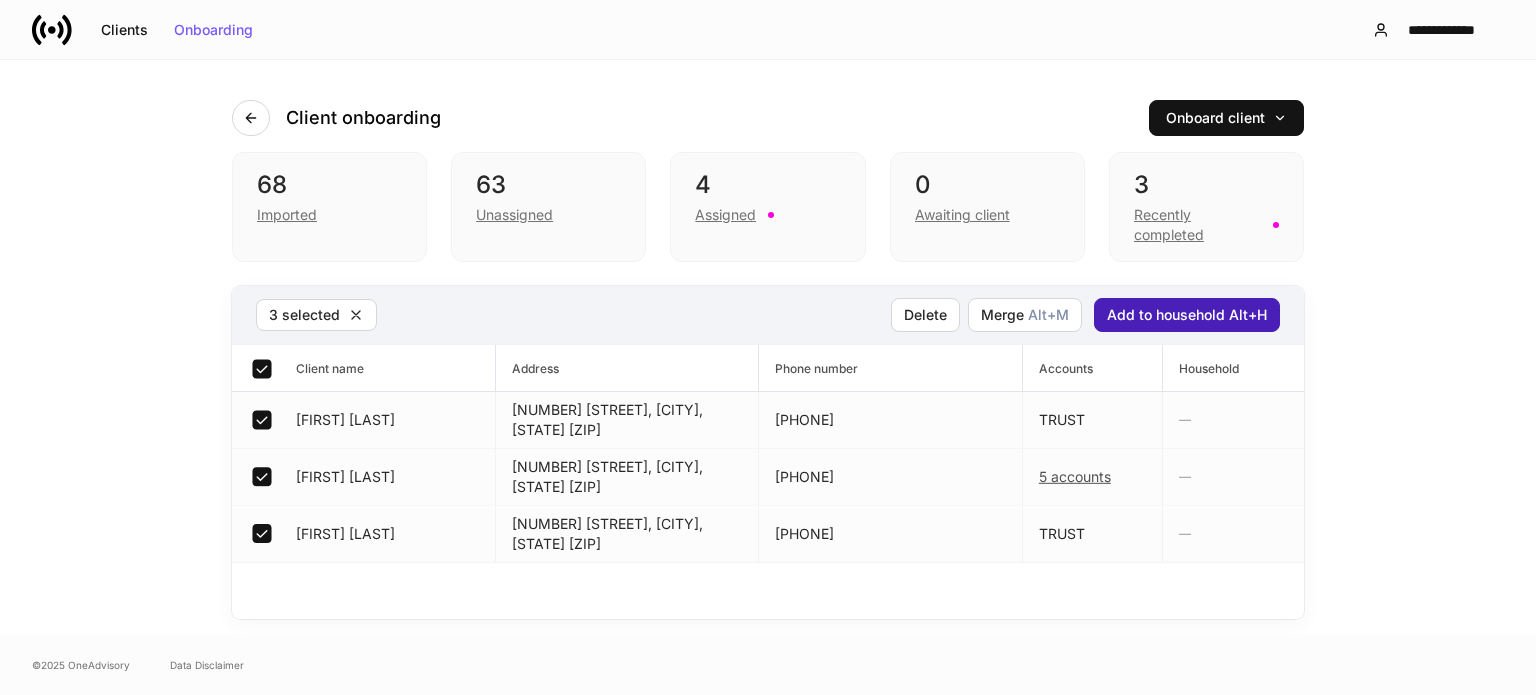 click on "Add to household Alt+H" at bounding box center [1187, 315] 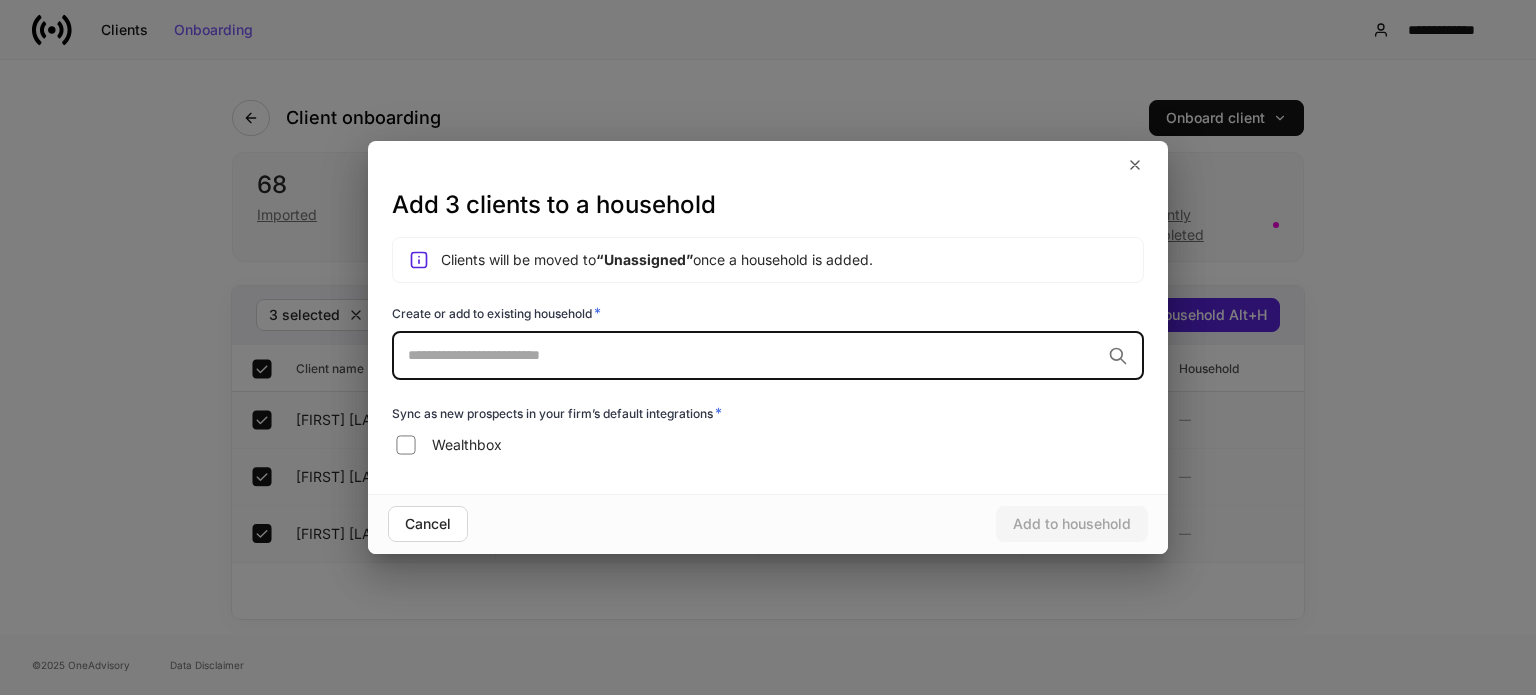 click at bounding box center (754, 355) 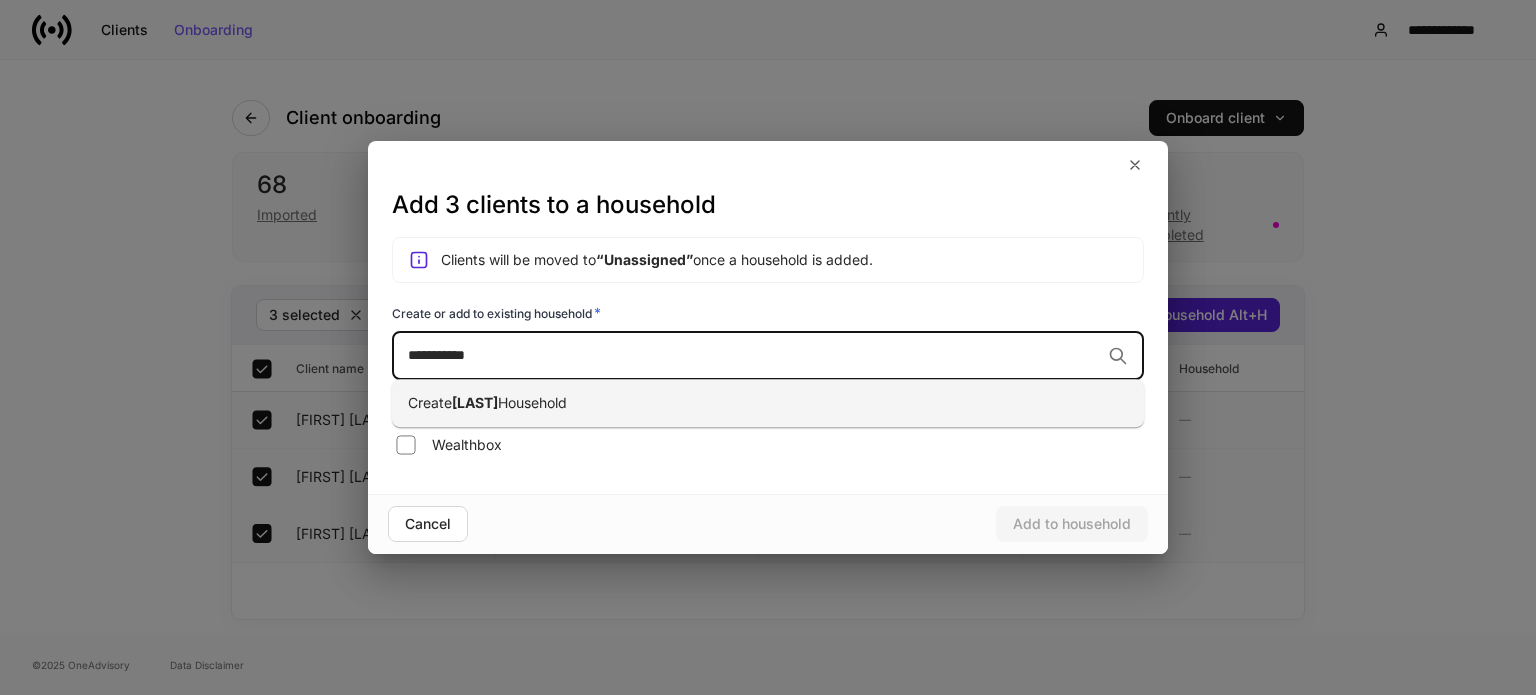 drag, startPoint x: 490, startPoint y: 362, endPoint x: 345, endPoint y: 367, distance: 145.08618 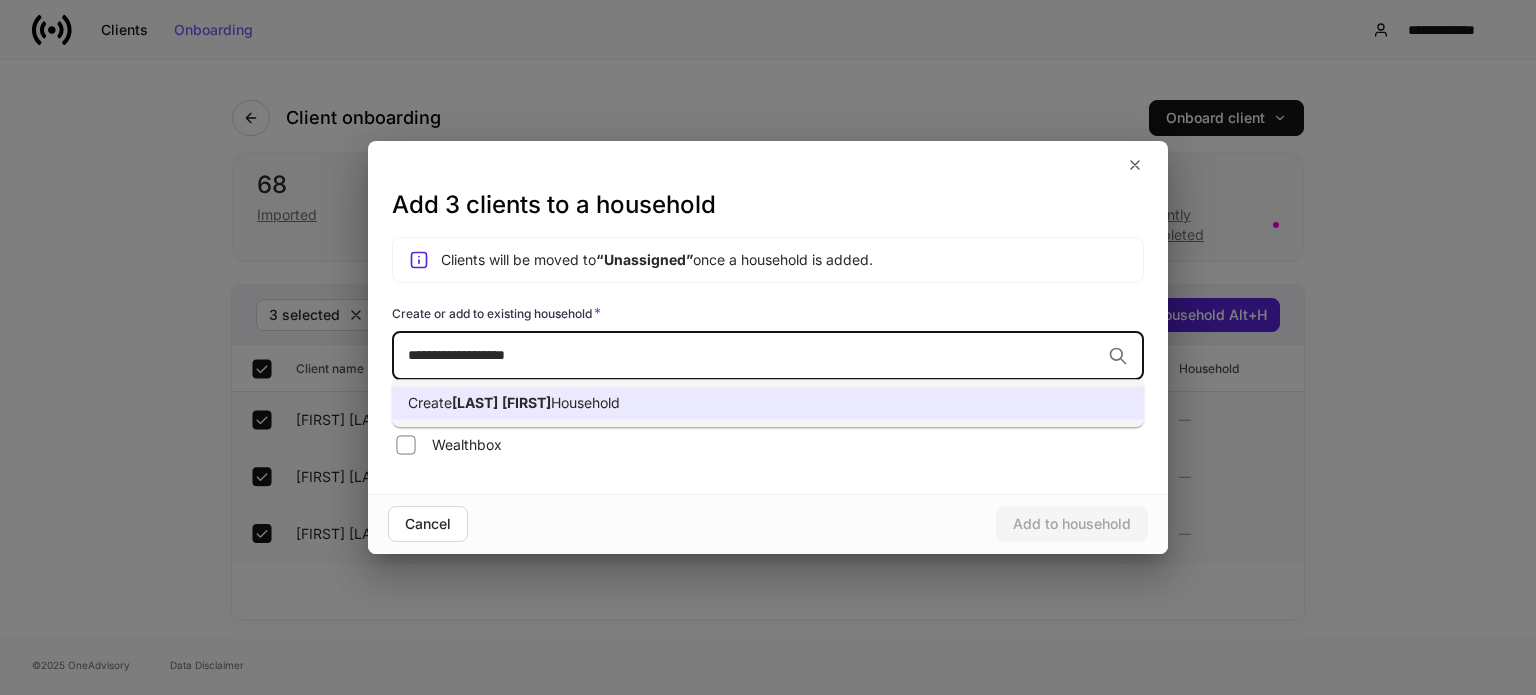 click on "[LAST]" at bounding box center [475, 402] 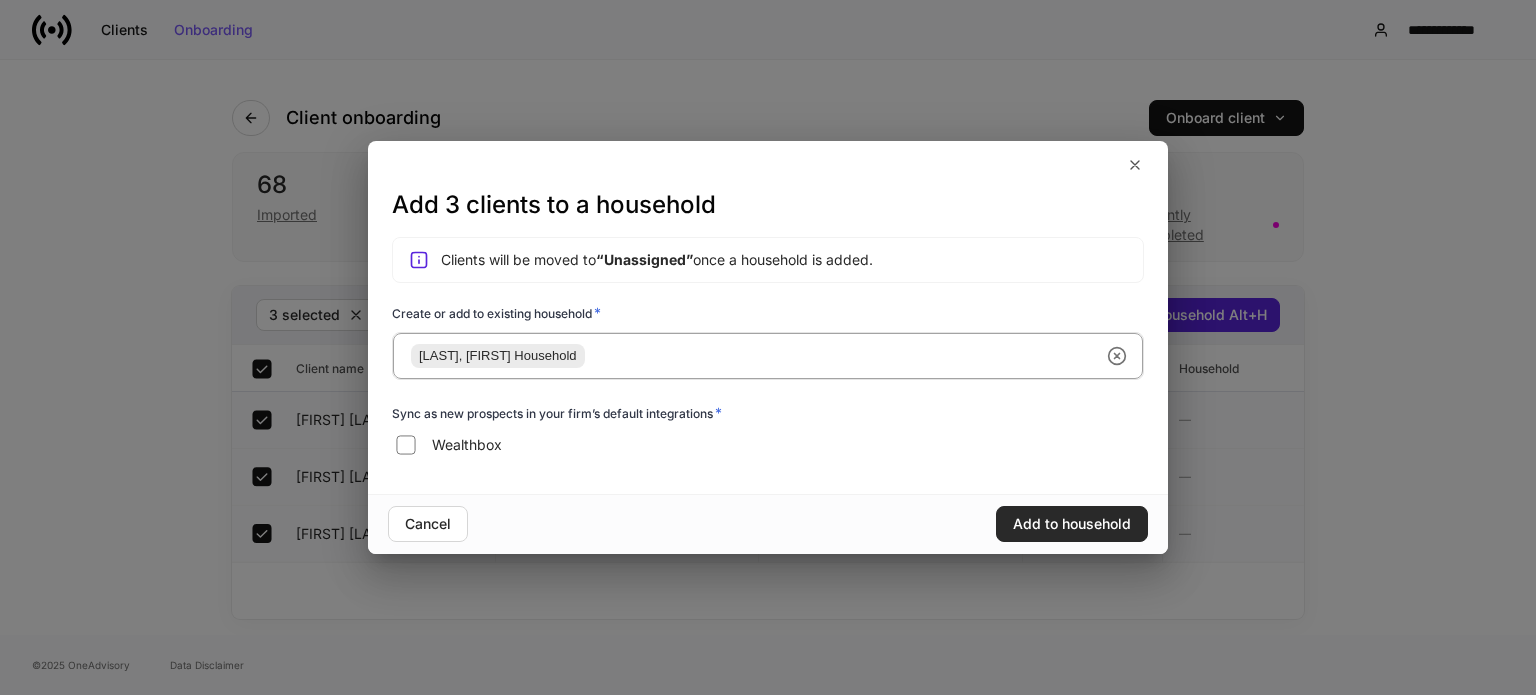 click on "Add to household" at bounding box center (1072, 524) 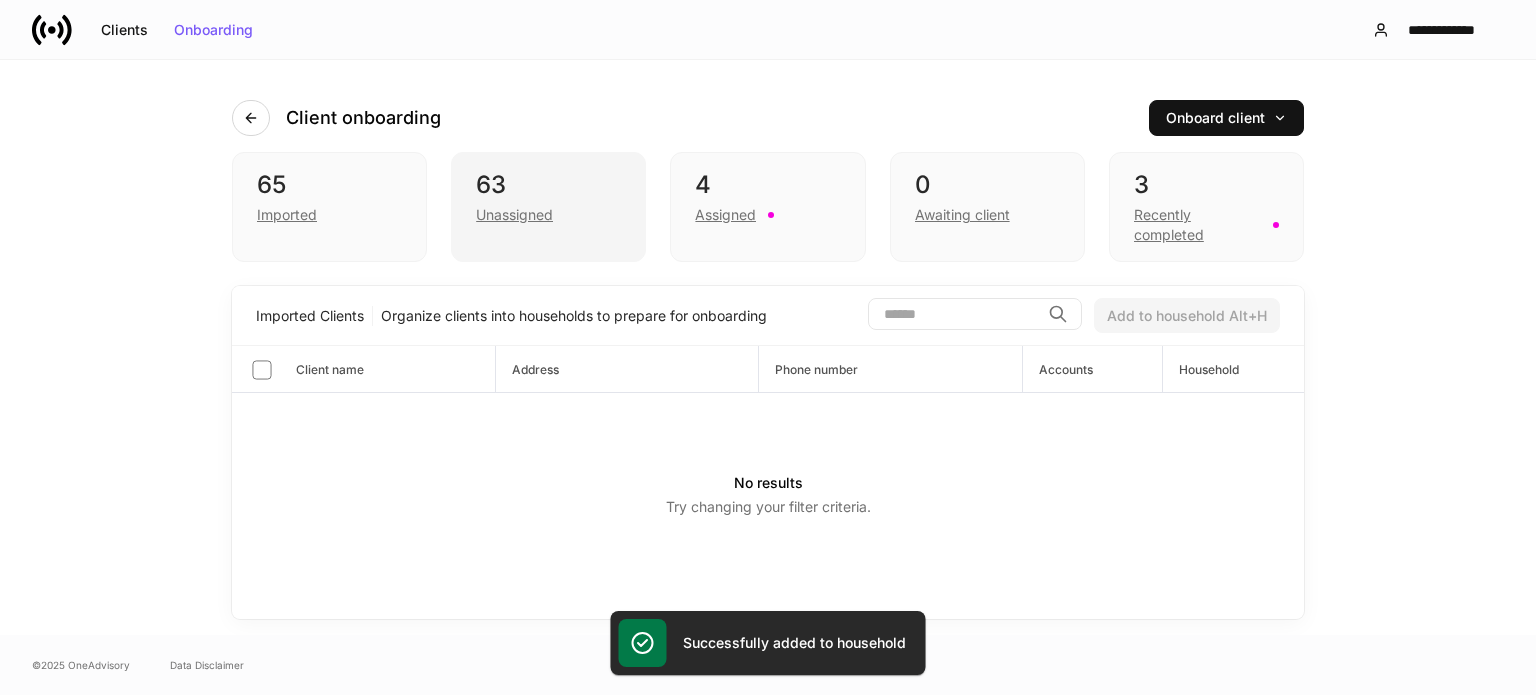 click on "63" at bounding box center (548, 185) 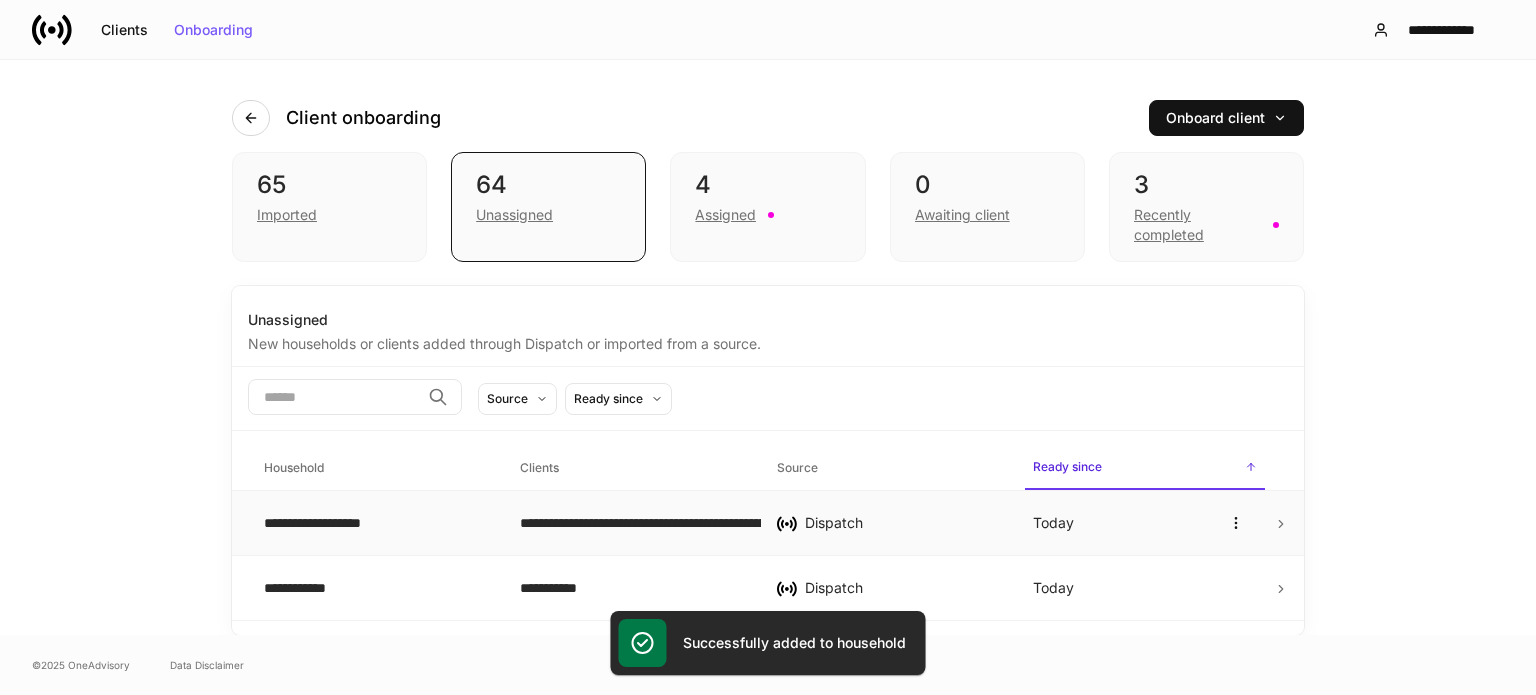 click 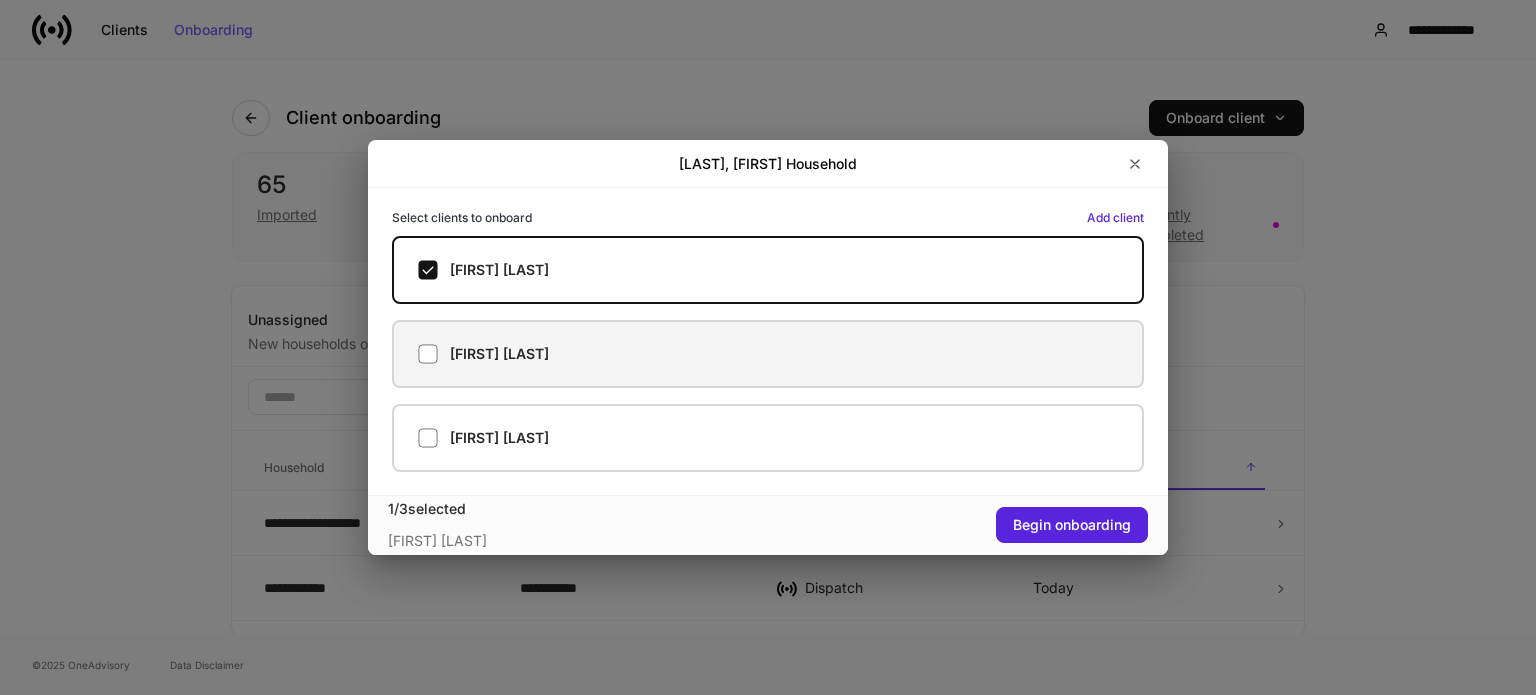 click on "[FIRST] [LAST]" at bounding box center (768, 354) 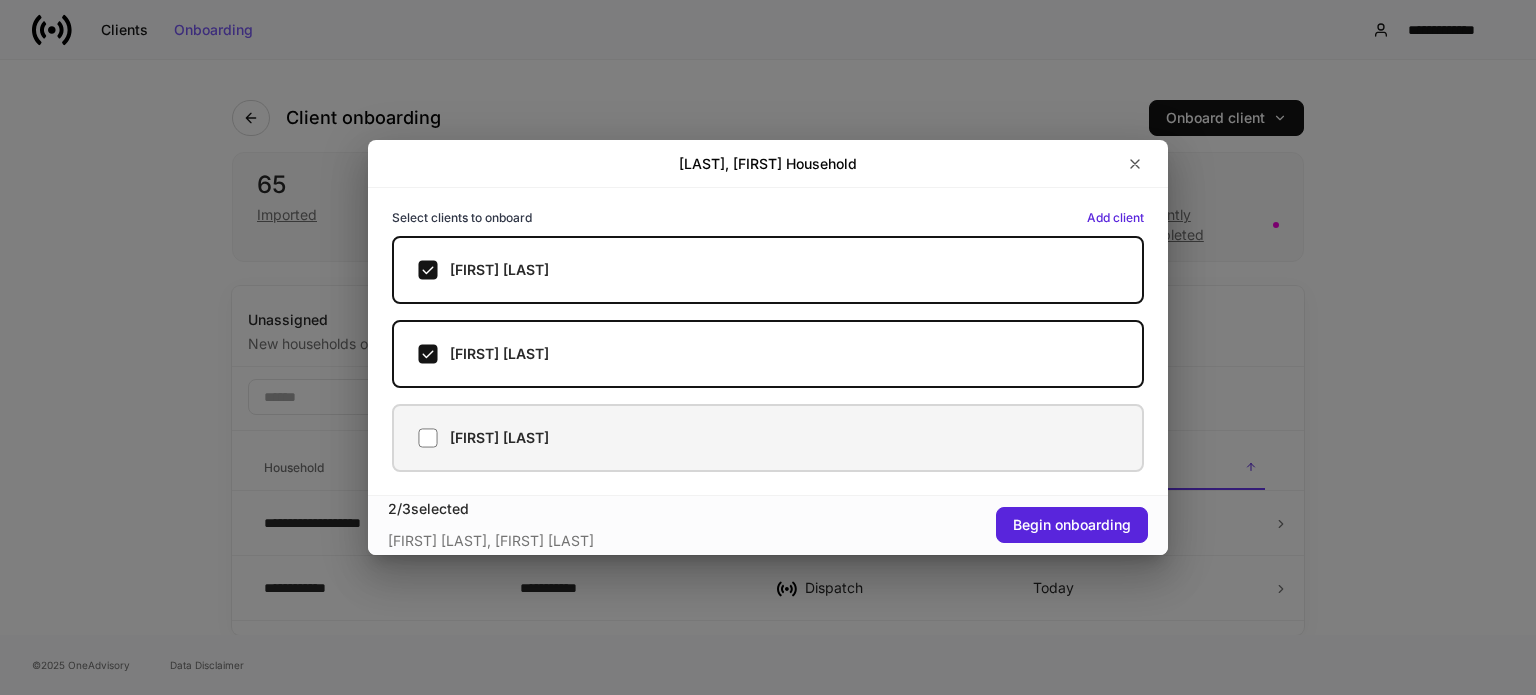 click on "[FIRST] [LAST]" at bounding box center [768, 438] 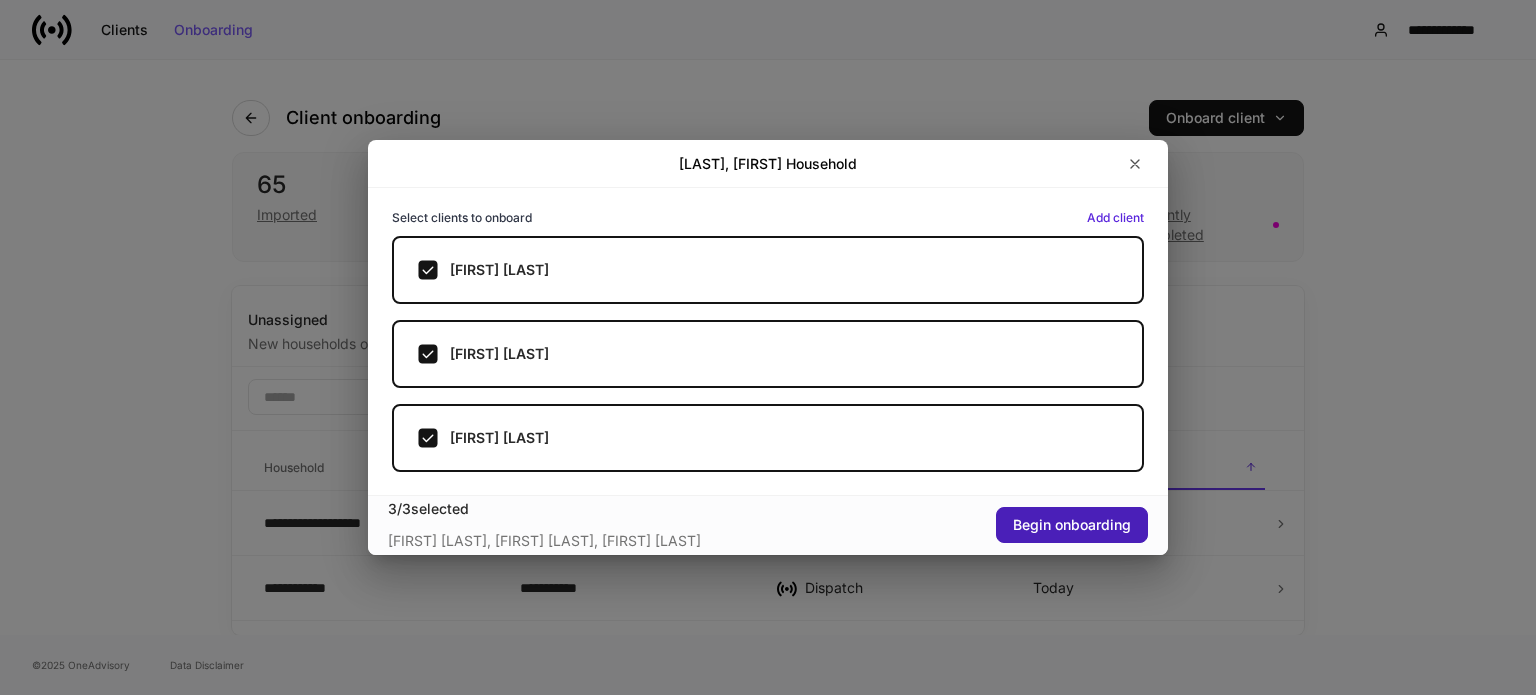 click on "Begin onboarding" at bounding box center (1072, 525) 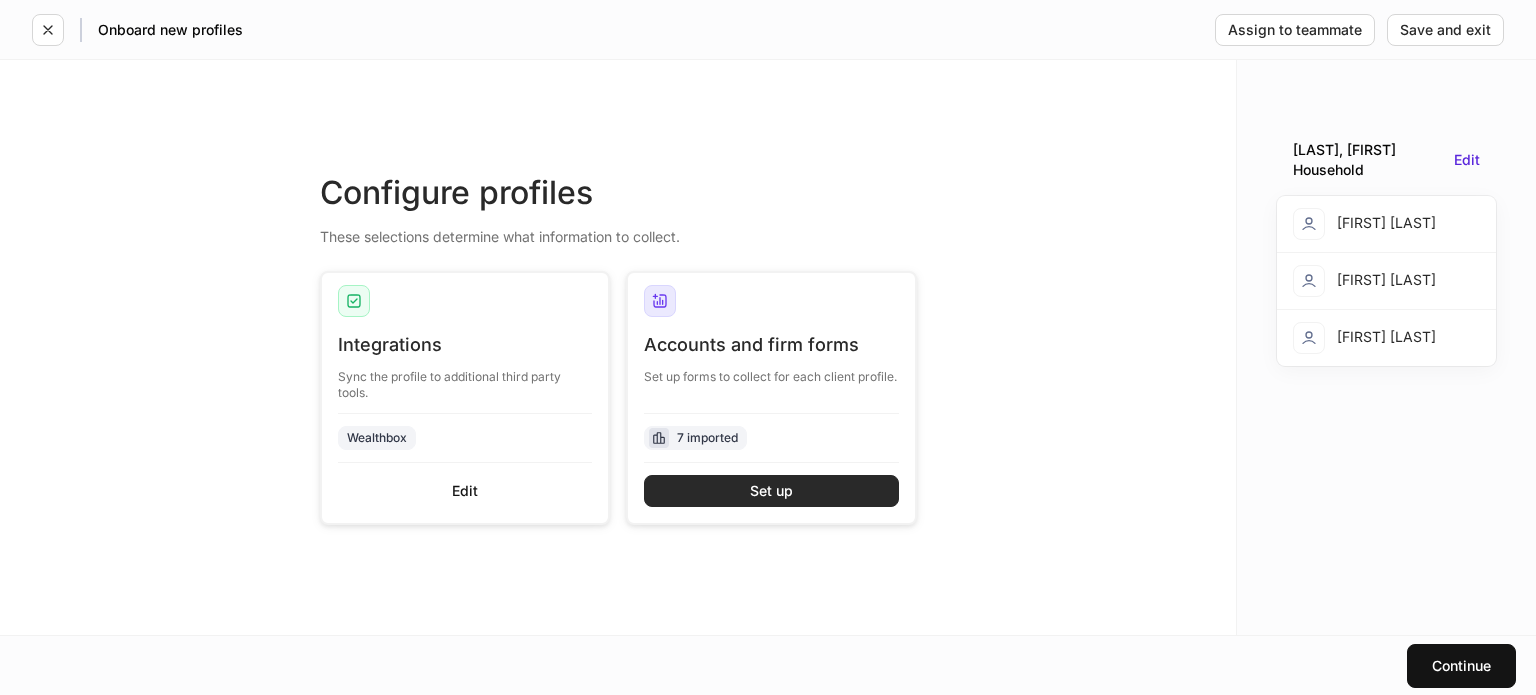 click on "Set up" at bounding box center (771, 491) 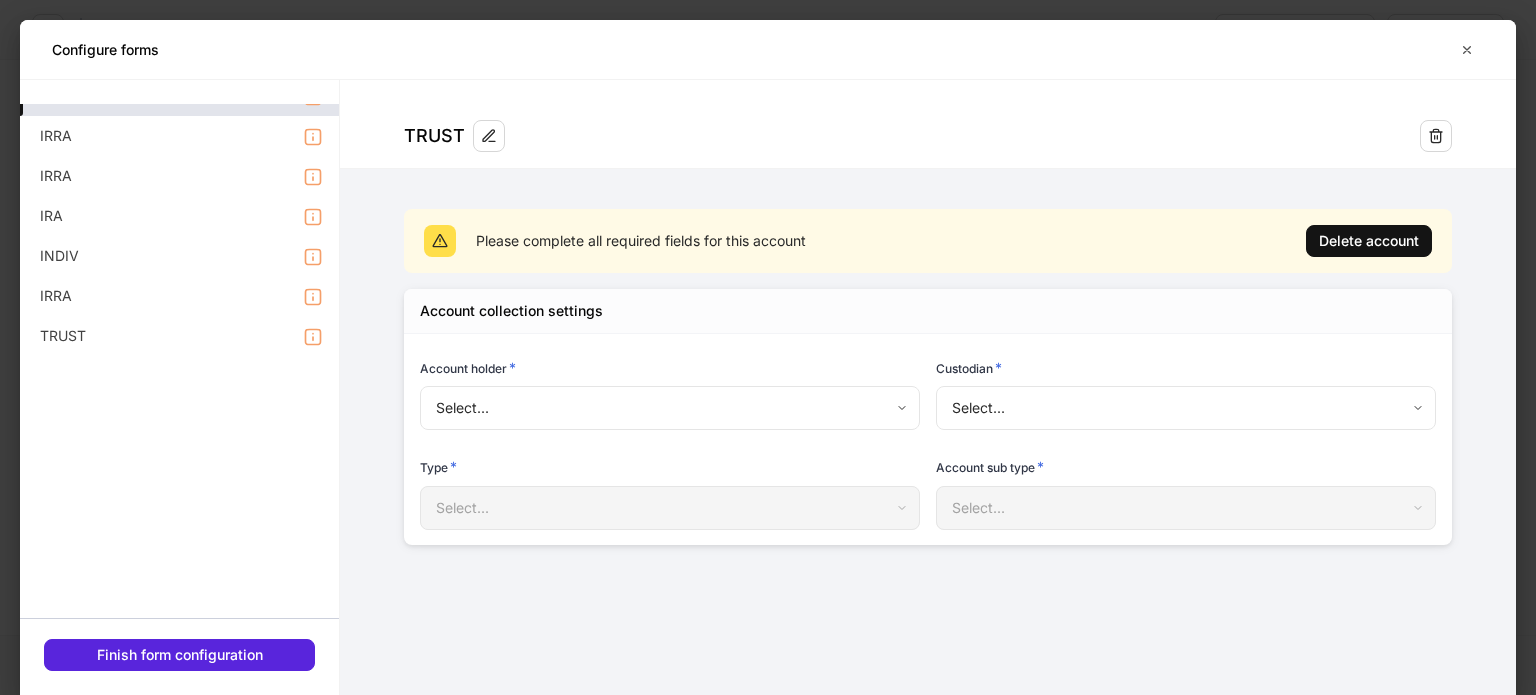 scroll, scrollTop: 134, scrollLeft: 0, axis: vertical 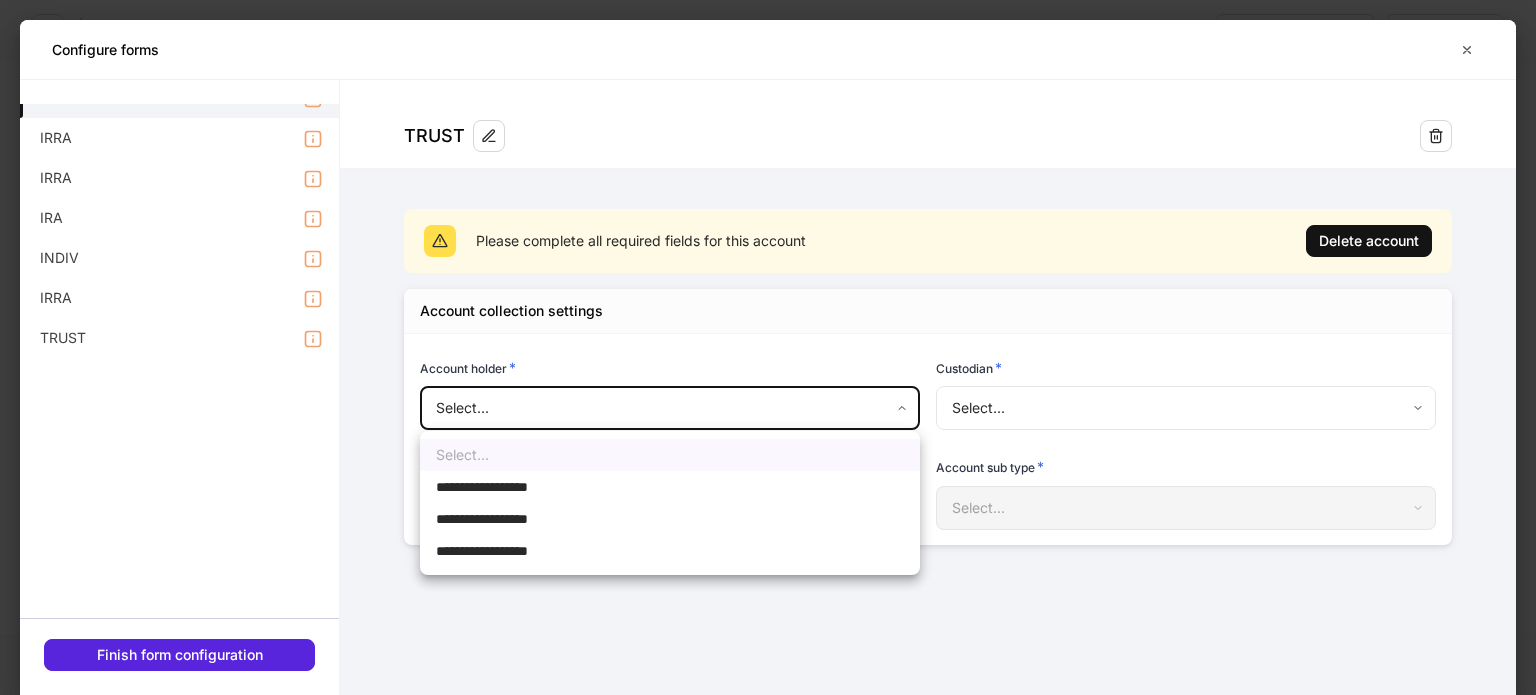 click on "**********" at bounding box center (768, 347) 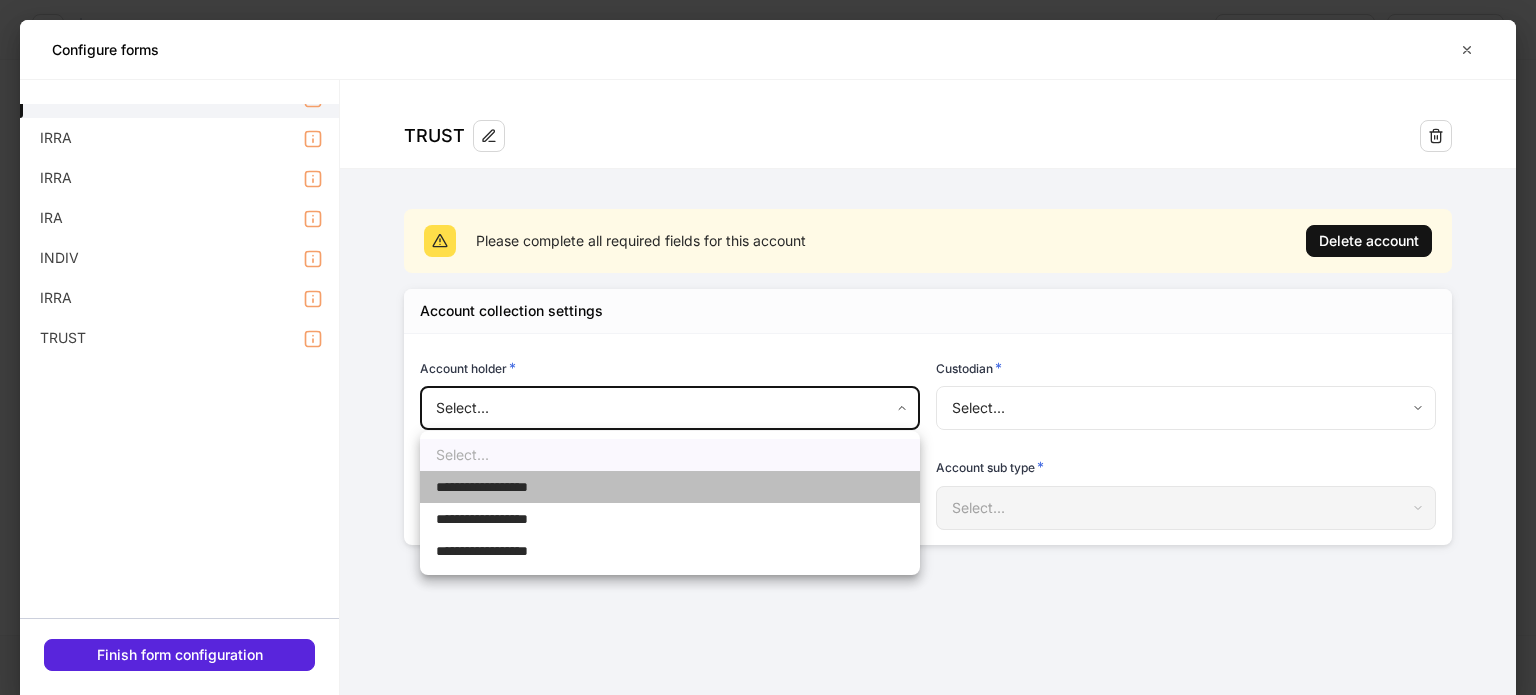 click on "**********" at bounding box center (500, 487) 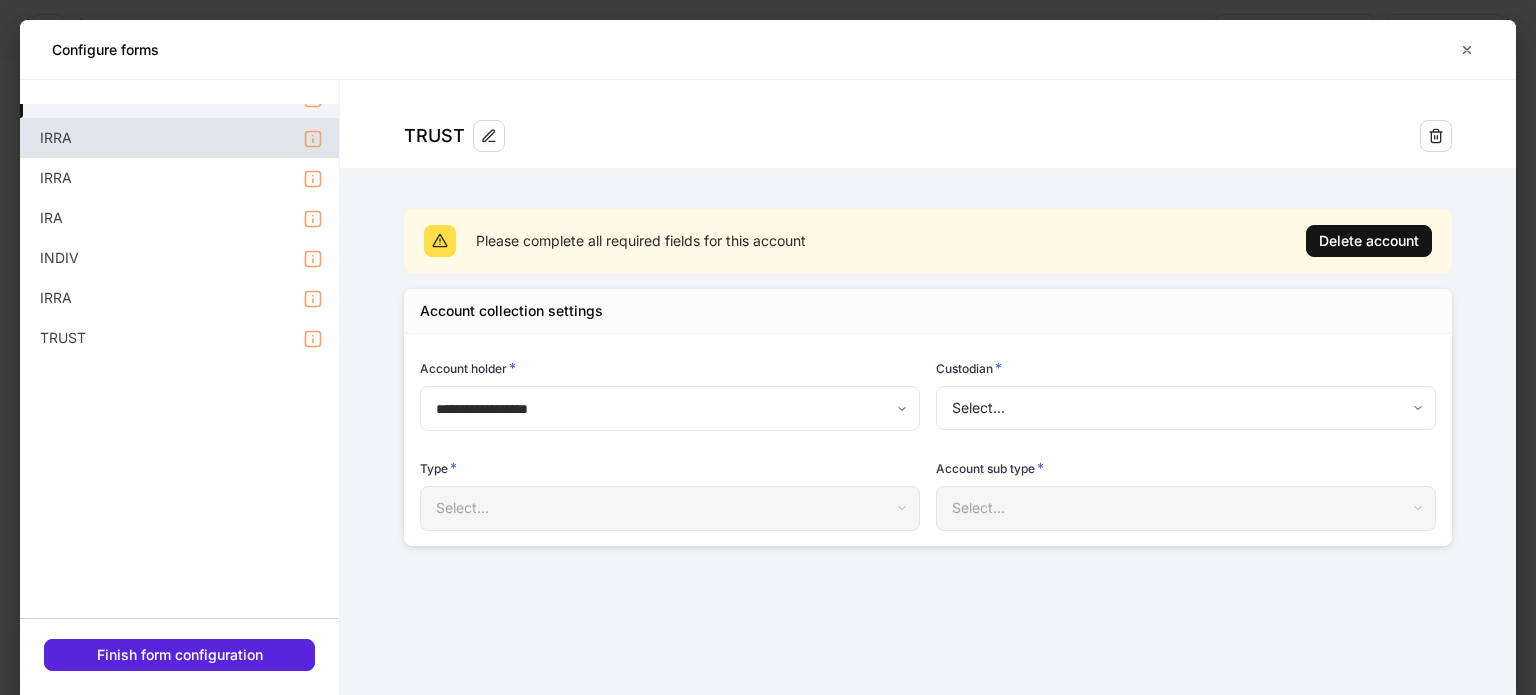 click on "IRRA" at bounding box center (179, 138) 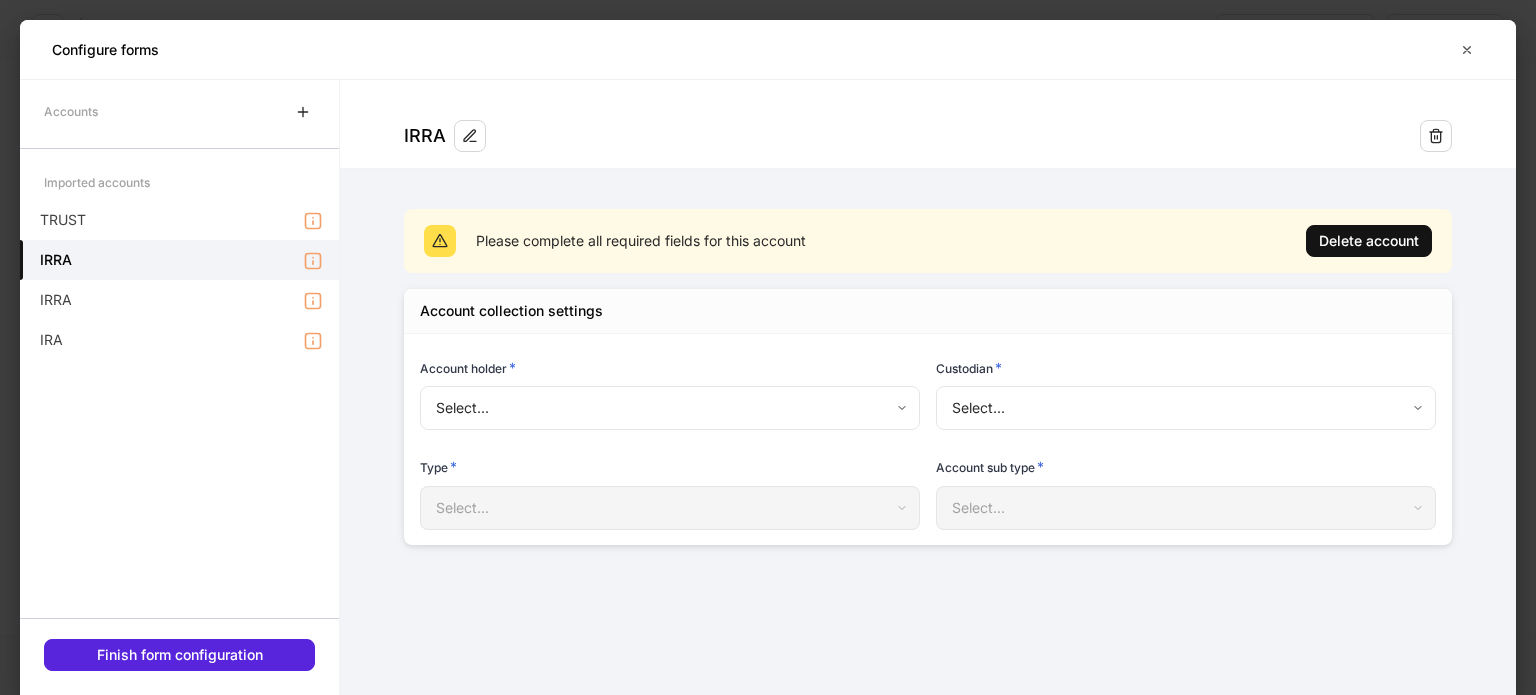 scroll, scrollTop: 0, scrollLeft: 0, axis: both 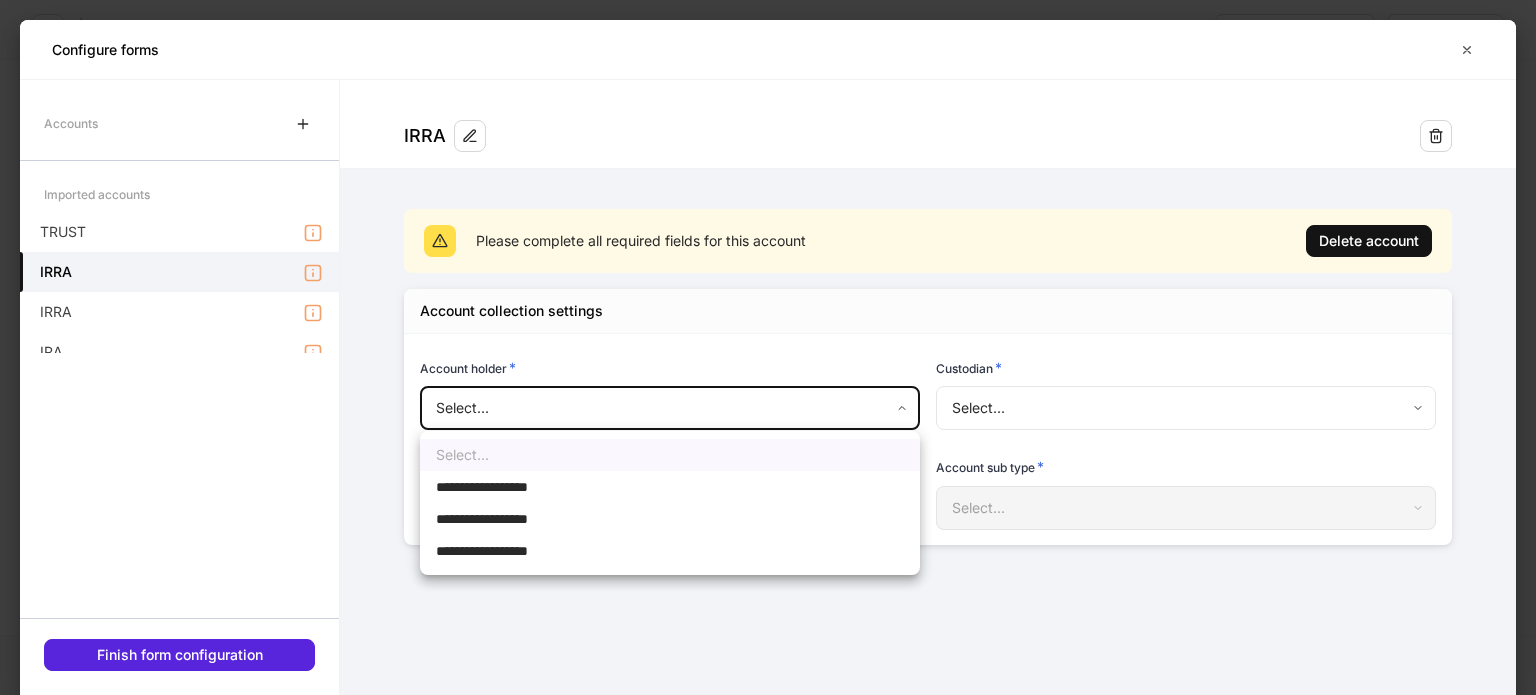 click on "**********" at bounding box center (768, 347) 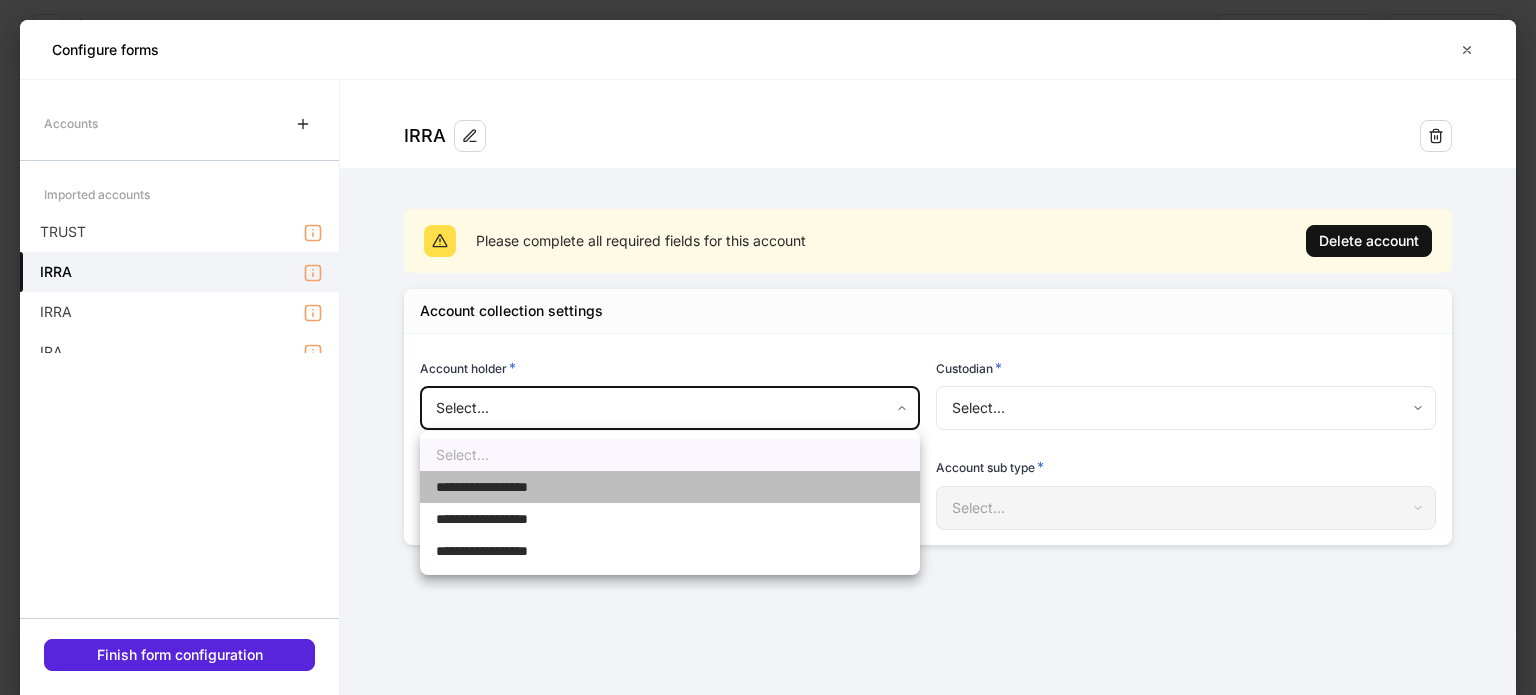 click on "**********" at bounding box center [500, 487] 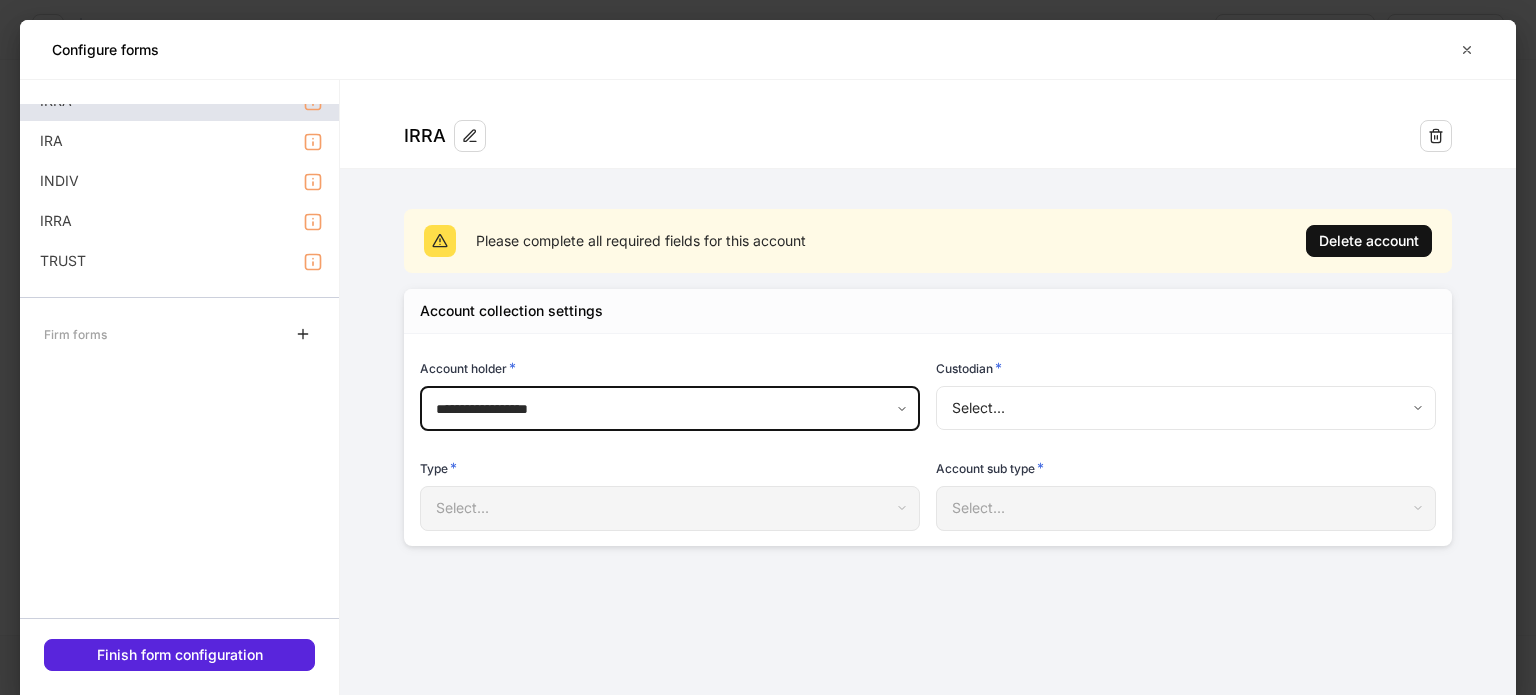 scroll, scrollTop: 0, scrollLeft: 0, axis: both 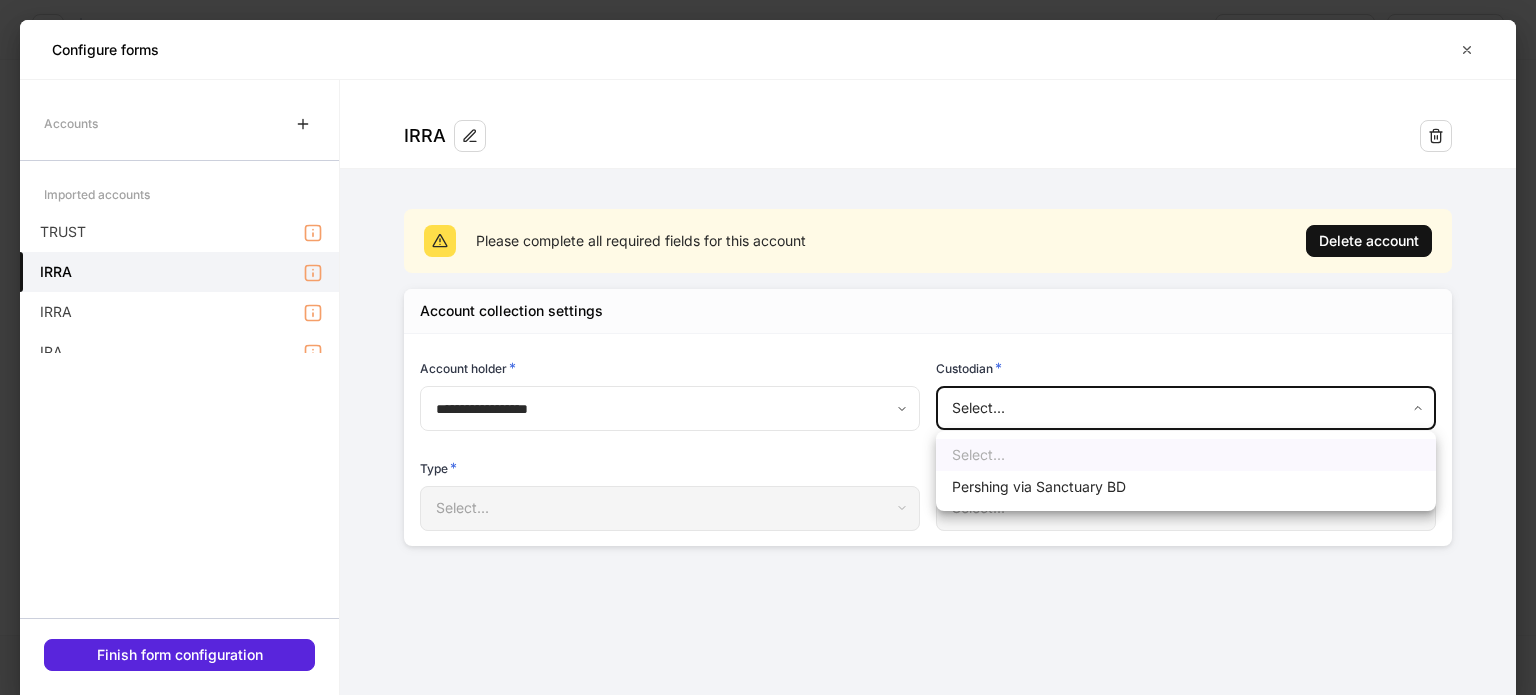 click on "**********" at bounding box center (768, 347) 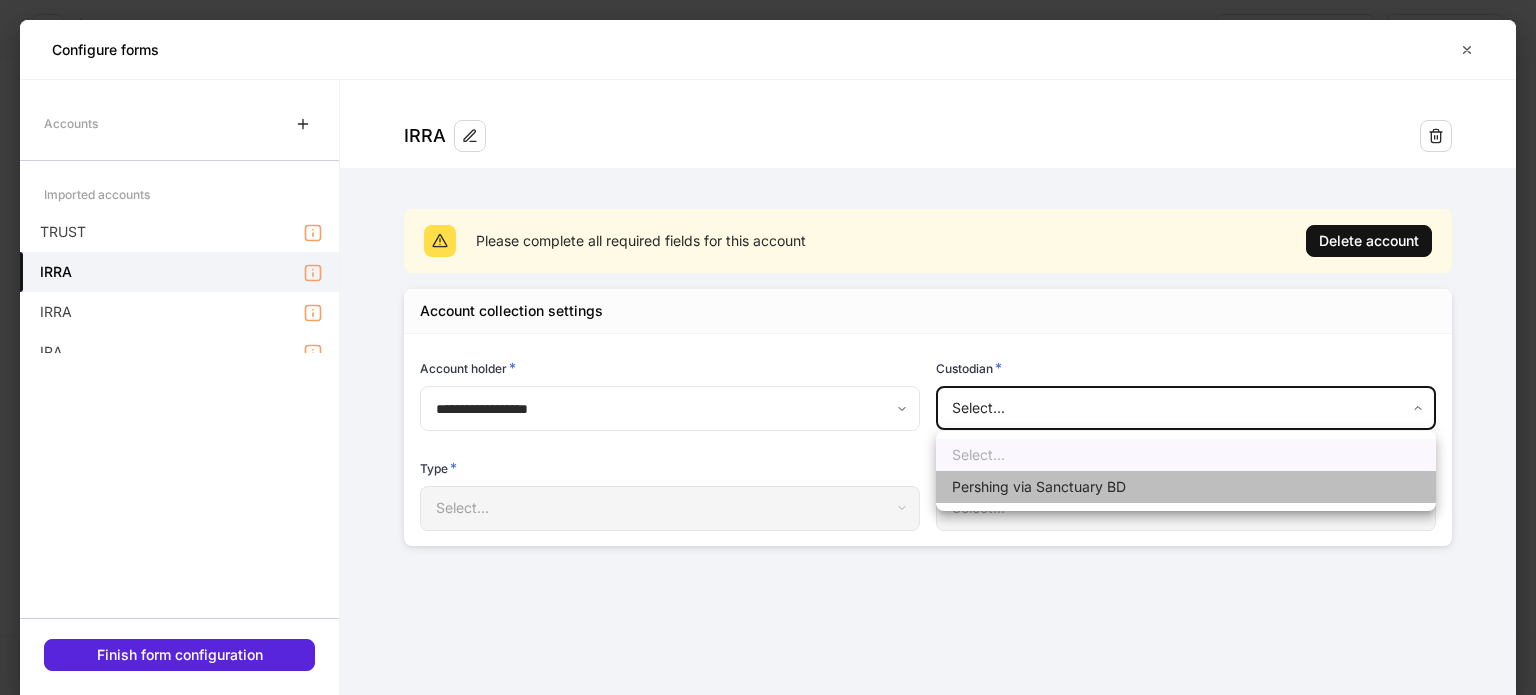 click on "Pershing via Sanctuary BD" at bounding box center (1186, 487) 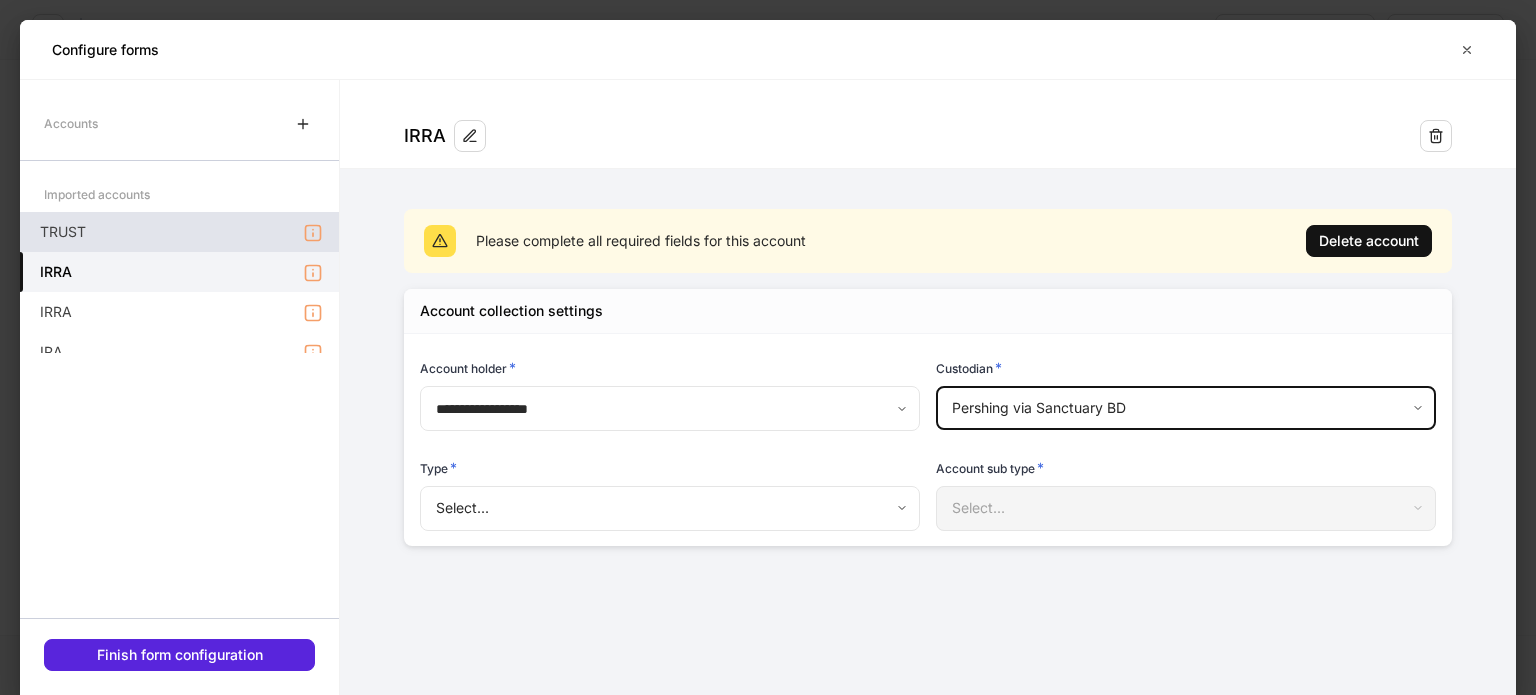 click on "TRUST" at bounding box center [179, 232] 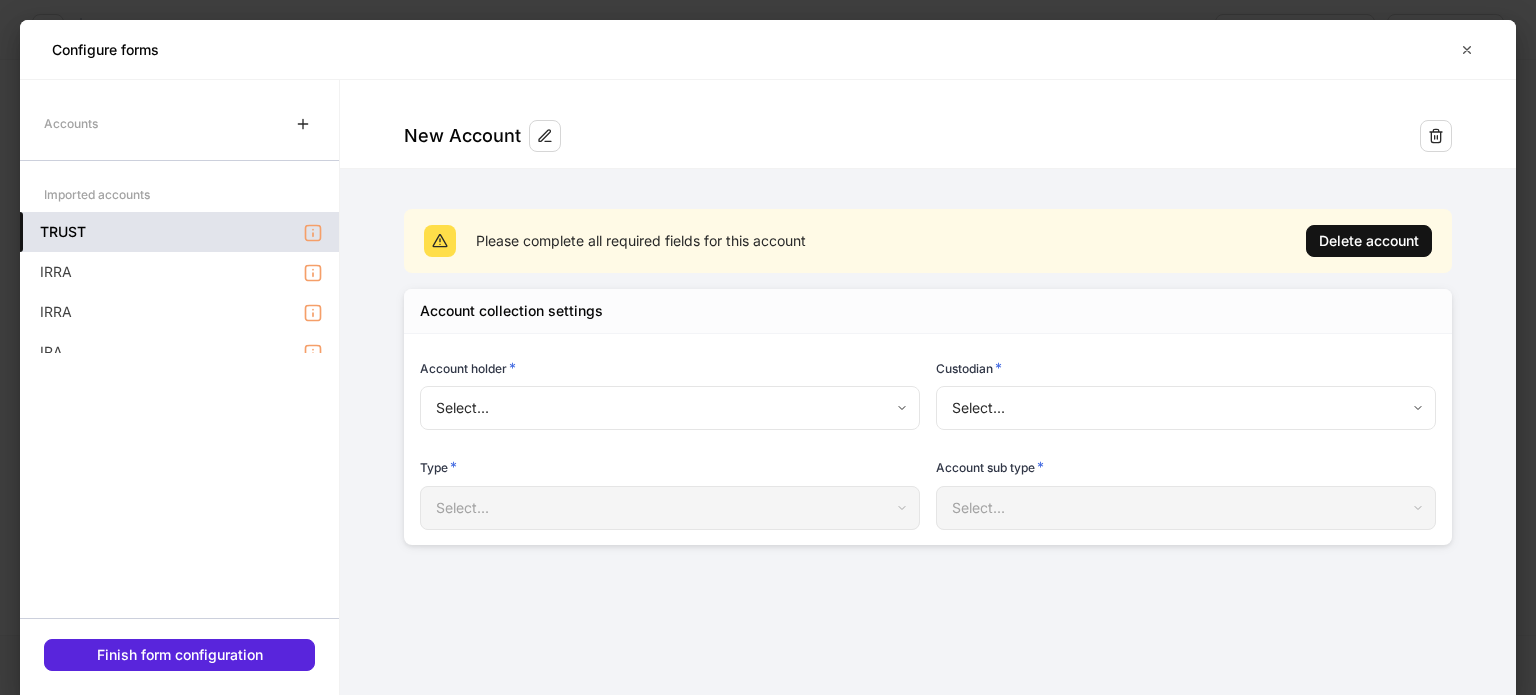 type on "**********" 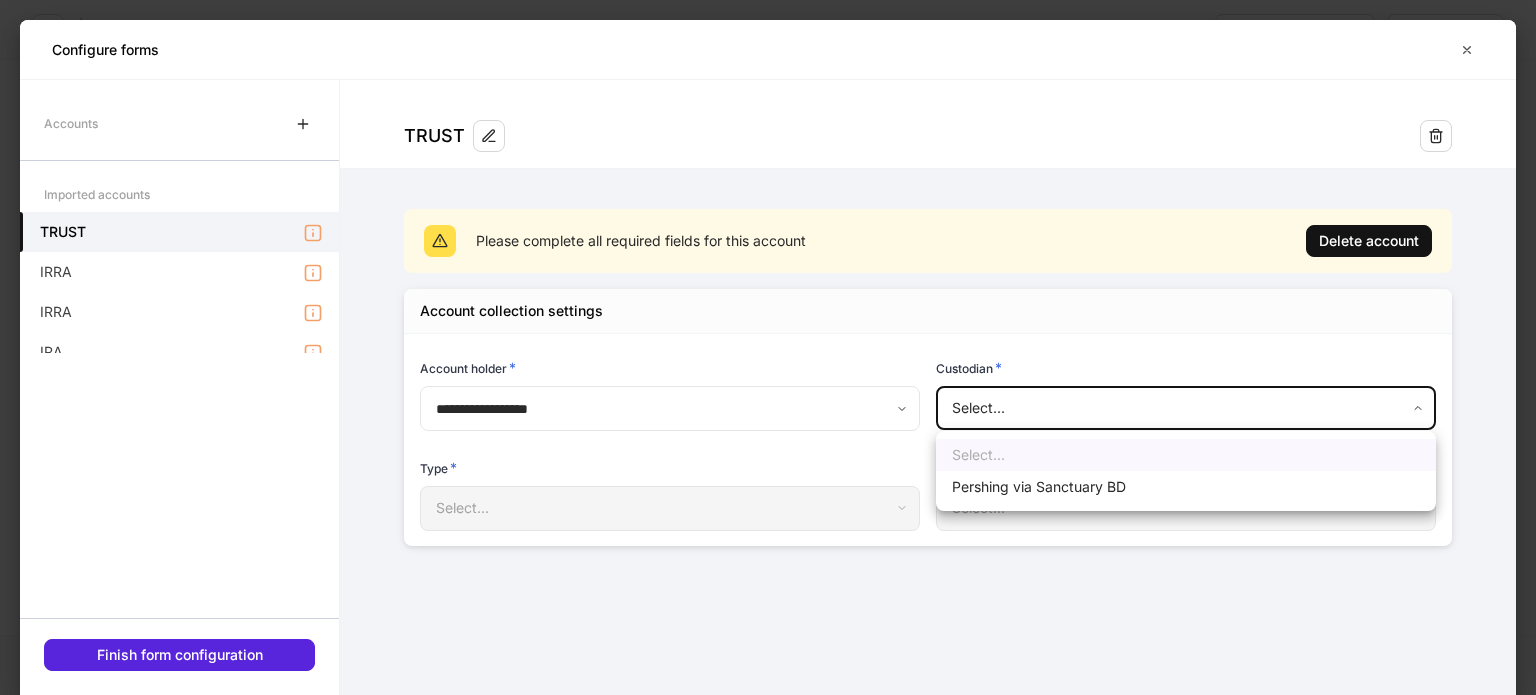 click on "**********" at bounding box center (768, 347) 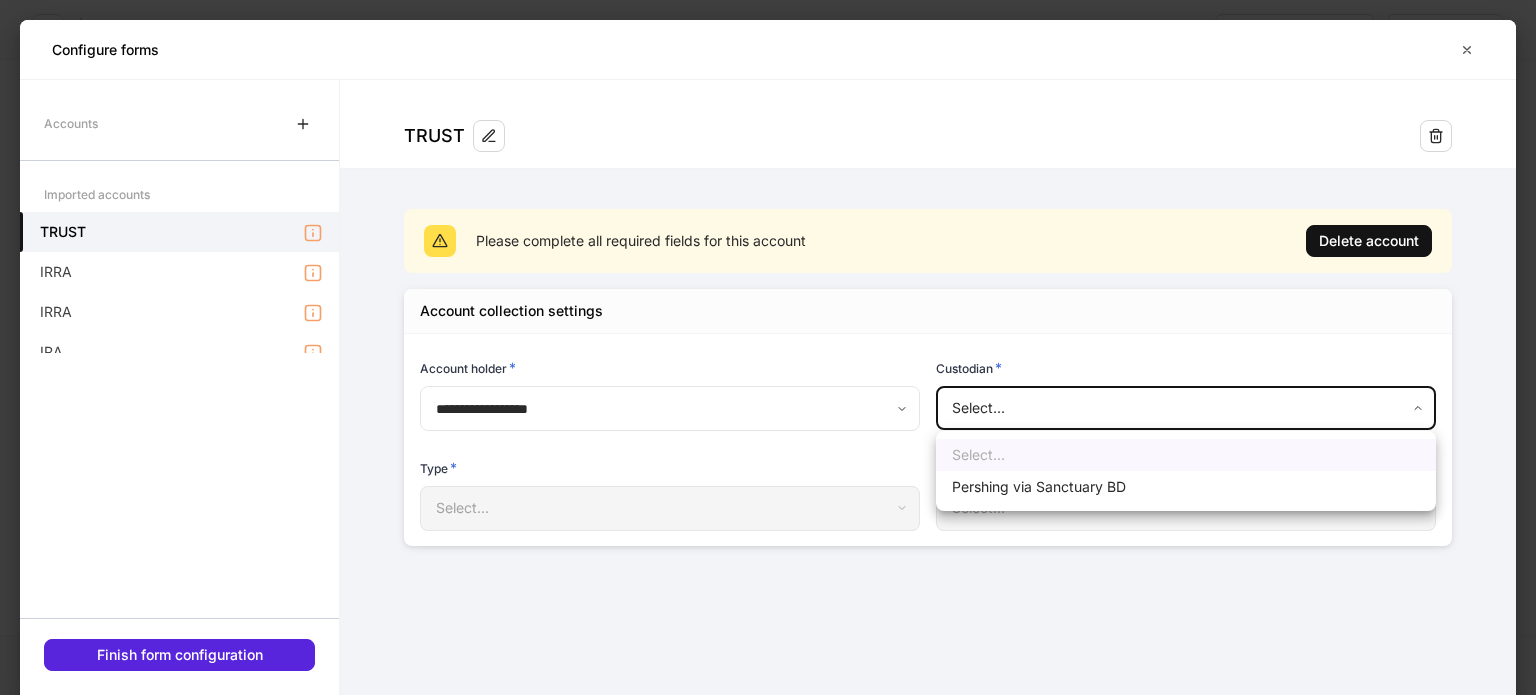 click on "Pershing via Sanctuary BD" at bounding box center [1186, 487] 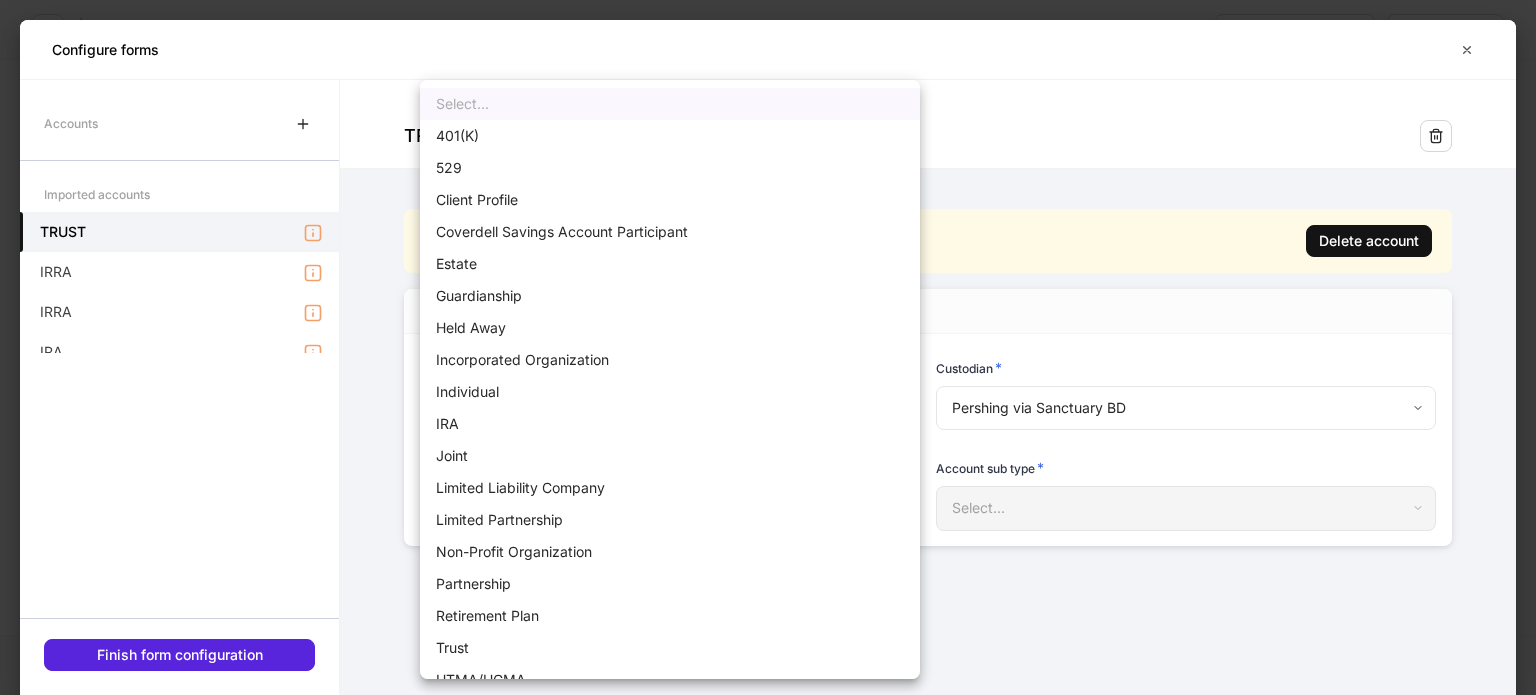click on "**********" at bounding box center (768, 347) 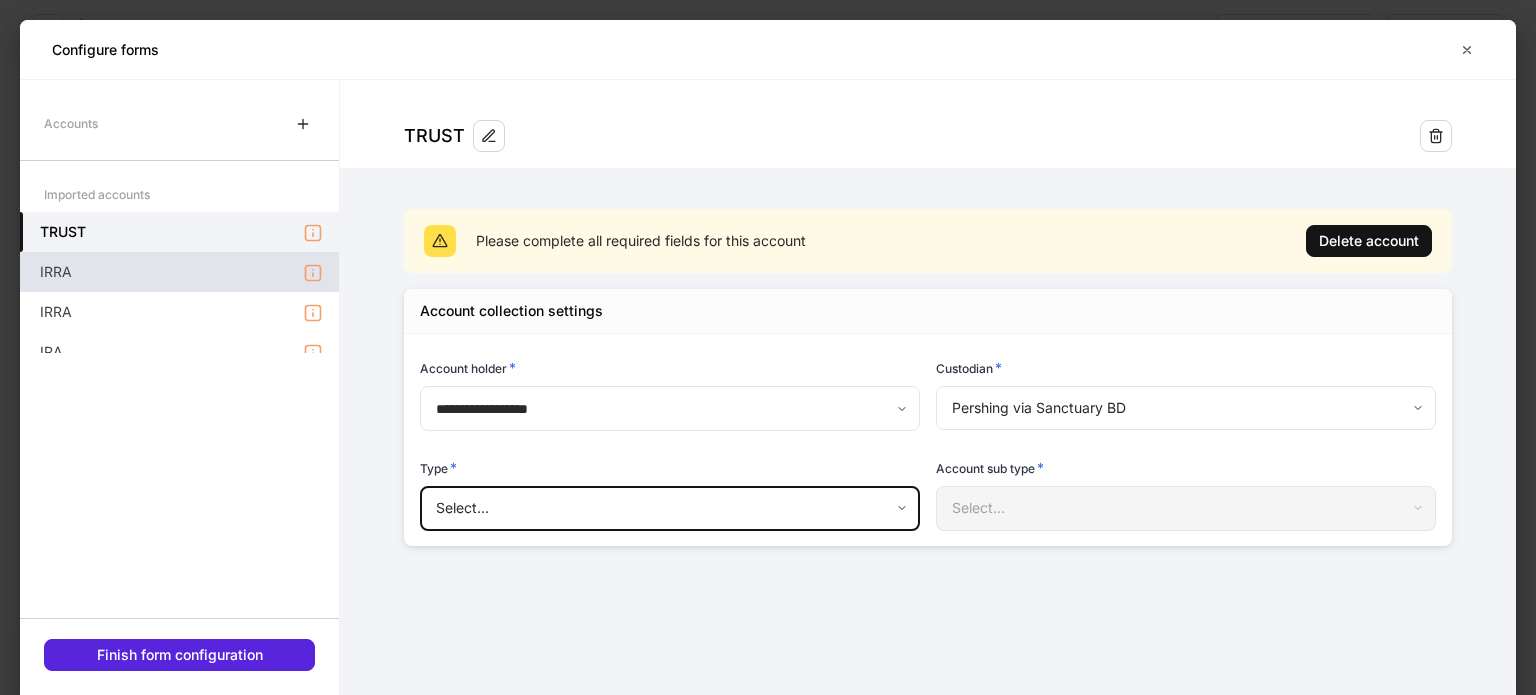 click on "IRRA" at bounding box center [179, 272] 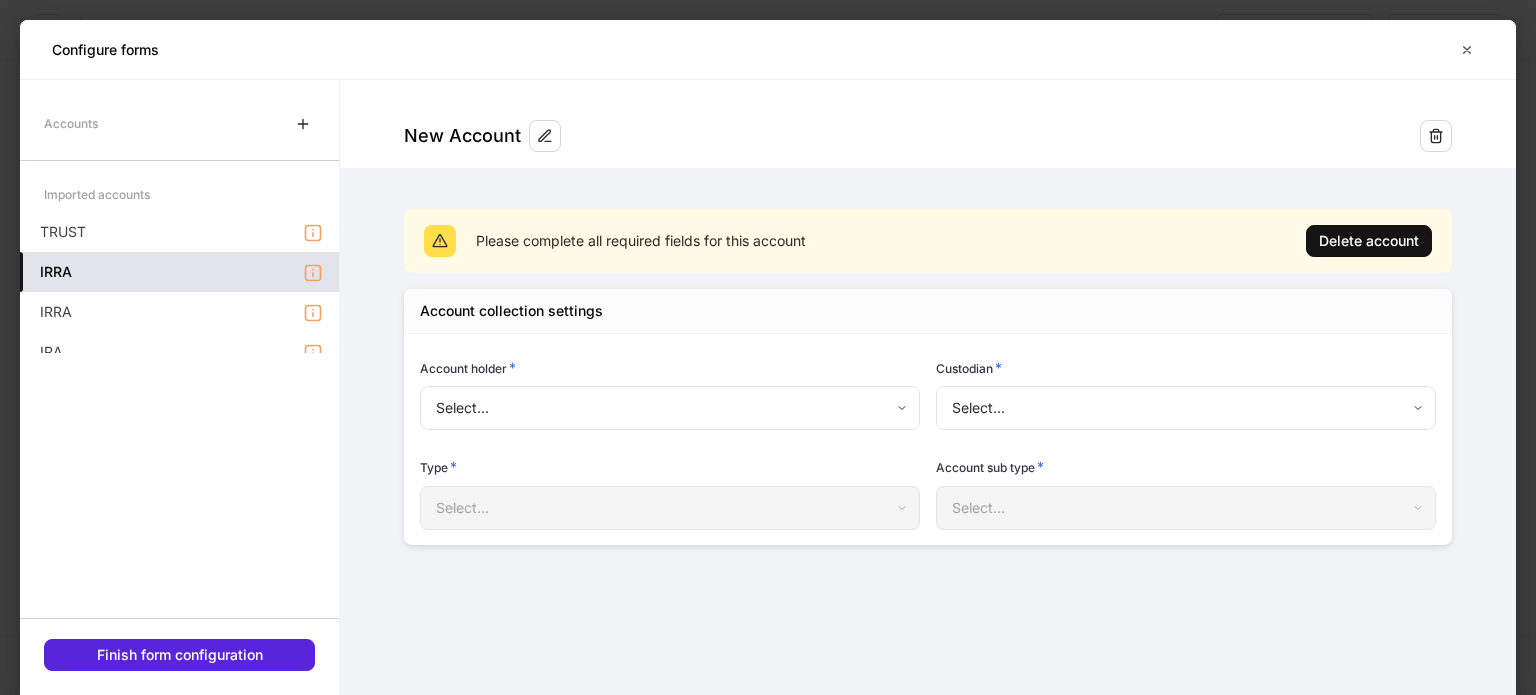 type on "**********" 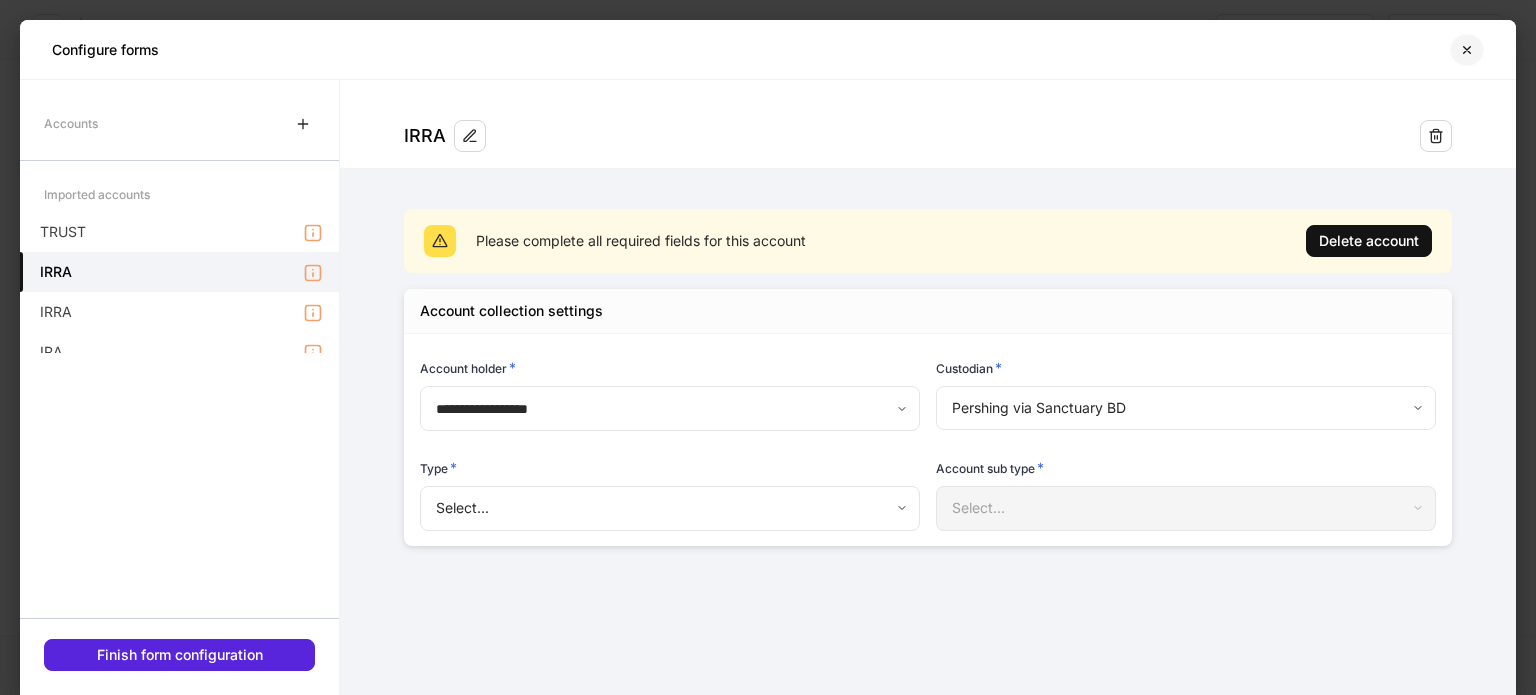 click at bounding box center [1467, 50] 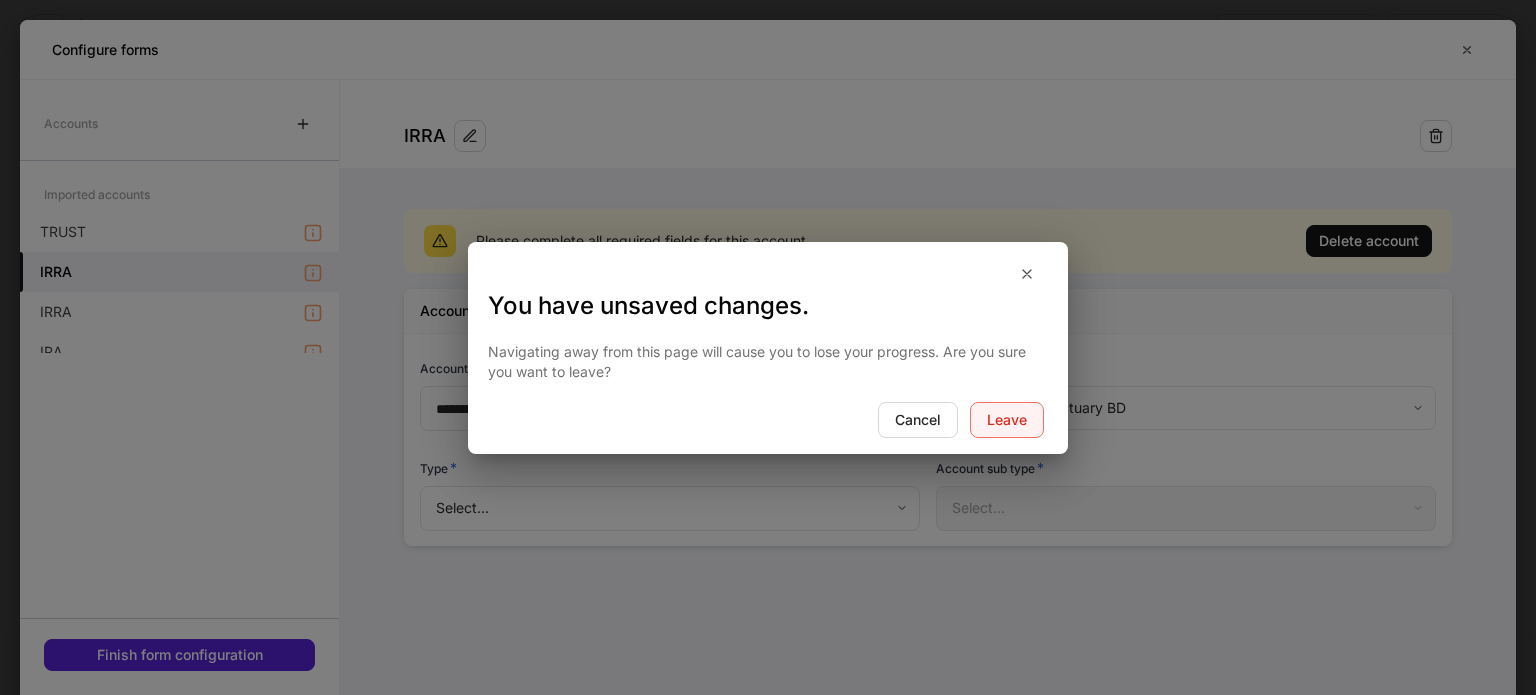 click on "Leave" at bounding box center [1007, 420] 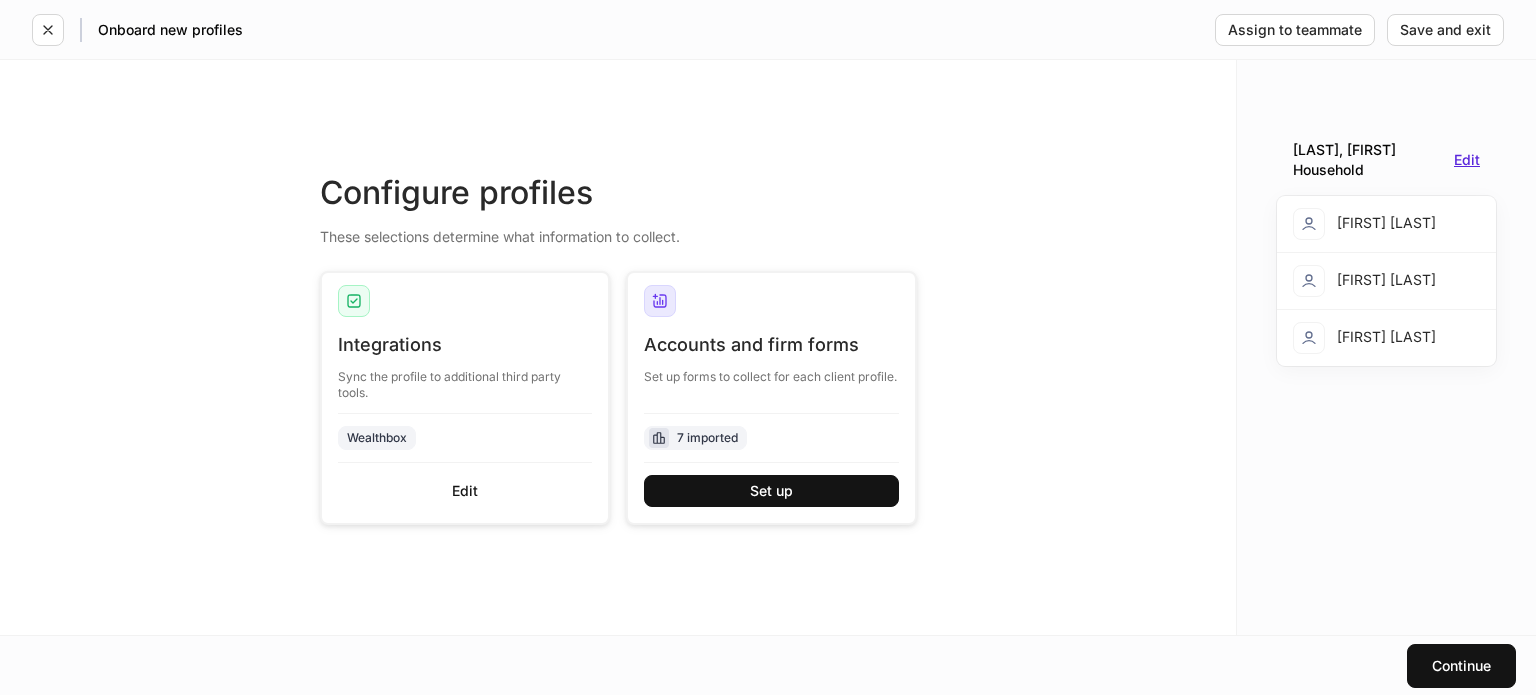 click on "Edit" at bounding box center [1467, 160] 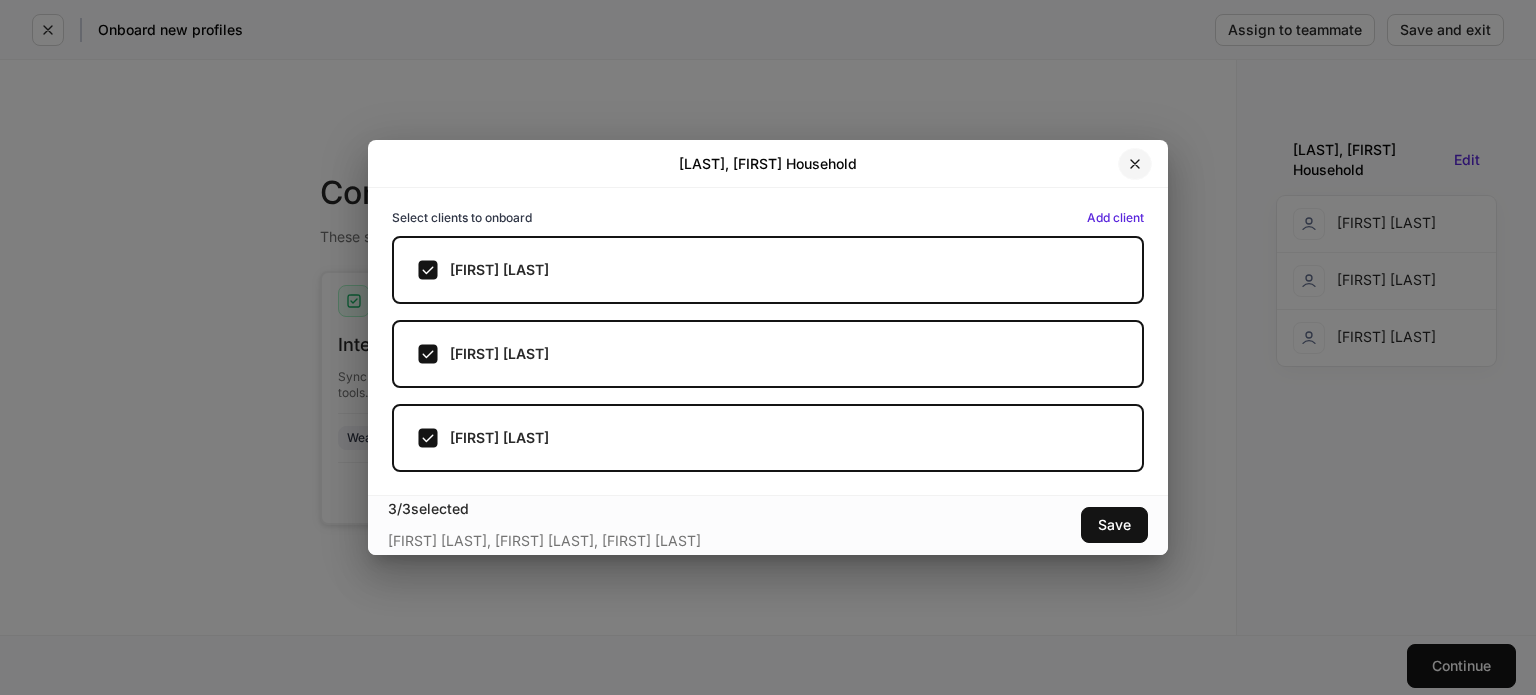 click 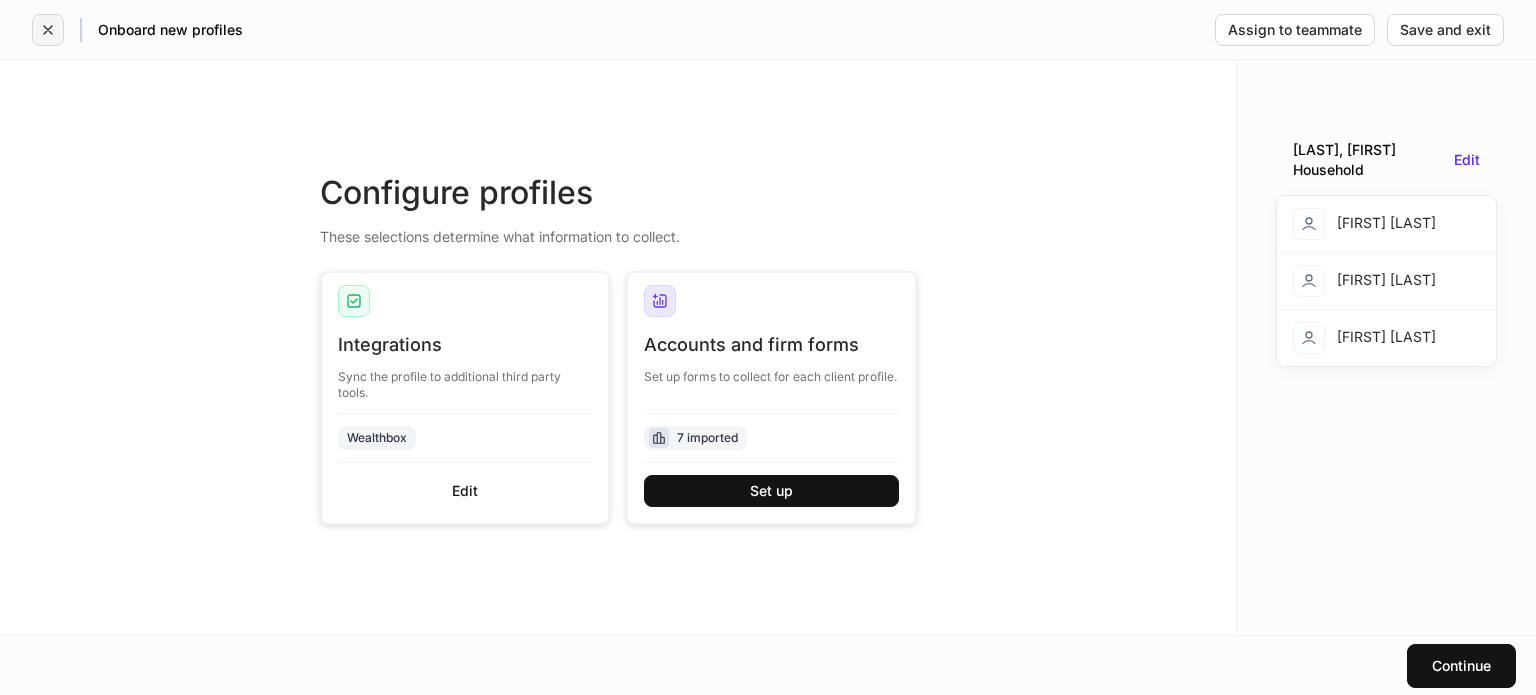 click 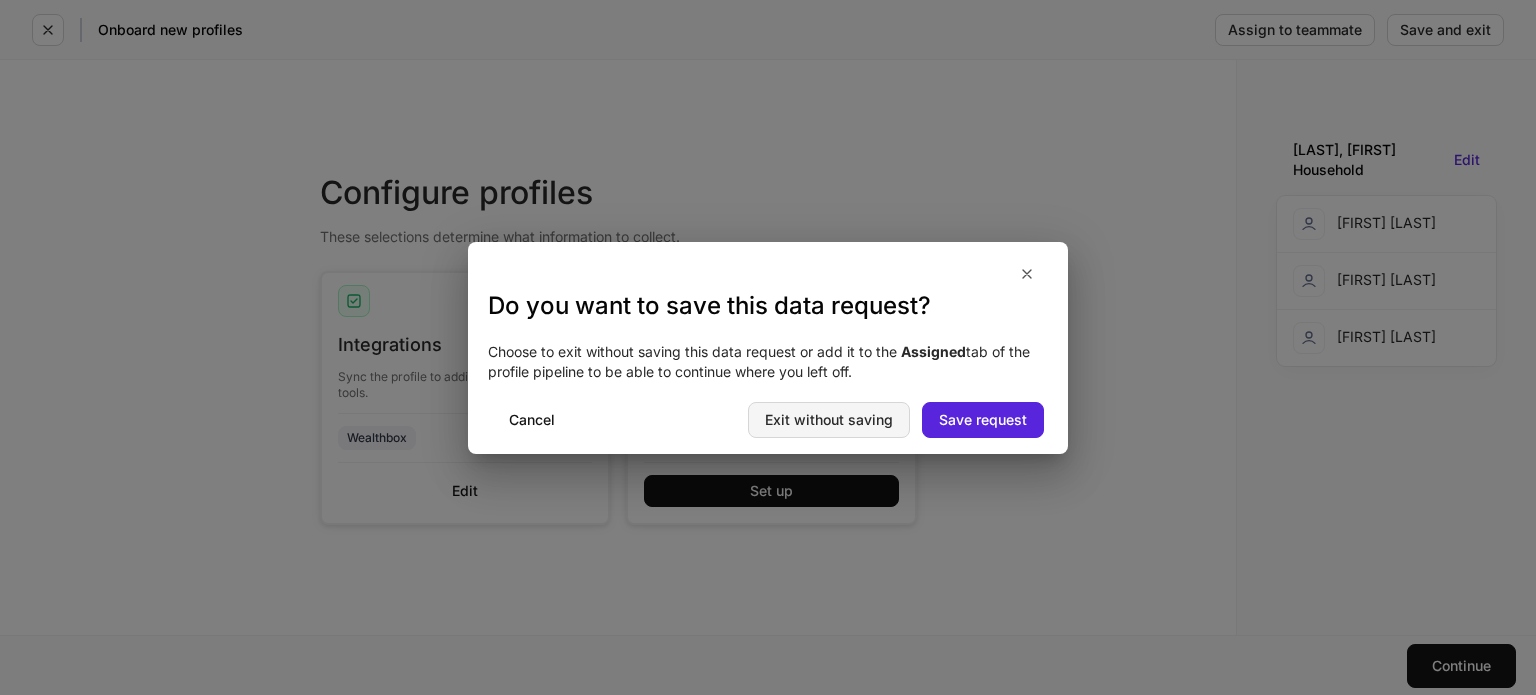 click on "Exit without saving" at bounding box center (829, 420) 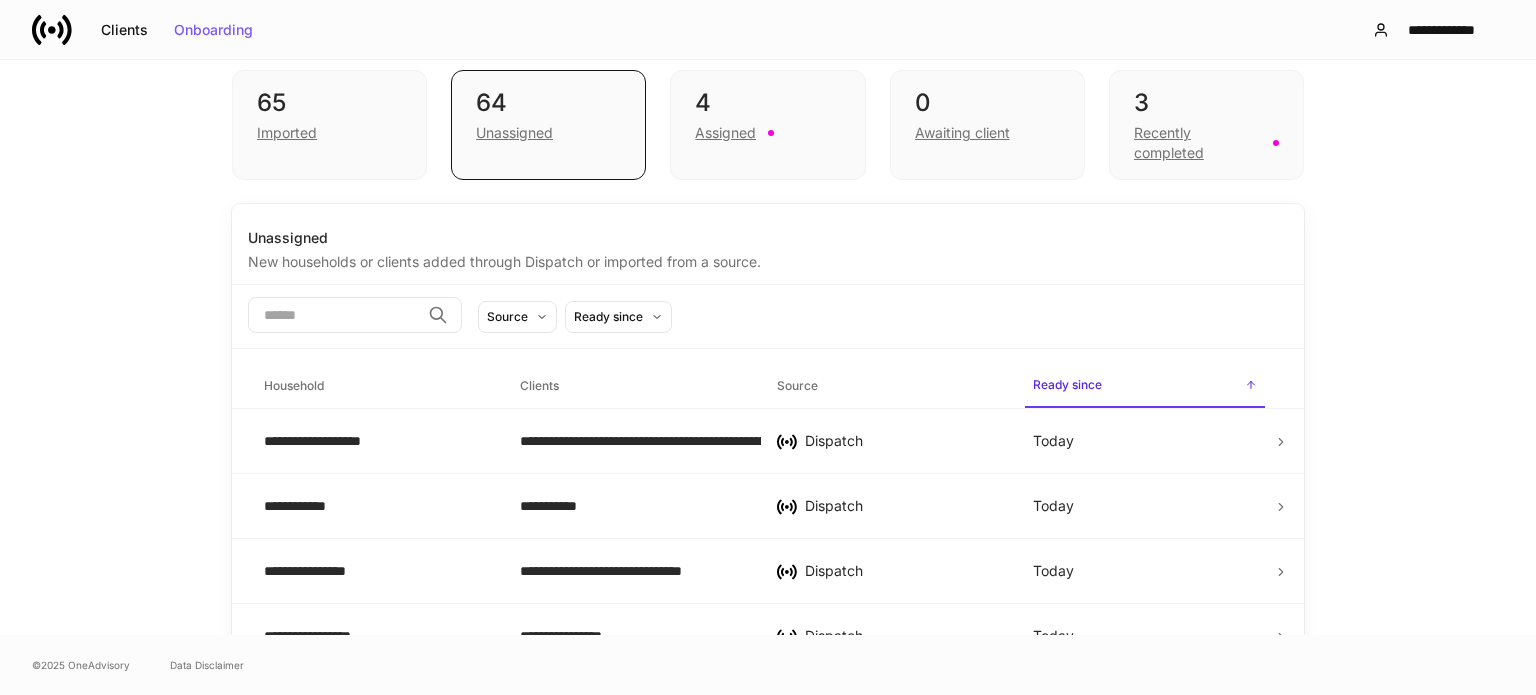 scroll, scrollTop: 0, scrollLeft: 0, axis: both 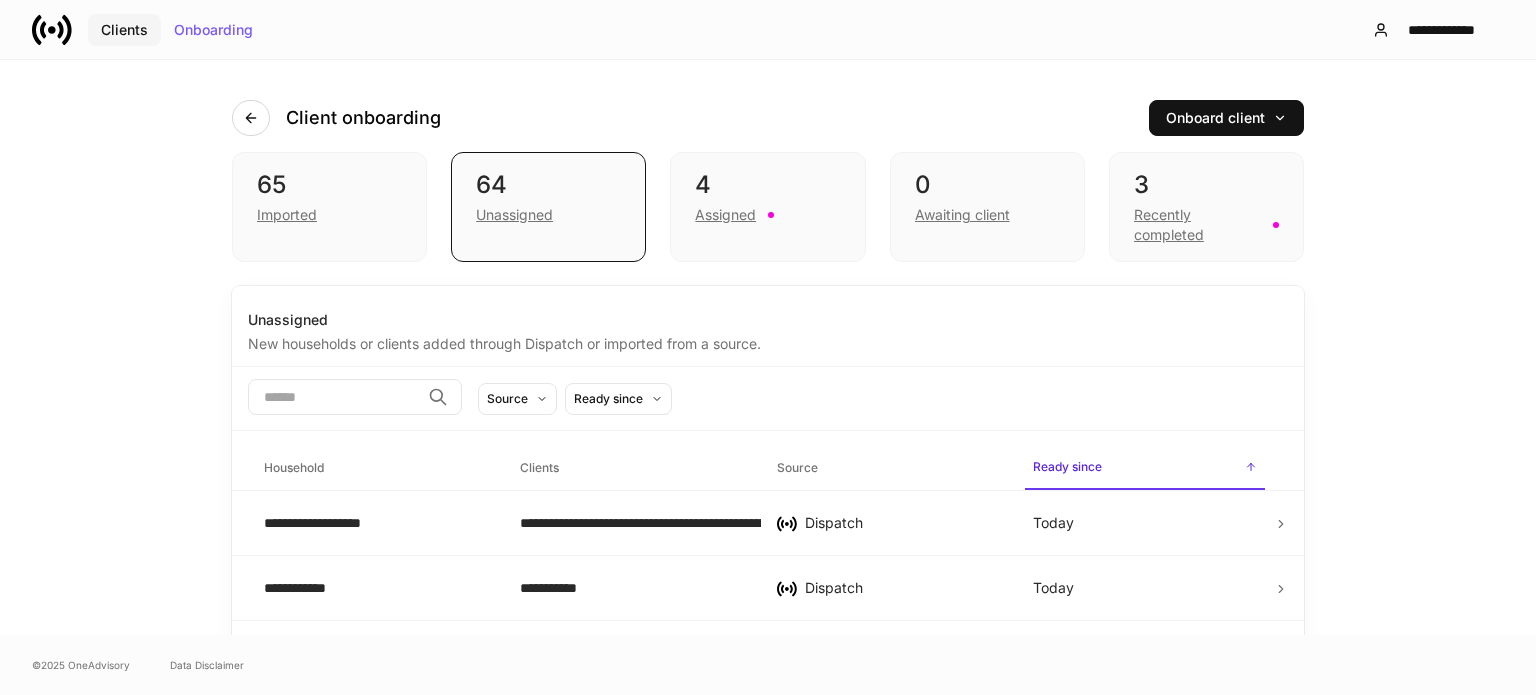 click on "Clients" at bounding box center [124, 30] 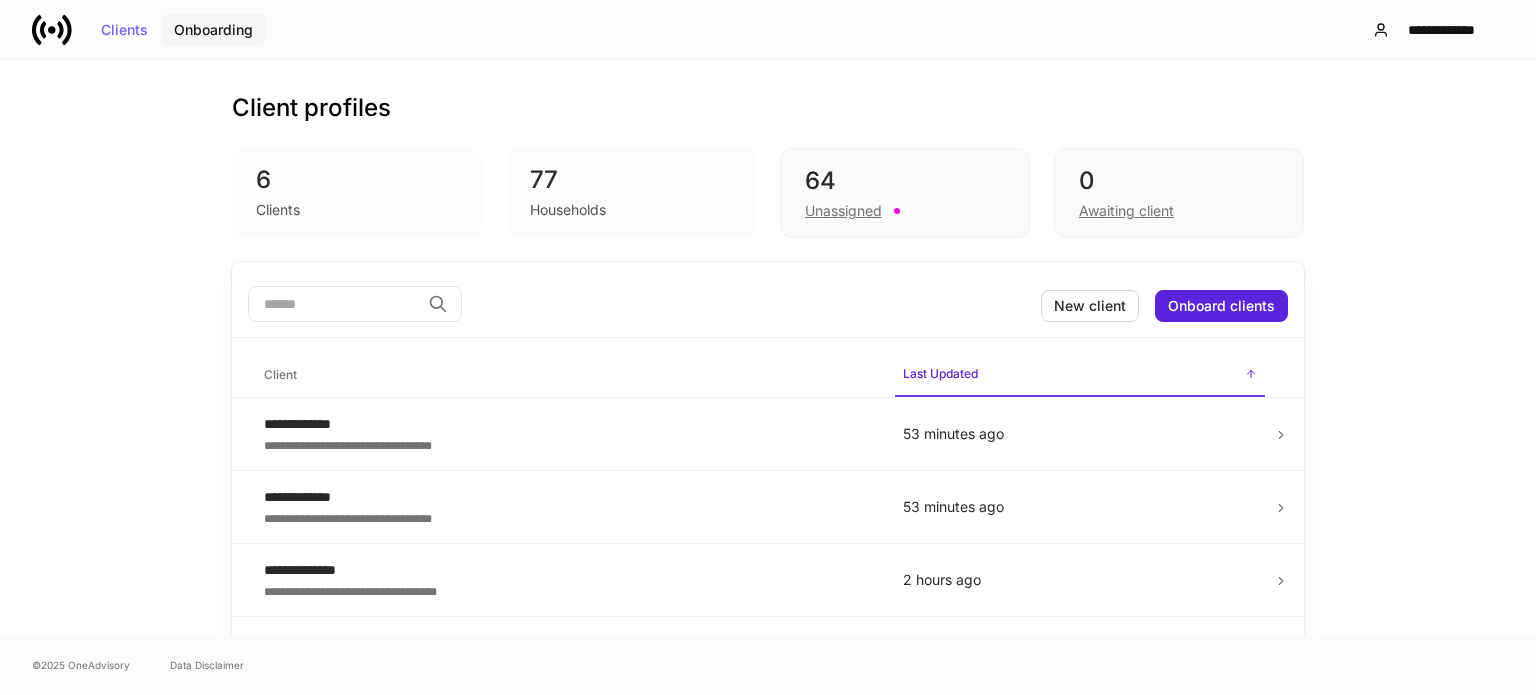 click on "Onboarding" at bounding box center (213, 30) 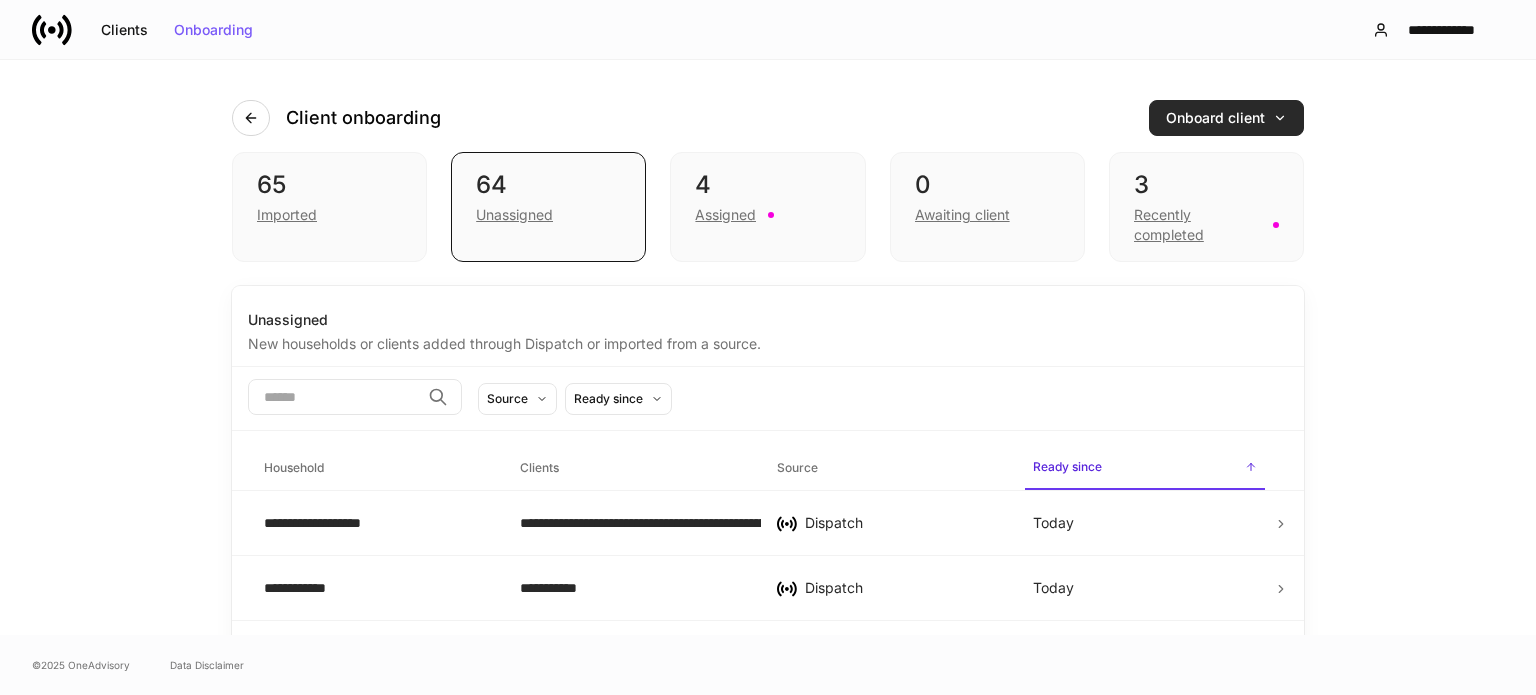 click on "Onboard client" at bounding box center [1226, 118] 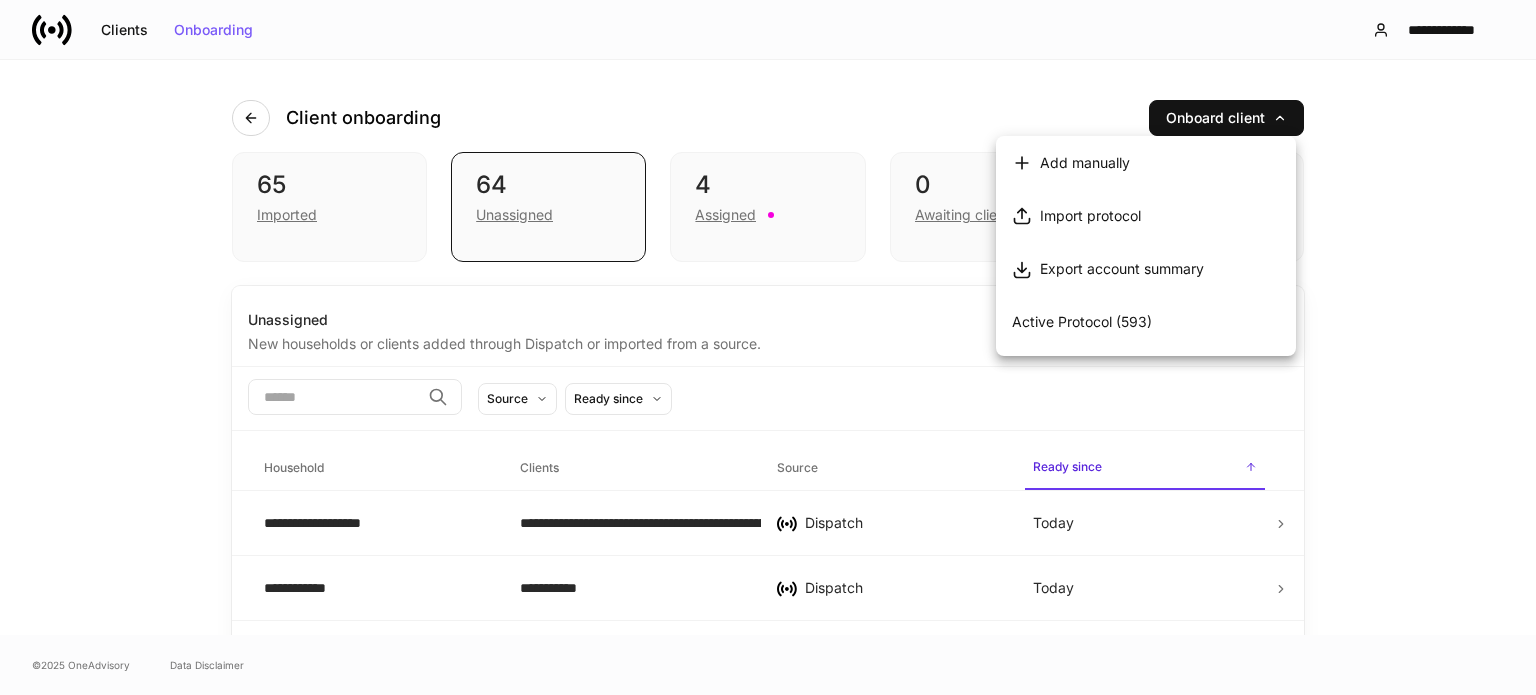 click on "Active Protocol (593)" at bounding box center [1082, 321] 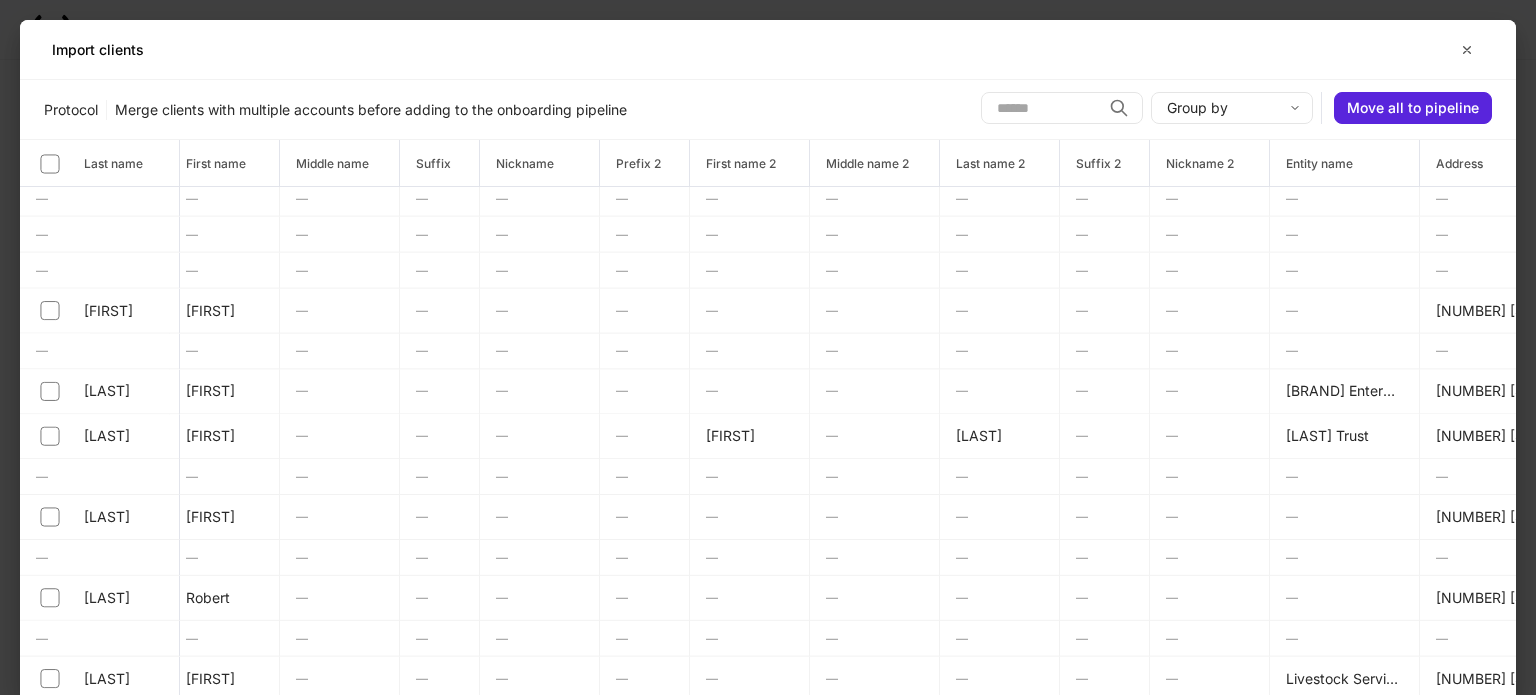 scroll, scrollTop: 152, scrollLeft: 0, axis: vertical 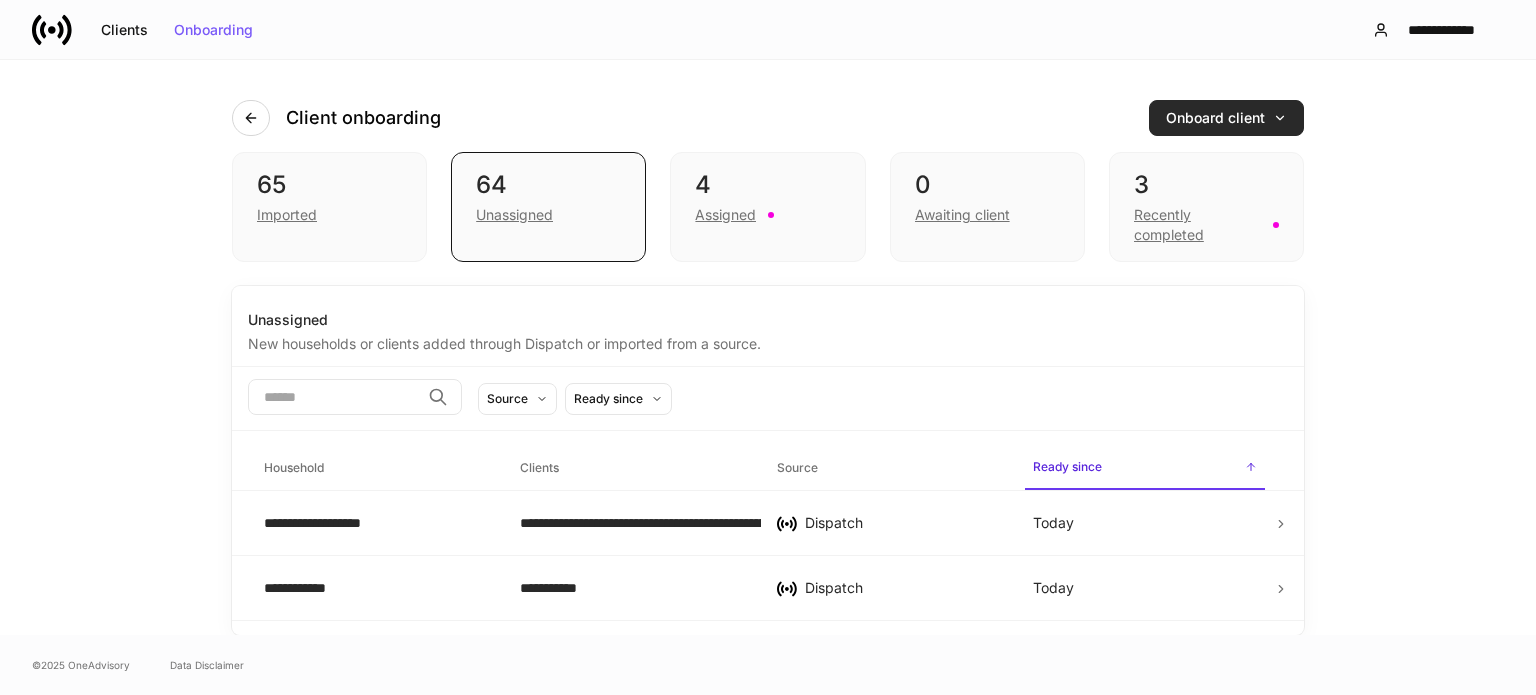 click on "Onboard client" at bounding box center (1226, 118) 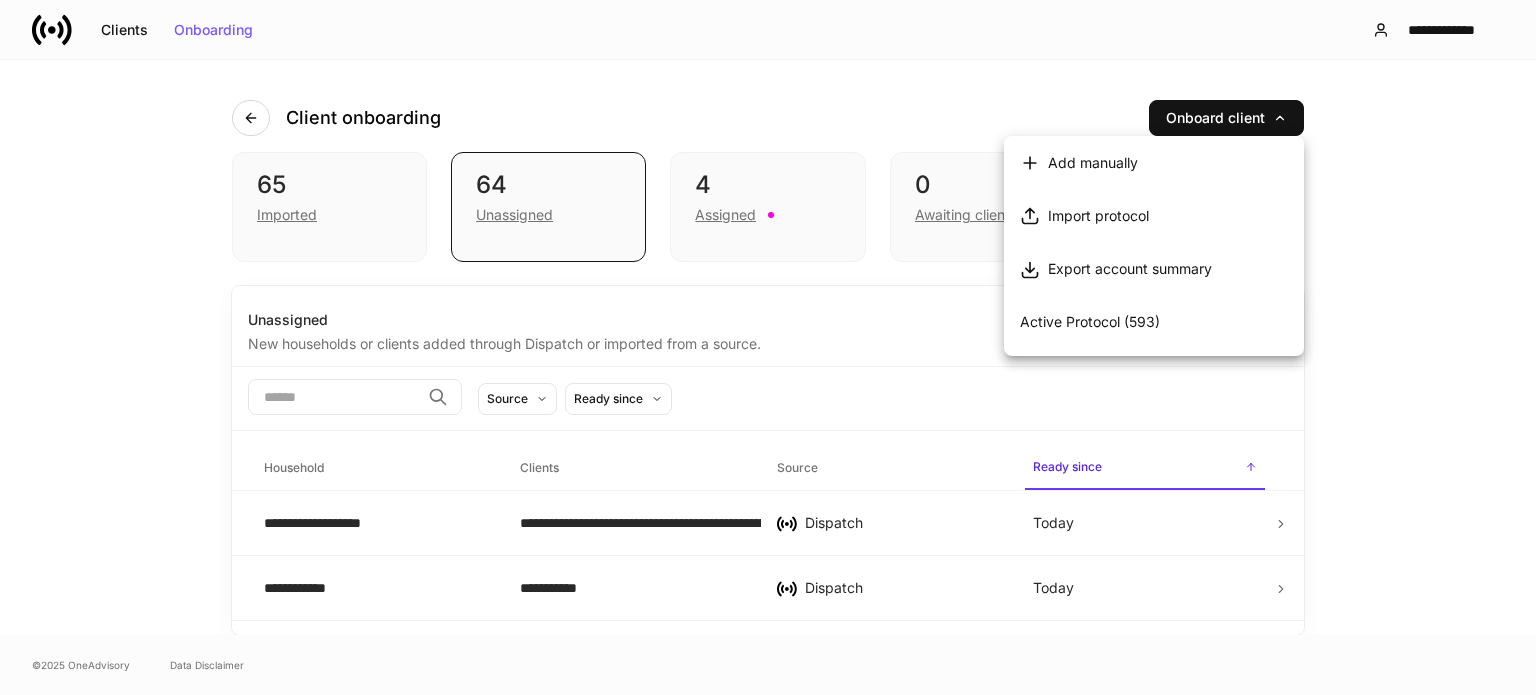 click on "Active Protocol (593)" at bounding box center [1090, 321] 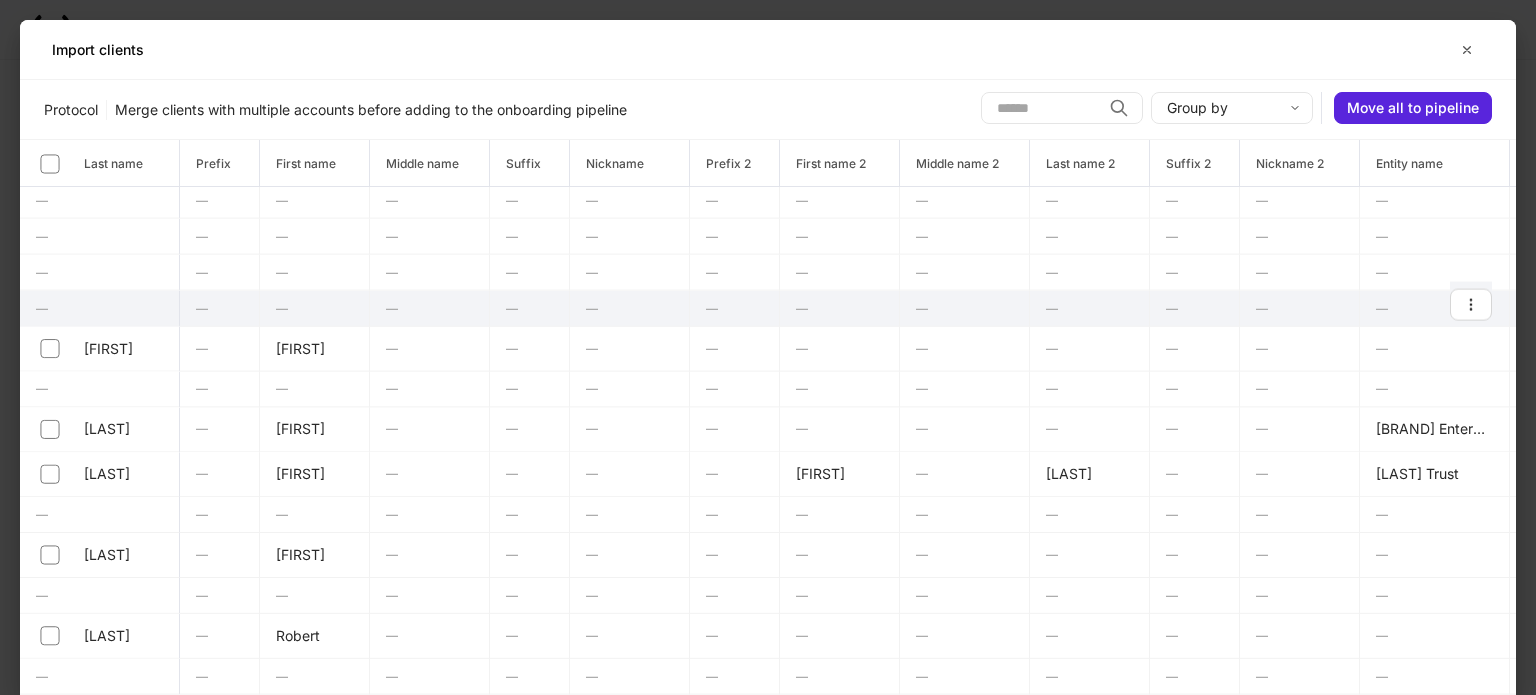 scroll, scrollTop: 0, scrollLeft: 0, axis: both 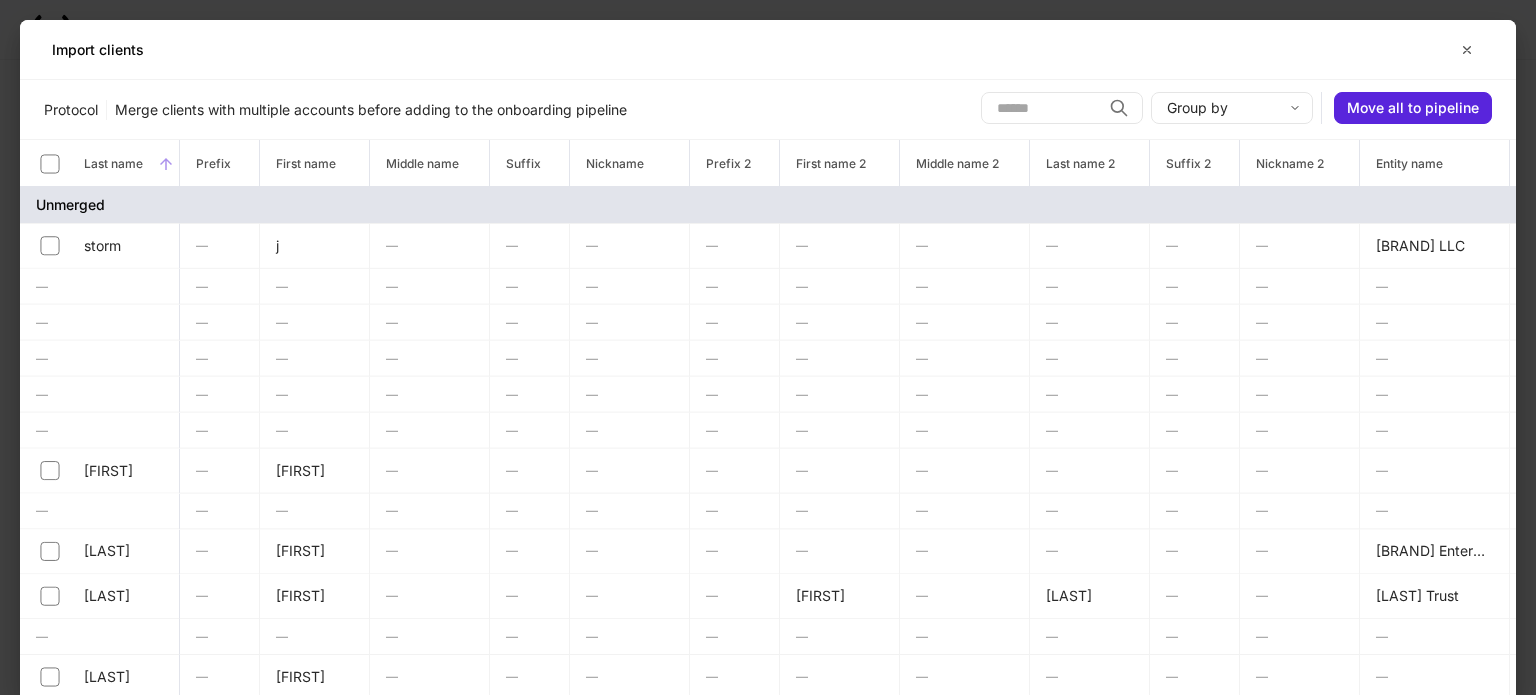 click on "Last name" at bounding box center (113, 163) 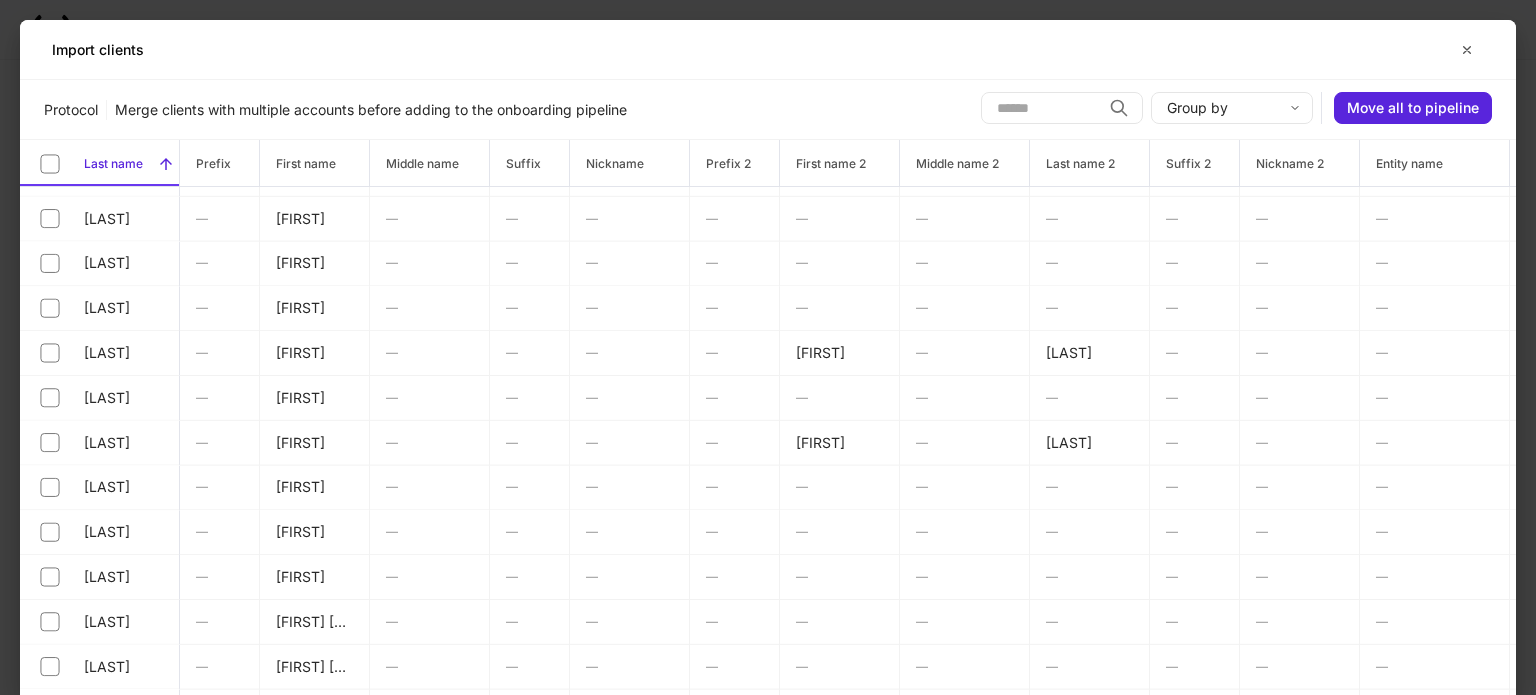 scroll, scrollTop: 519, scrollLeft: 0, axis: vertical 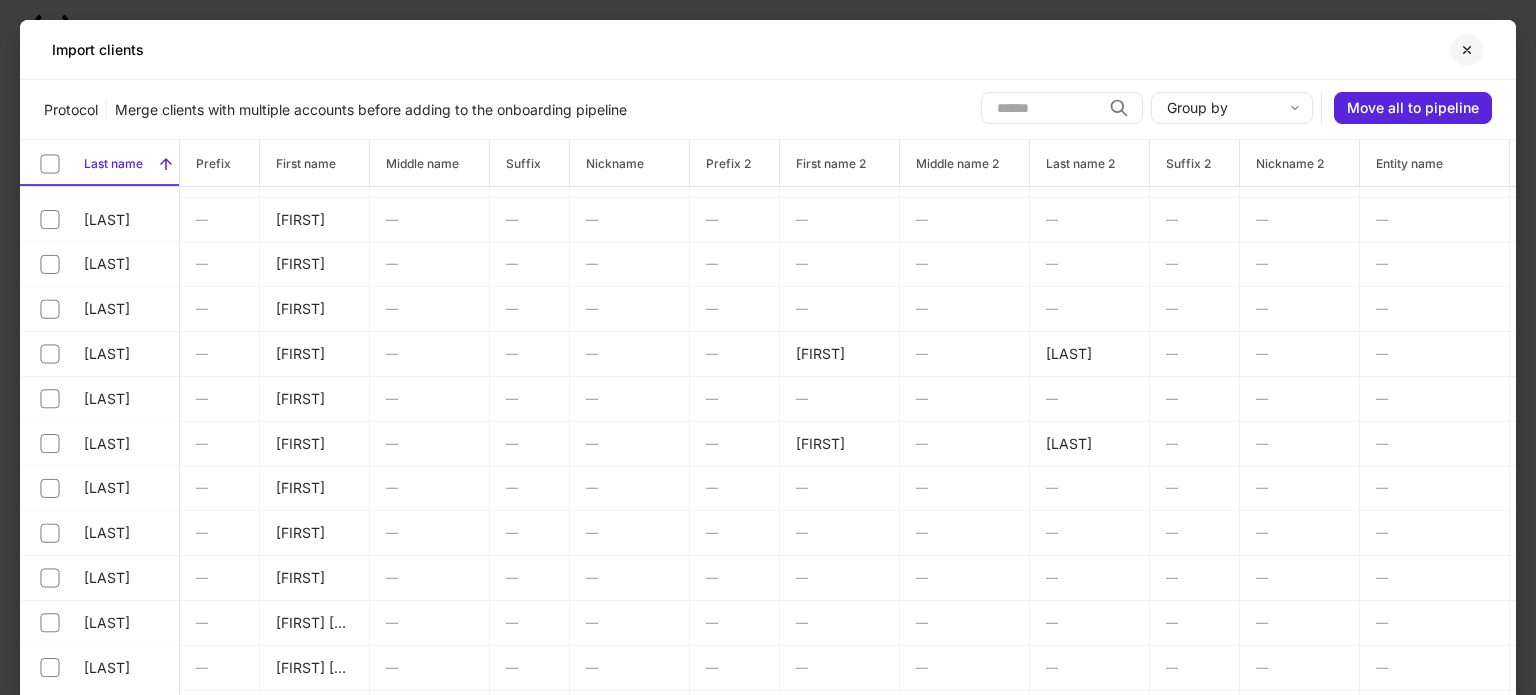 click 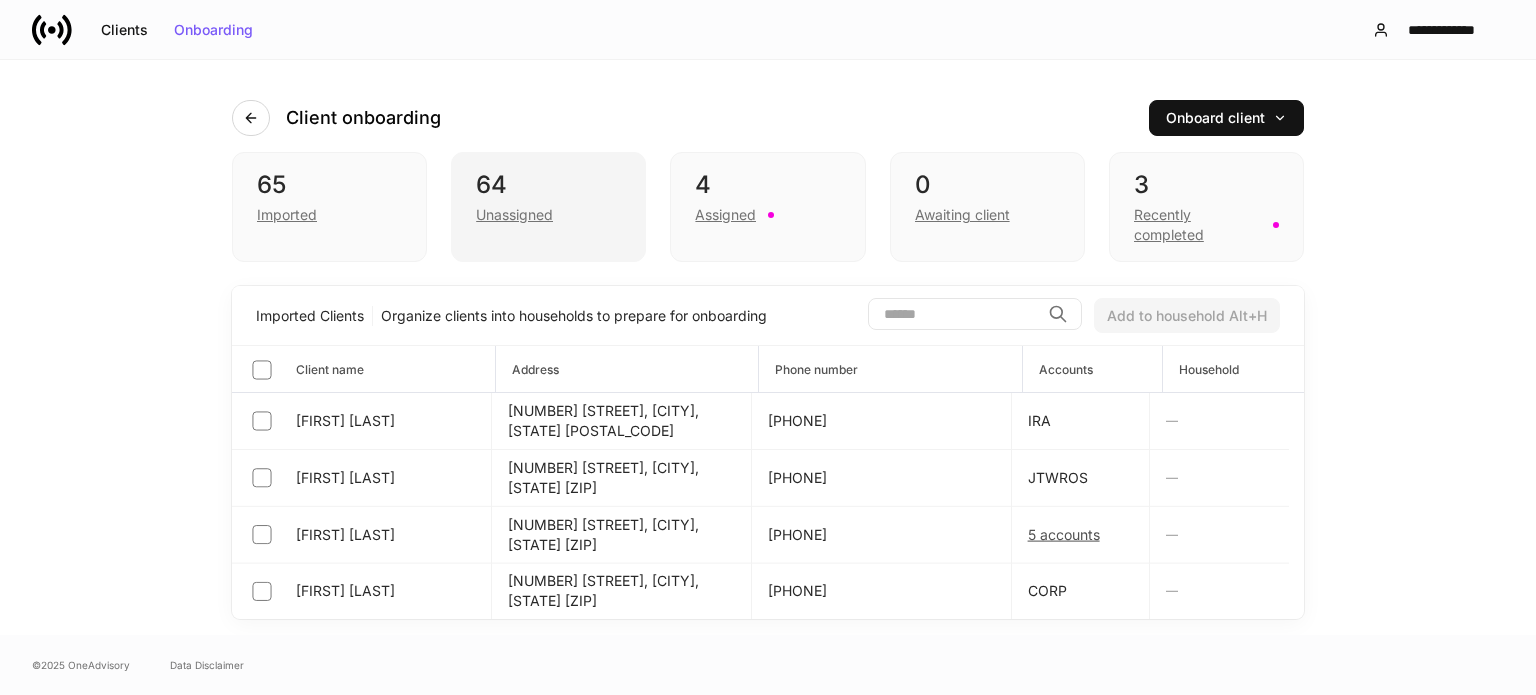 click on "64" at bounding box center (548, 185) 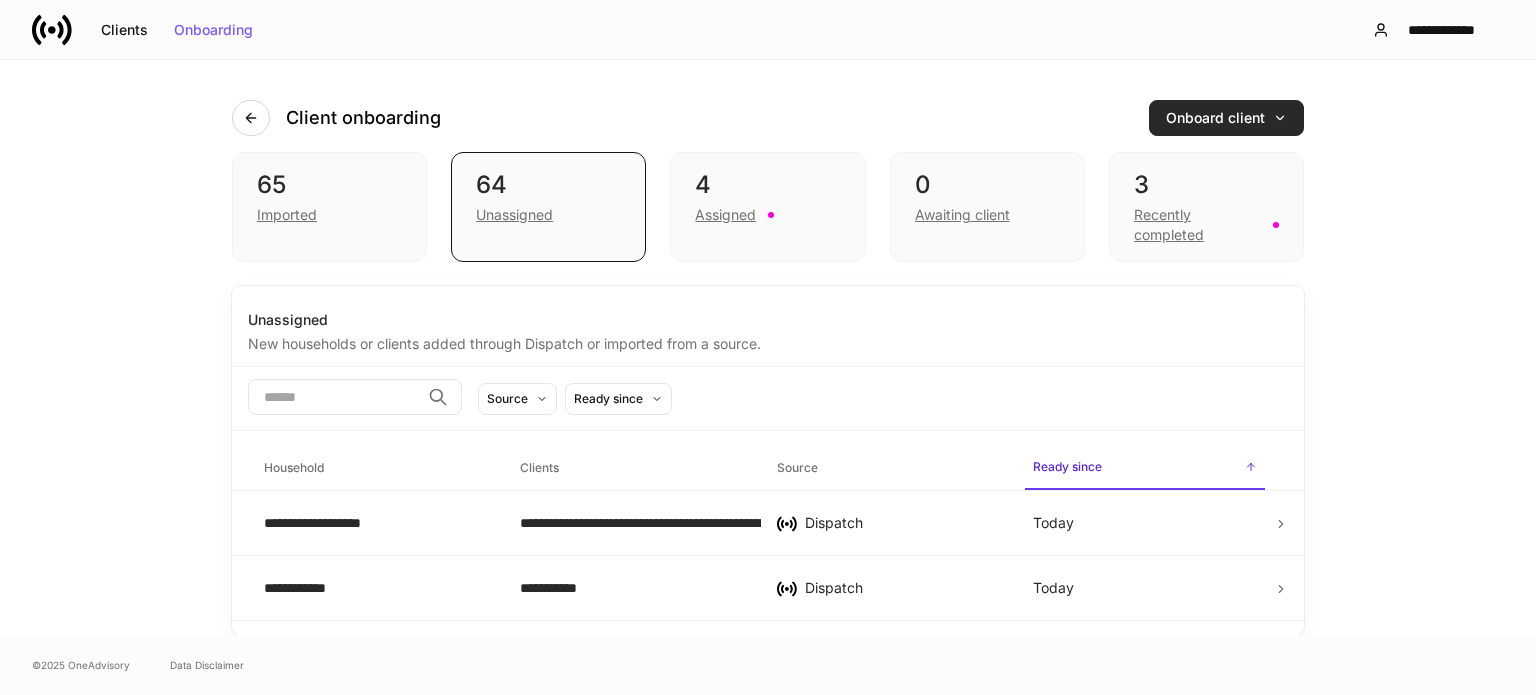 click on "Onboard client" at bounding box center [1226, 118] 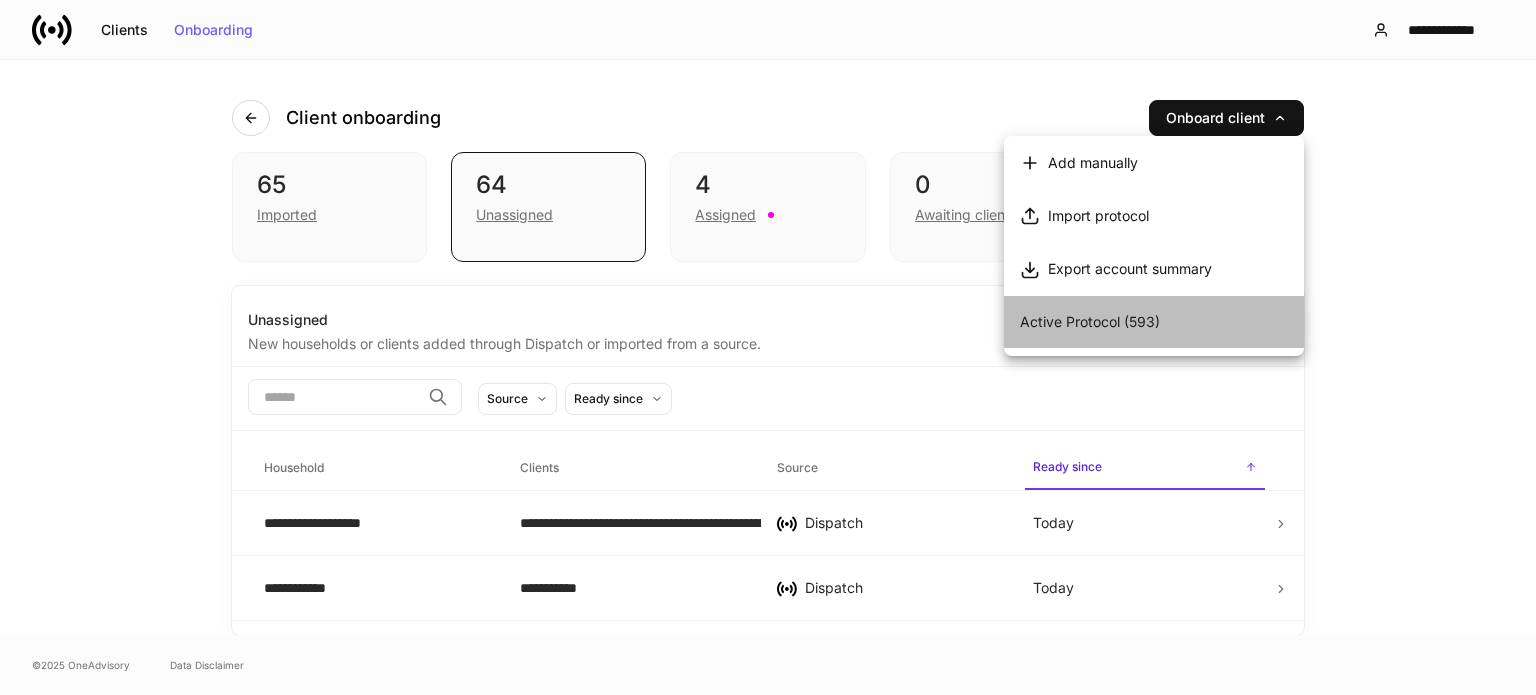 click on "Active Protocol (593)" at bounding box center [1090, 322] 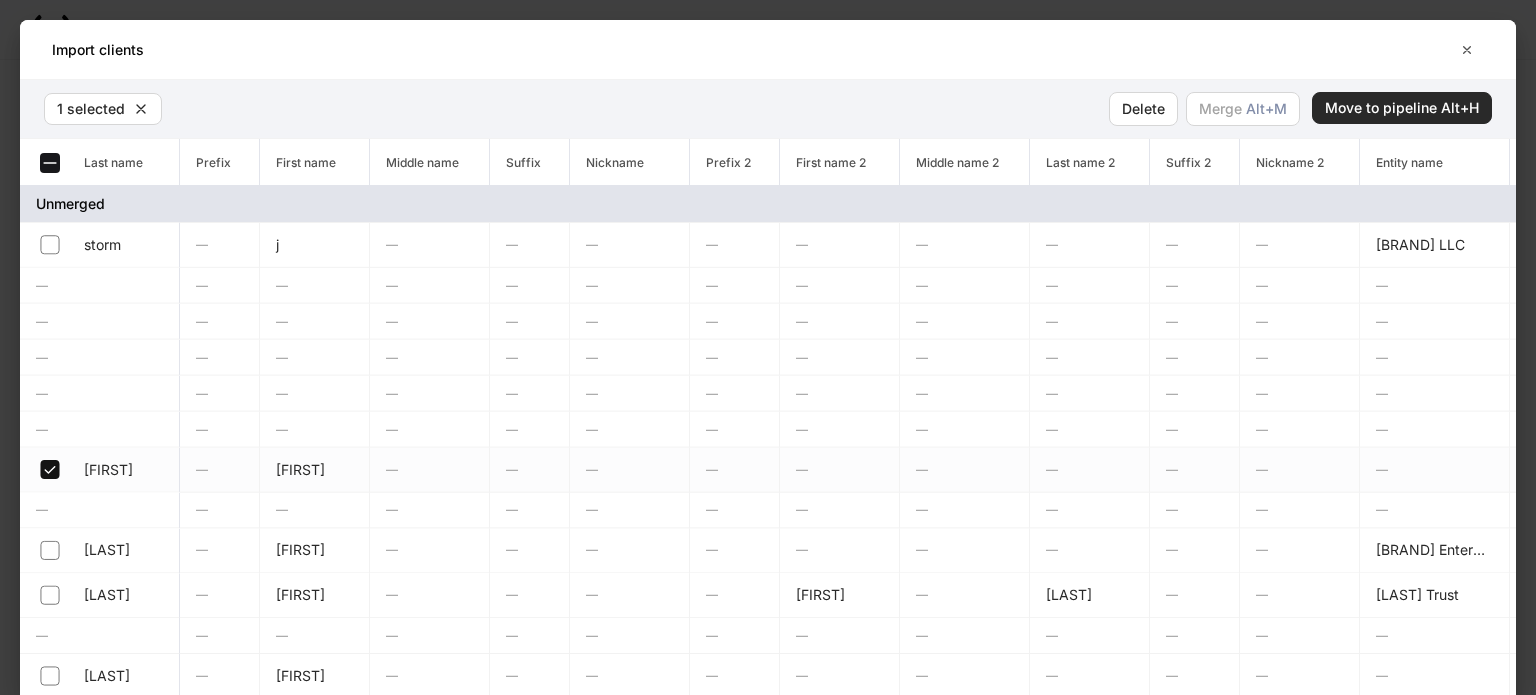 click on "Move to pipeline Alt+H" at bounding box center (1402, 108) 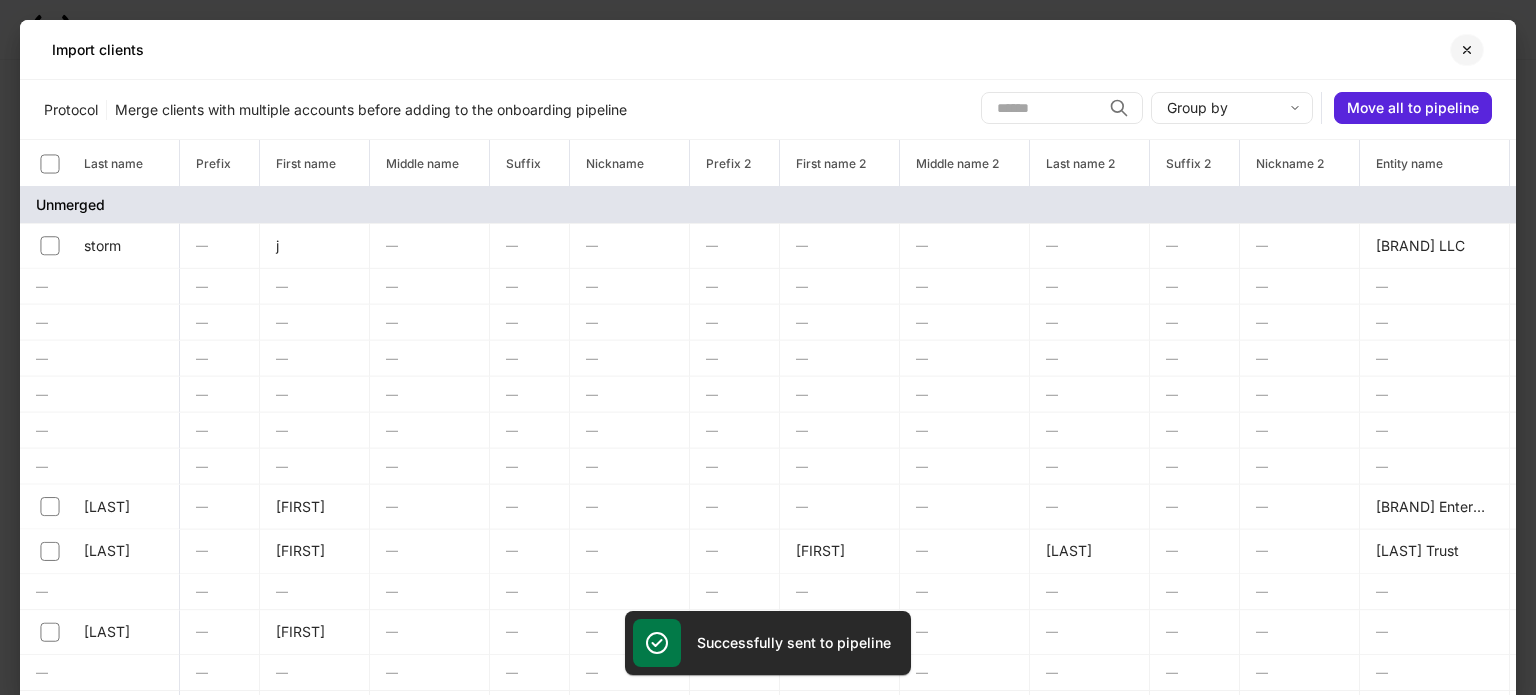 click 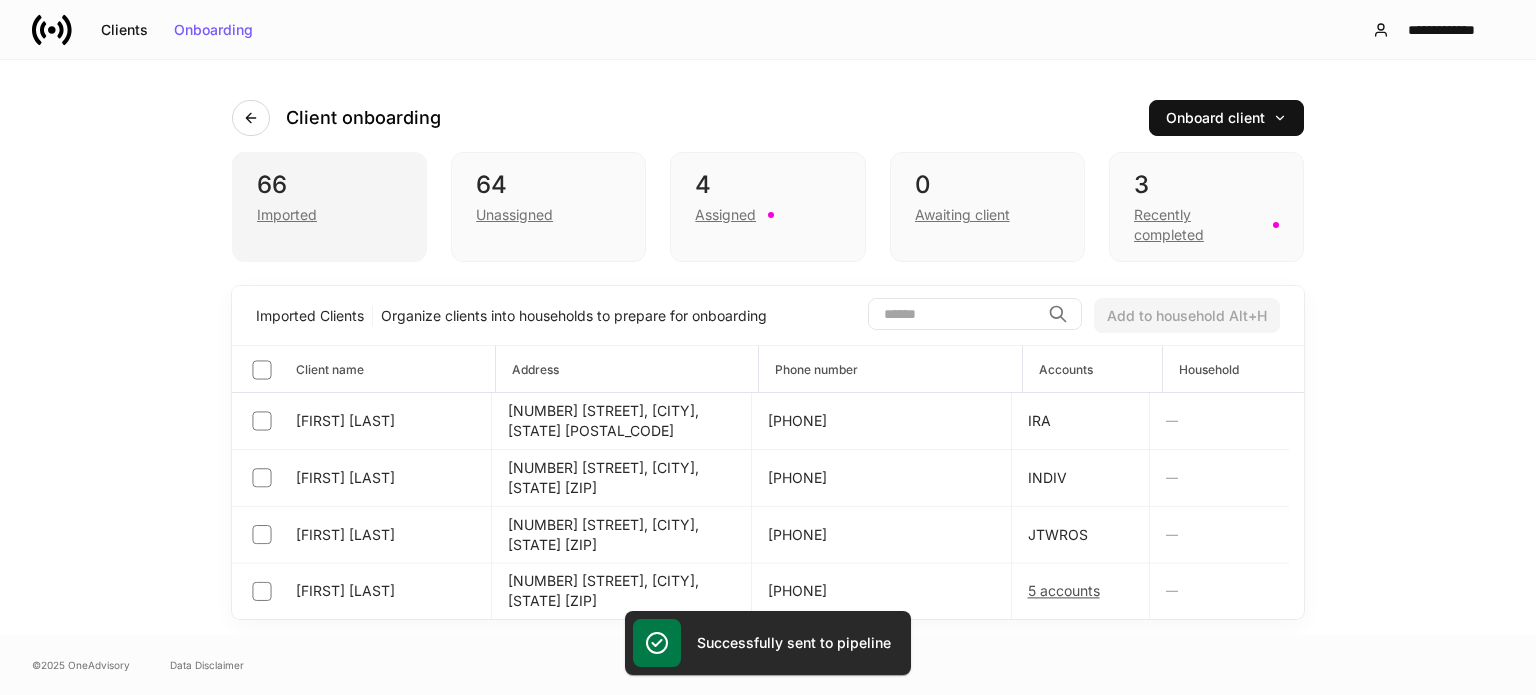 click on "Imported" at bounding box center (287, 215) 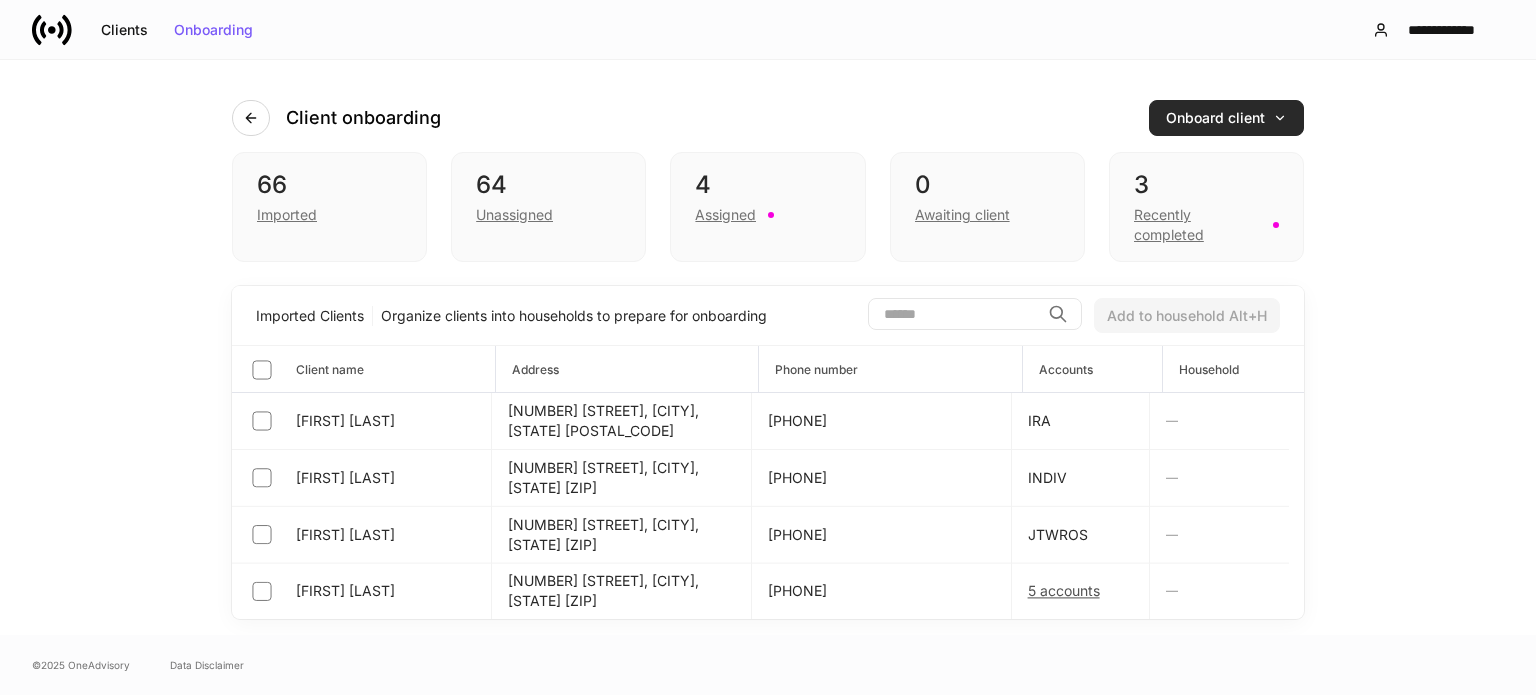 click on "Onboard client" at bounding box center (1226, 118) 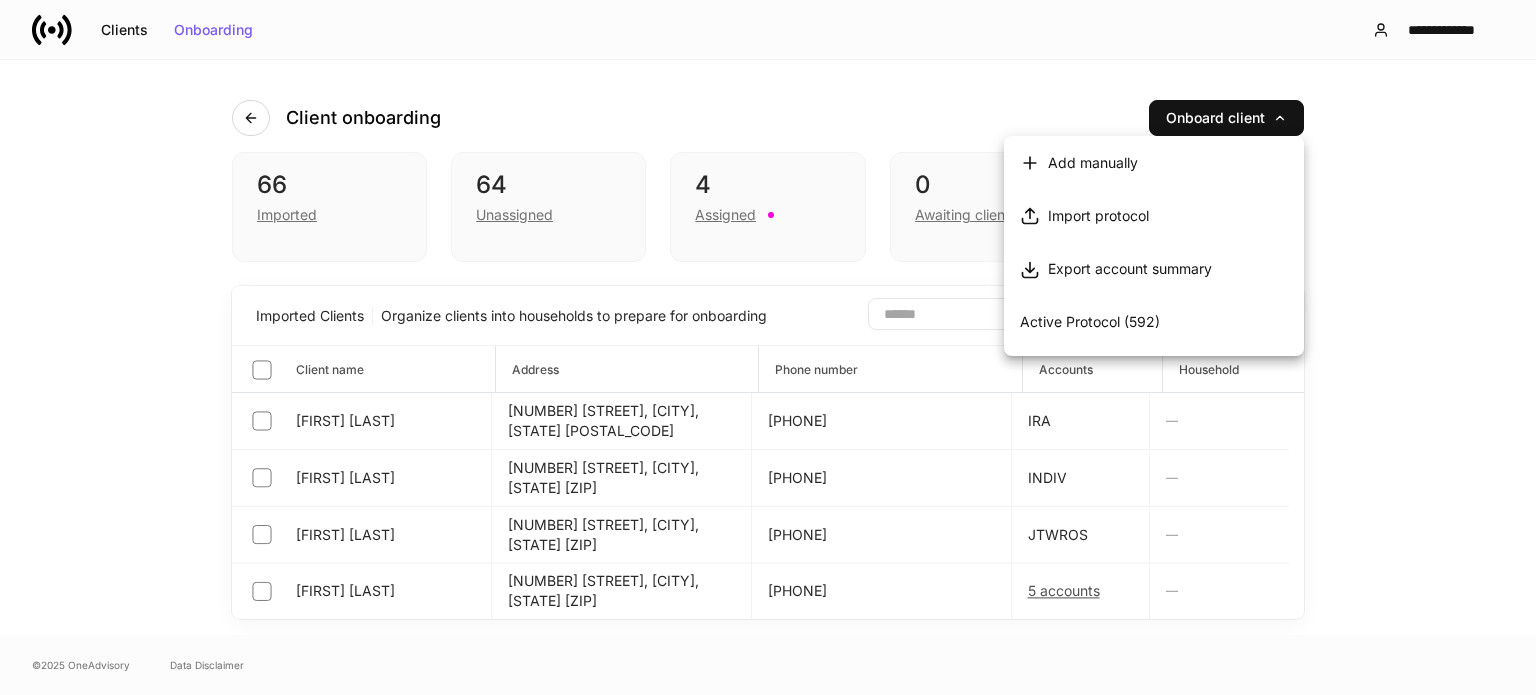 click on "Active Protocol (592)" at bounding box center (1154, 322) 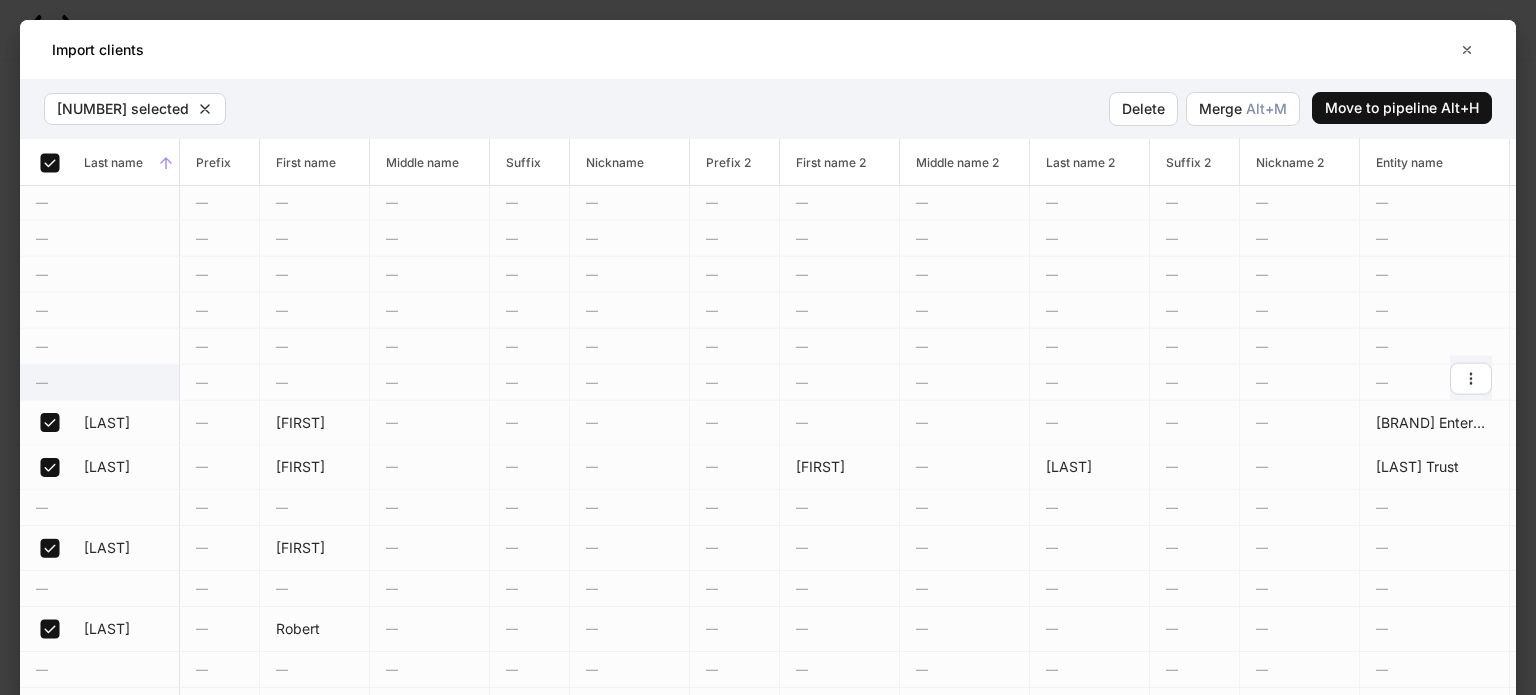 scroll, scrollTop: 0, scrollLeft: 0, axis: both 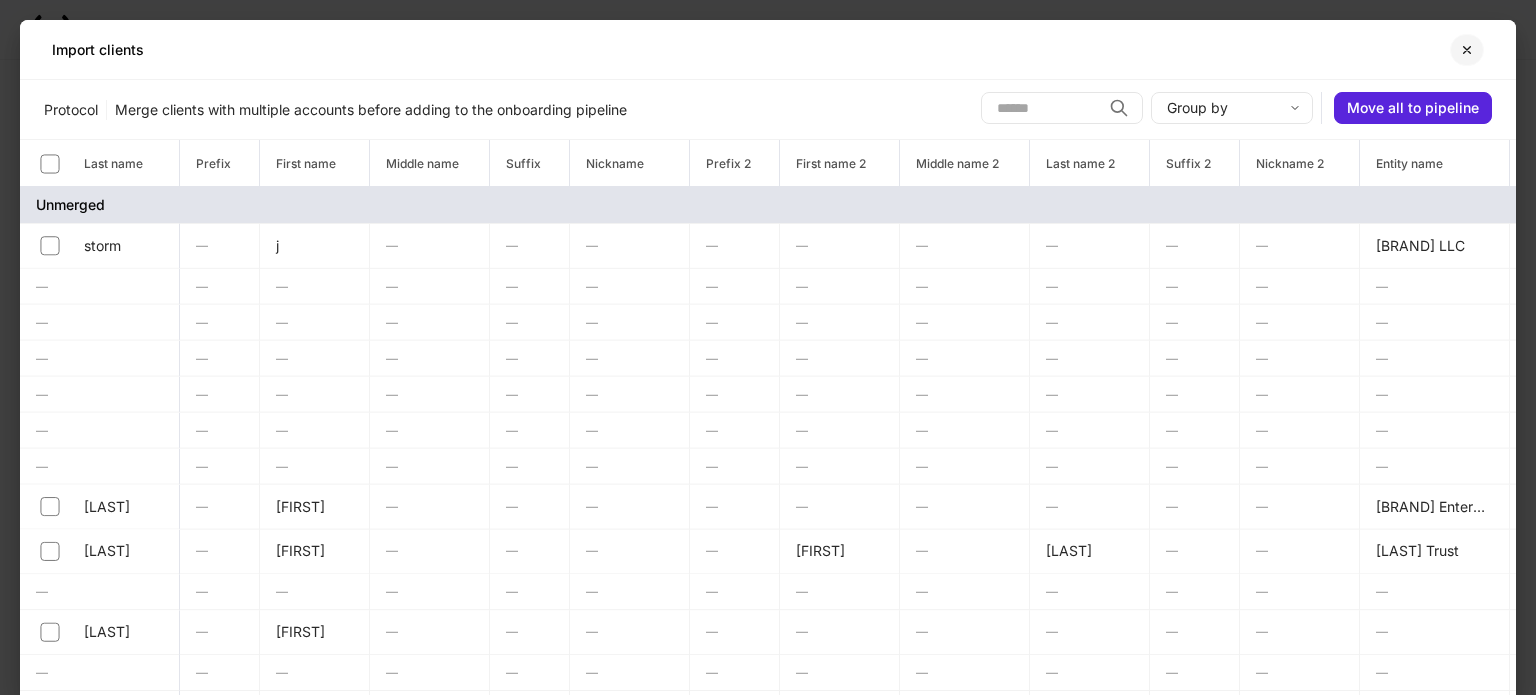 click 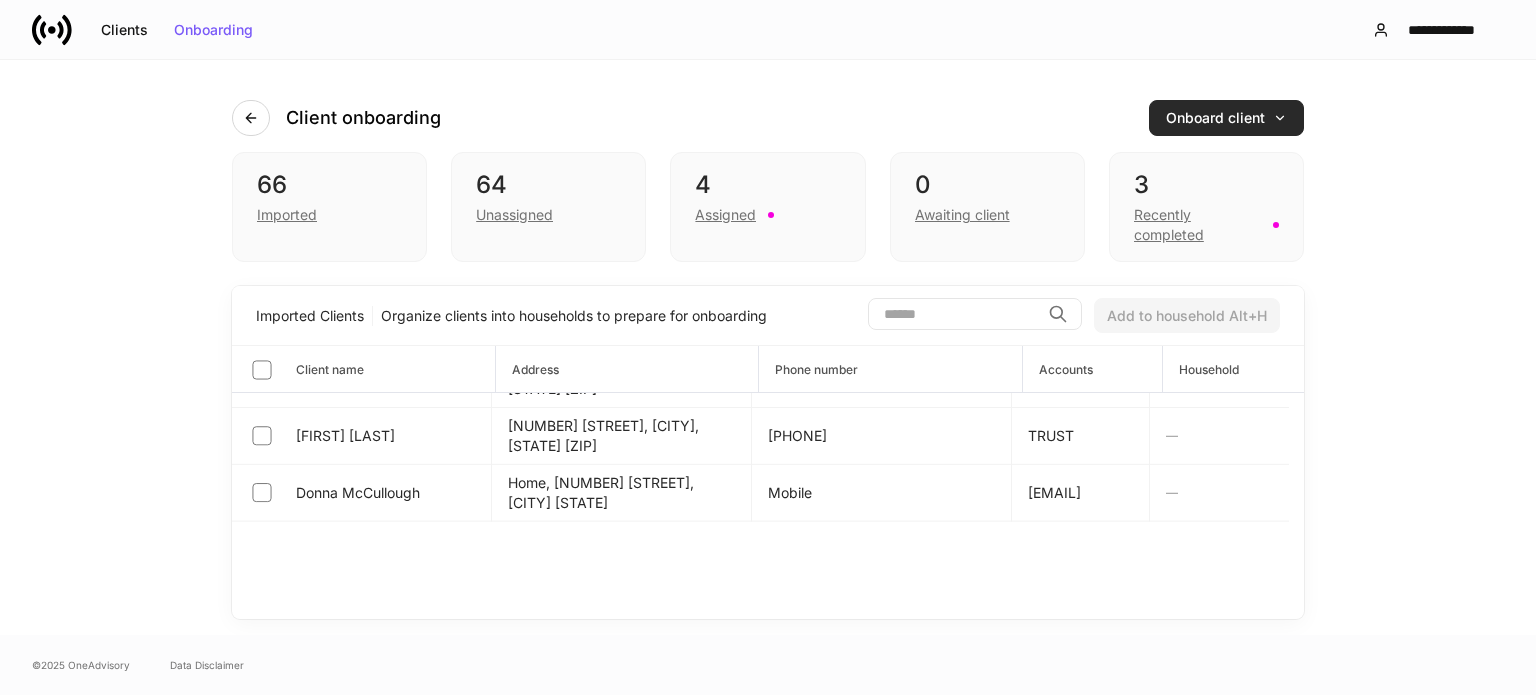 scroll, scrollTop: 0, scrollLeft: 0, axis: both 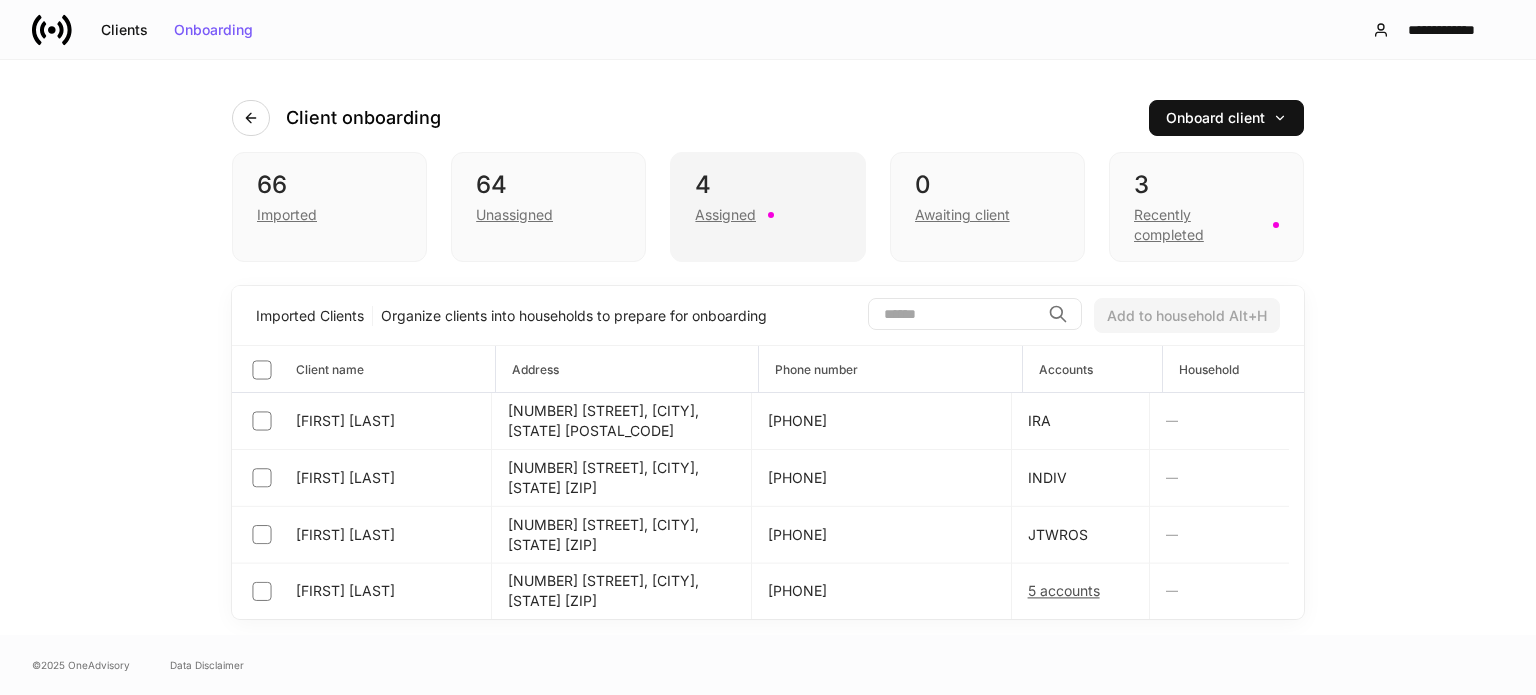 click on "4 Assigned" at bounding box center [767, 207] 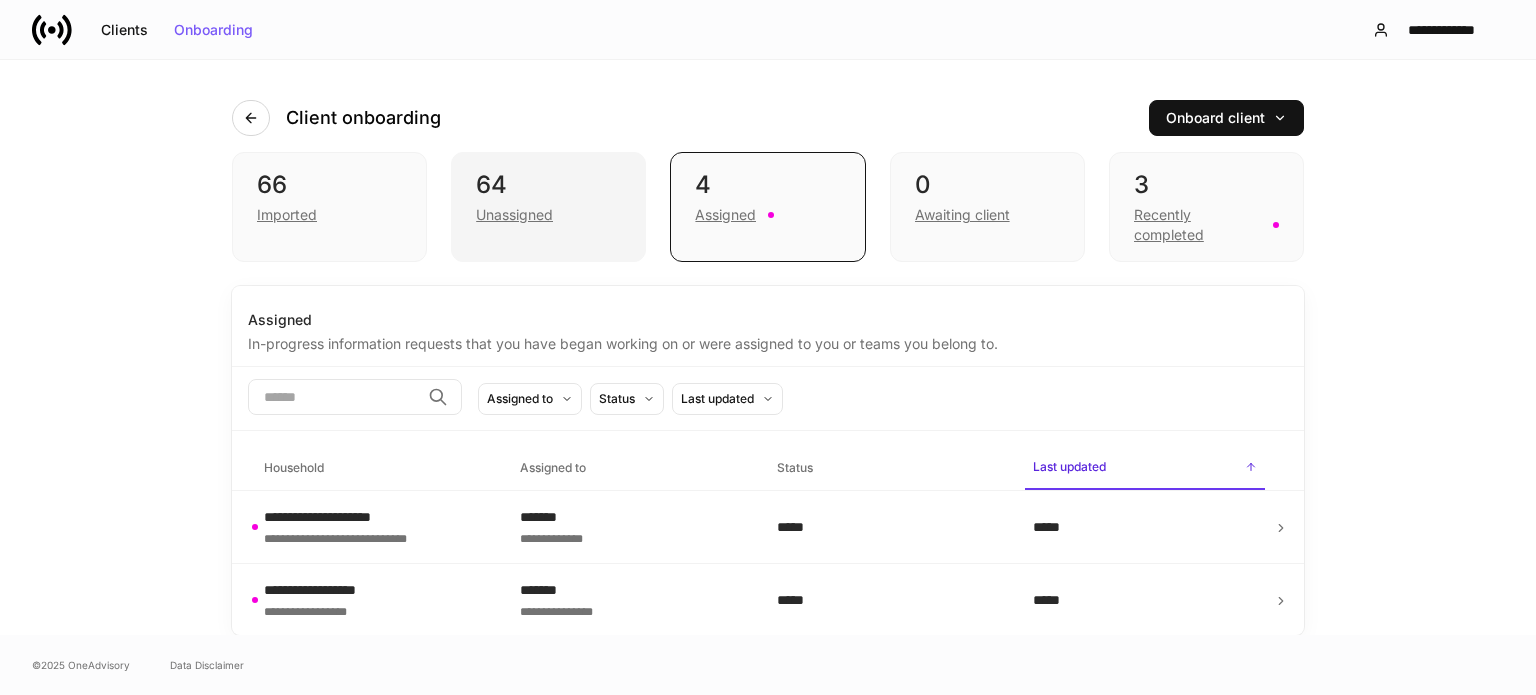 click on "Unassigned" at bounding box center (548, 213) 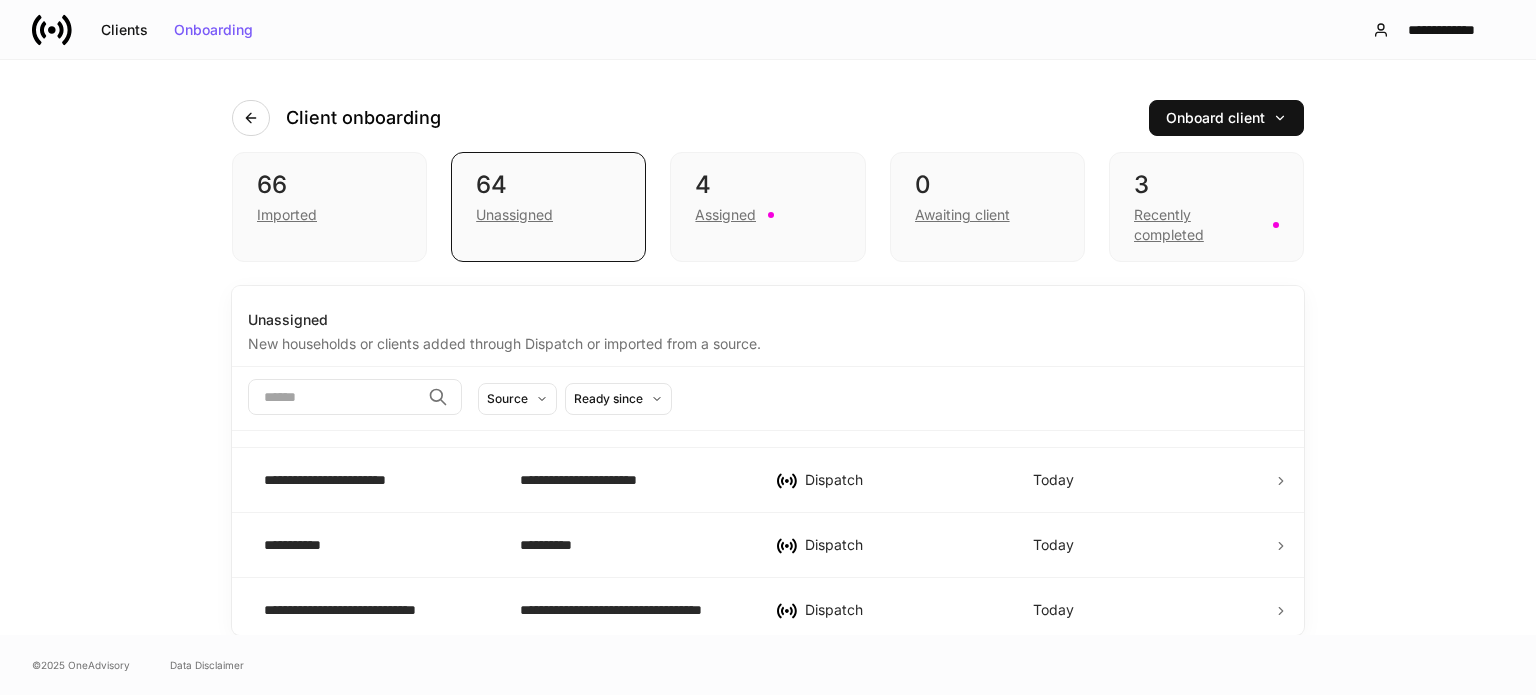 scroll, scrollTop: 0, scrollLeft: 0, axis: both 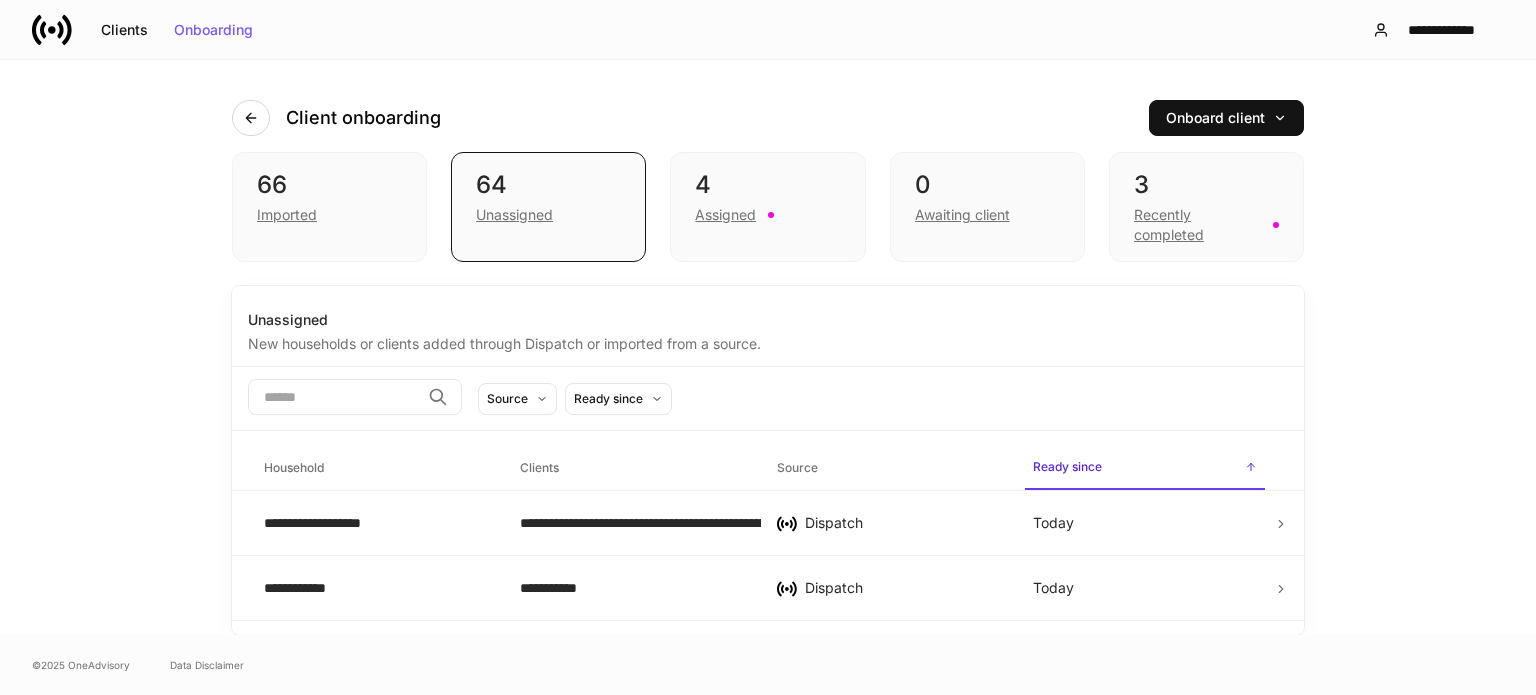 drag, startPoint x: 1520, startPoint y: 3, endPoint x: 1046, endPoint y: 91, distance: 482.09958 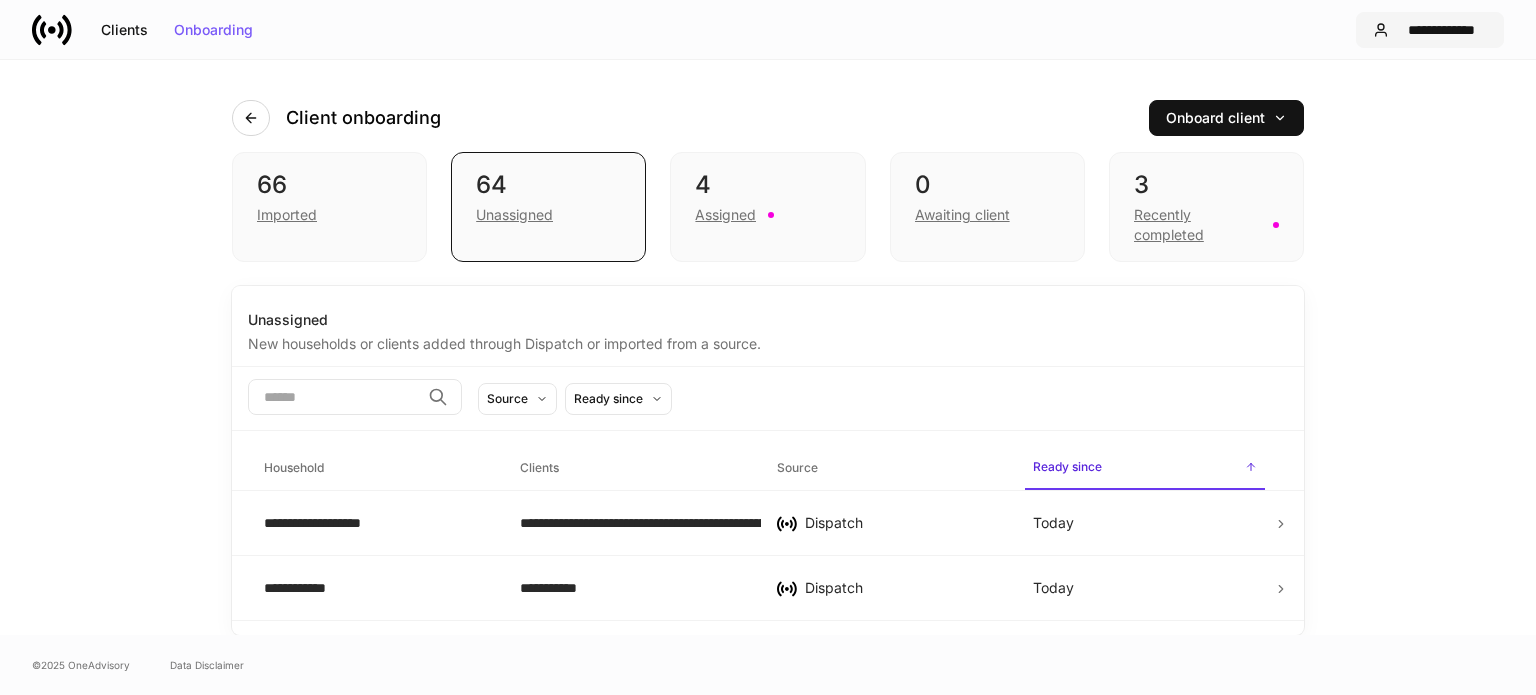 click on "**********" at bounding box center [1430, 30] 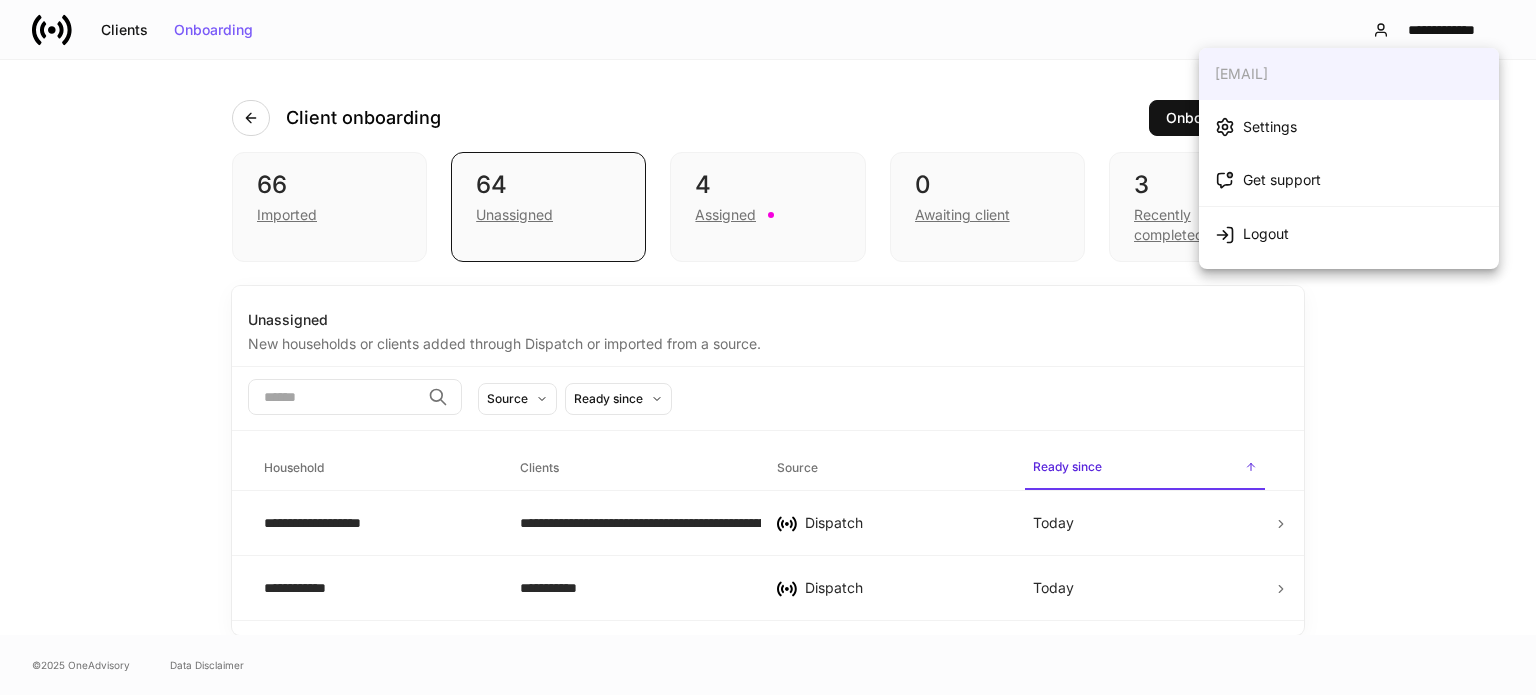 click on "Logout" at bounding box center (1349, 233) 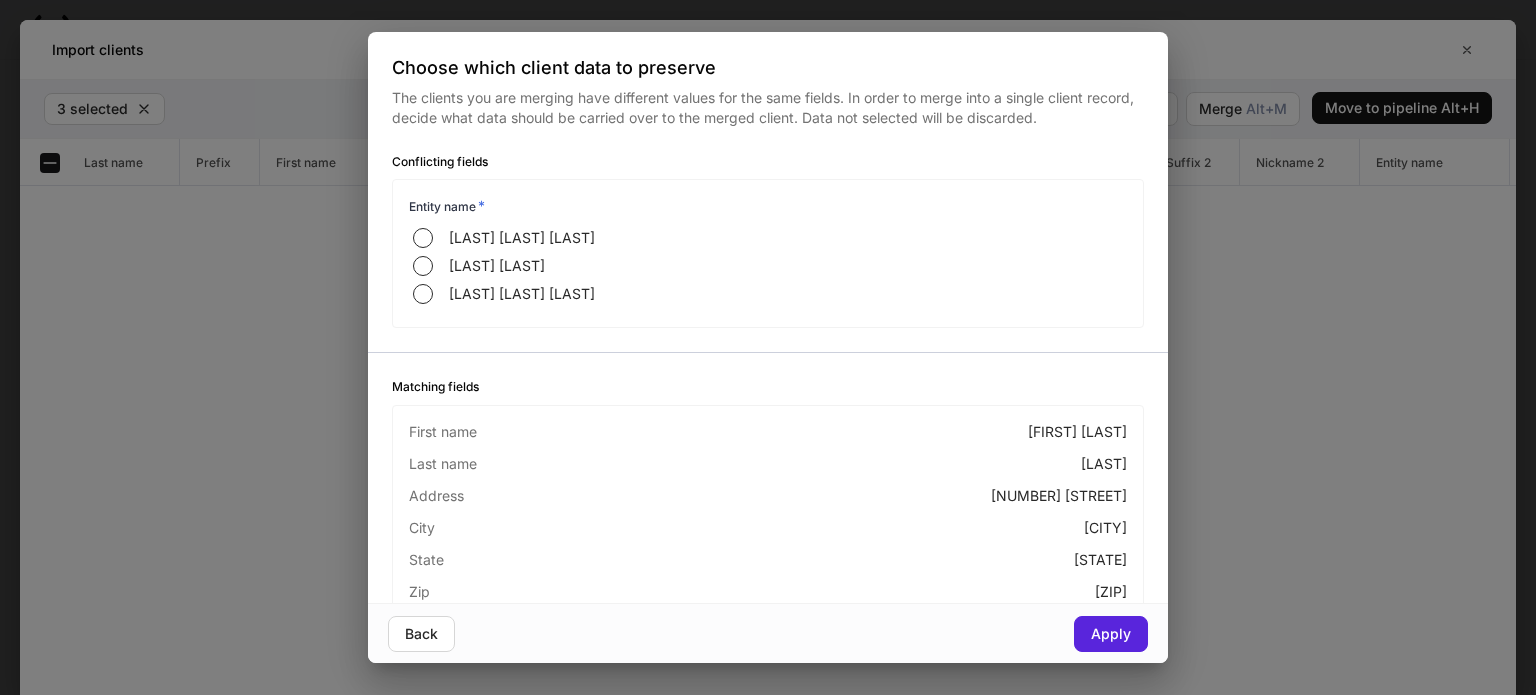scroll, scrollTop: 0, scrollLeft: 0, axis: both 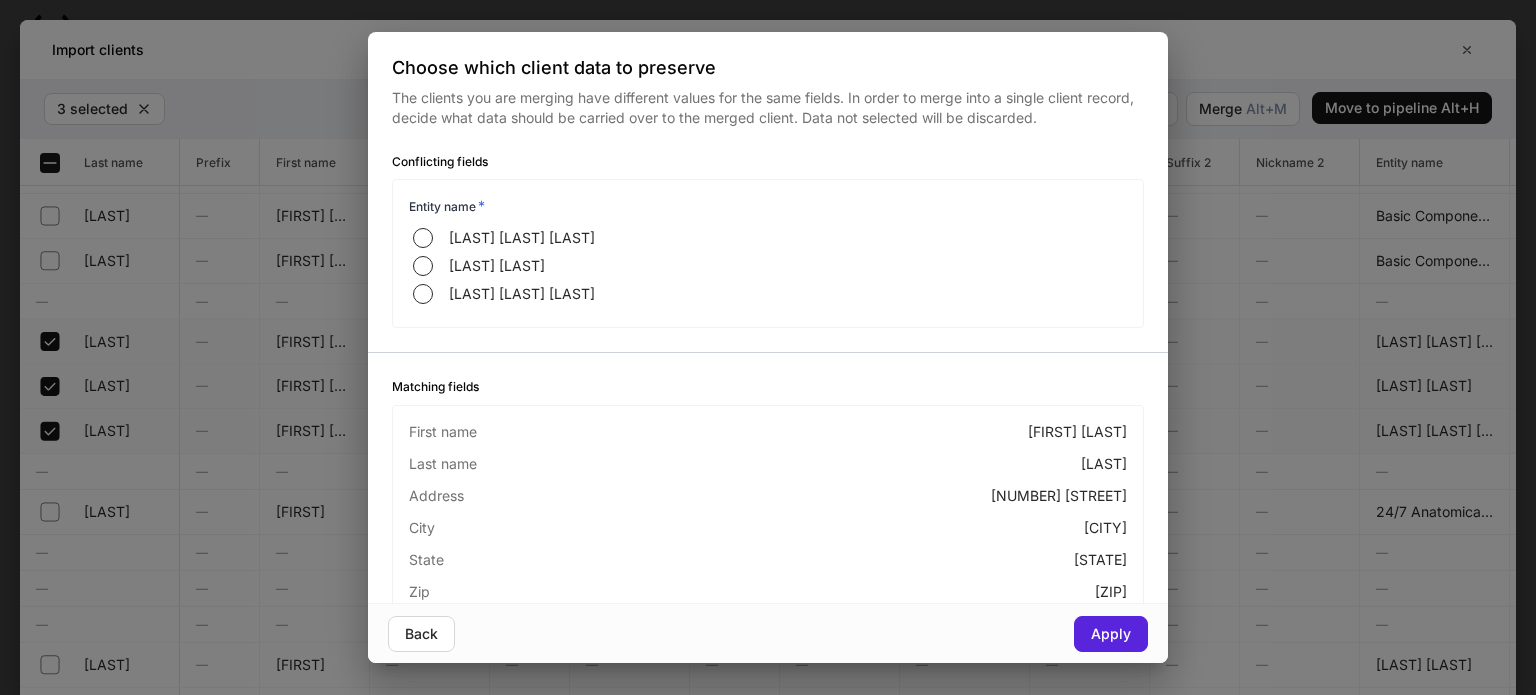 click on "Conflicting fields Entity name * [LAST] [LAST] [LAST] Matching fields First name [FIRST] [LAST] Address [NUMBER] [STREET] City [CITY] State [STATE] Zip [ZIP] Email [EMAIL] Primary phone Mobile Mobile phone [PHONE] Back Apply" at bounding box center (768, 347) 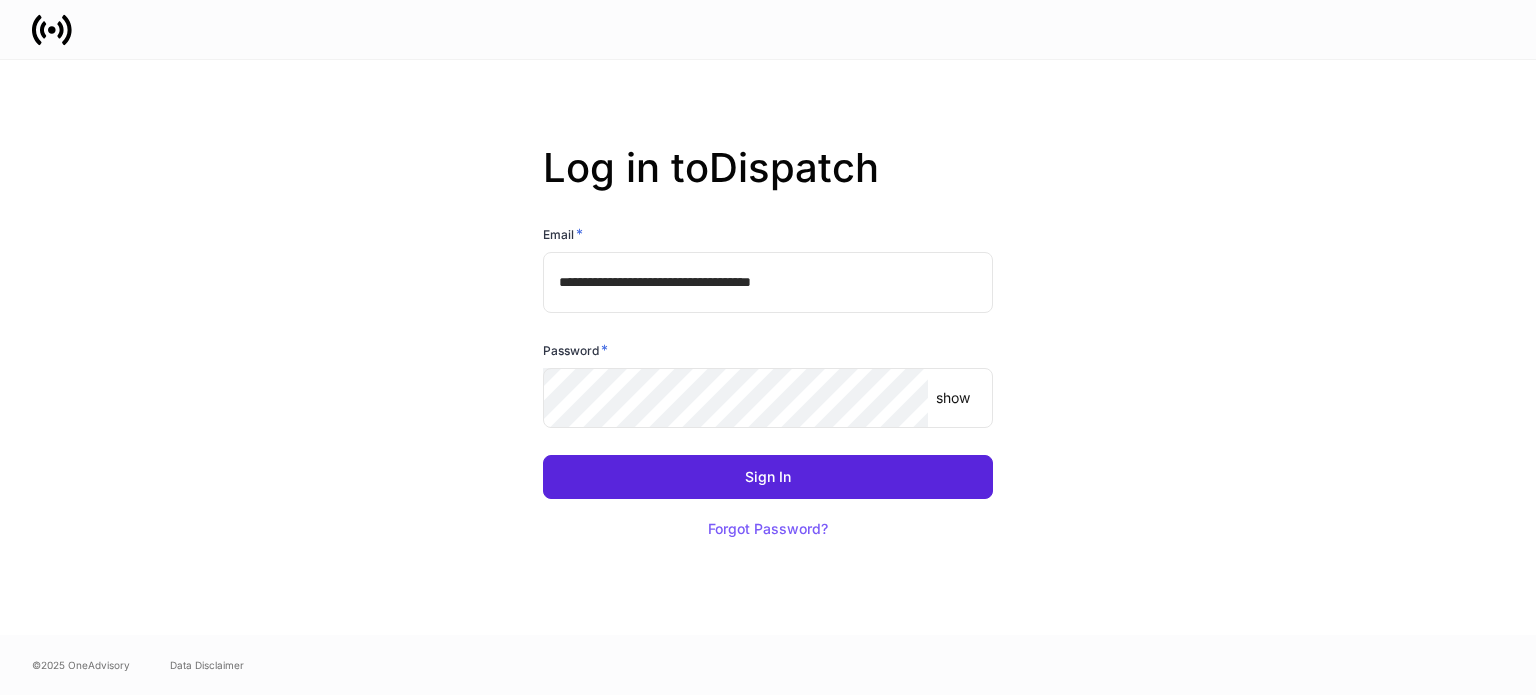 scroll, scrollTop: 0, scrollLeft: 0, axis: both 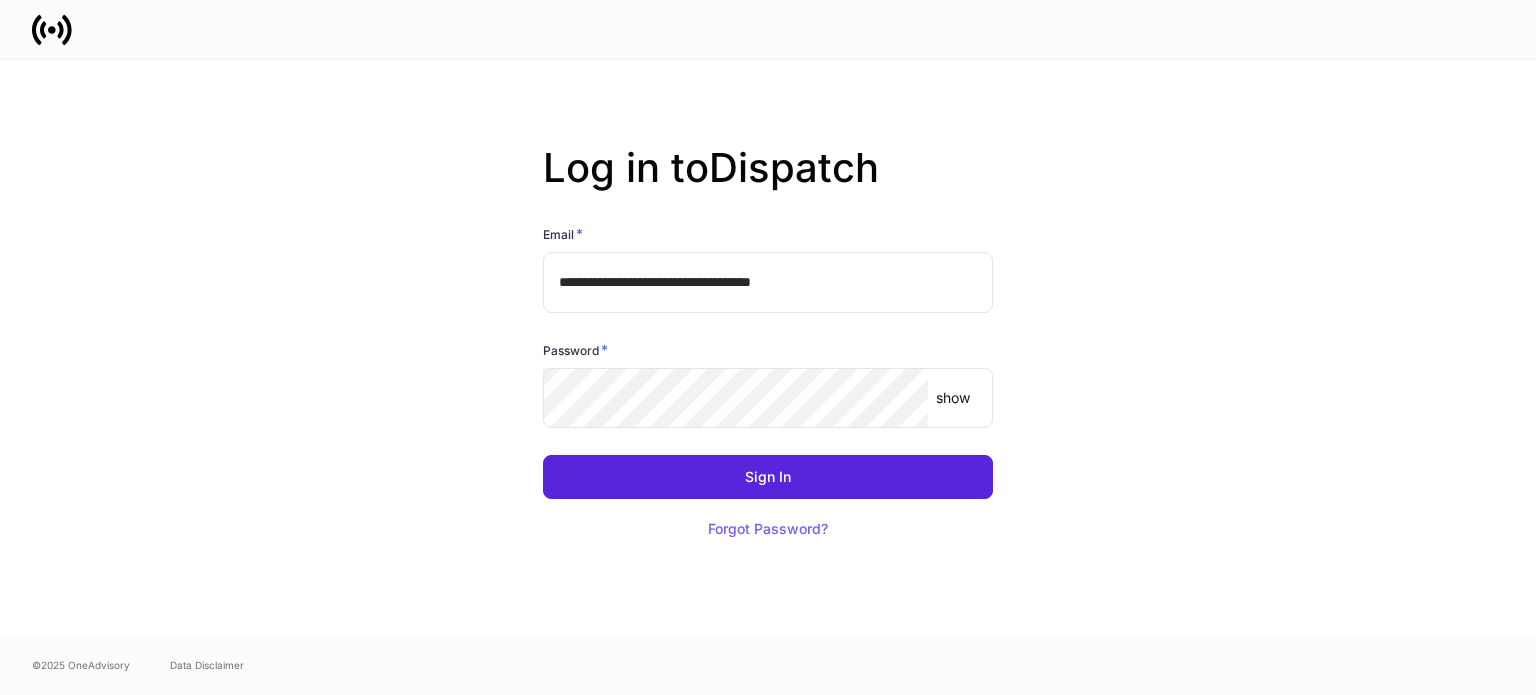 click on "show ​" at bounding box center [768, 398] 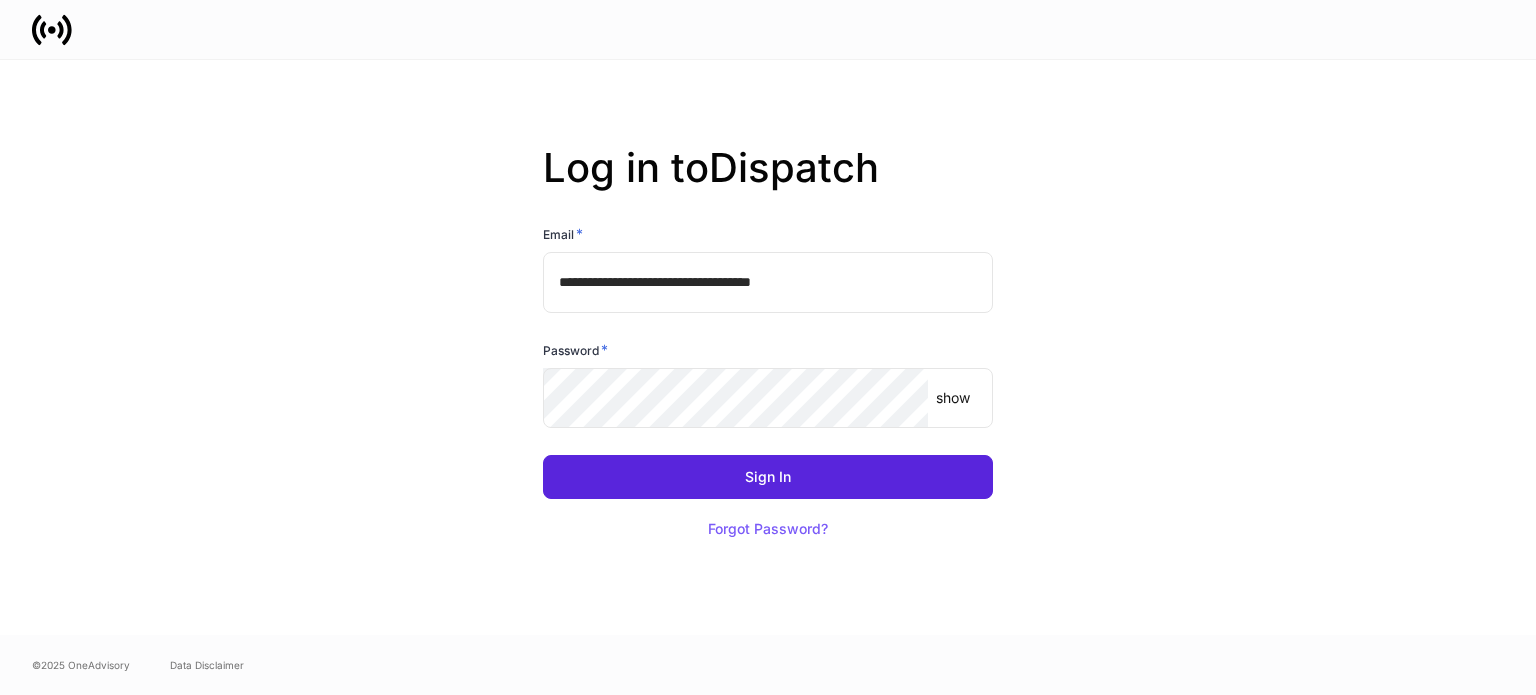 click on "show" at bounding box center [953, 398] 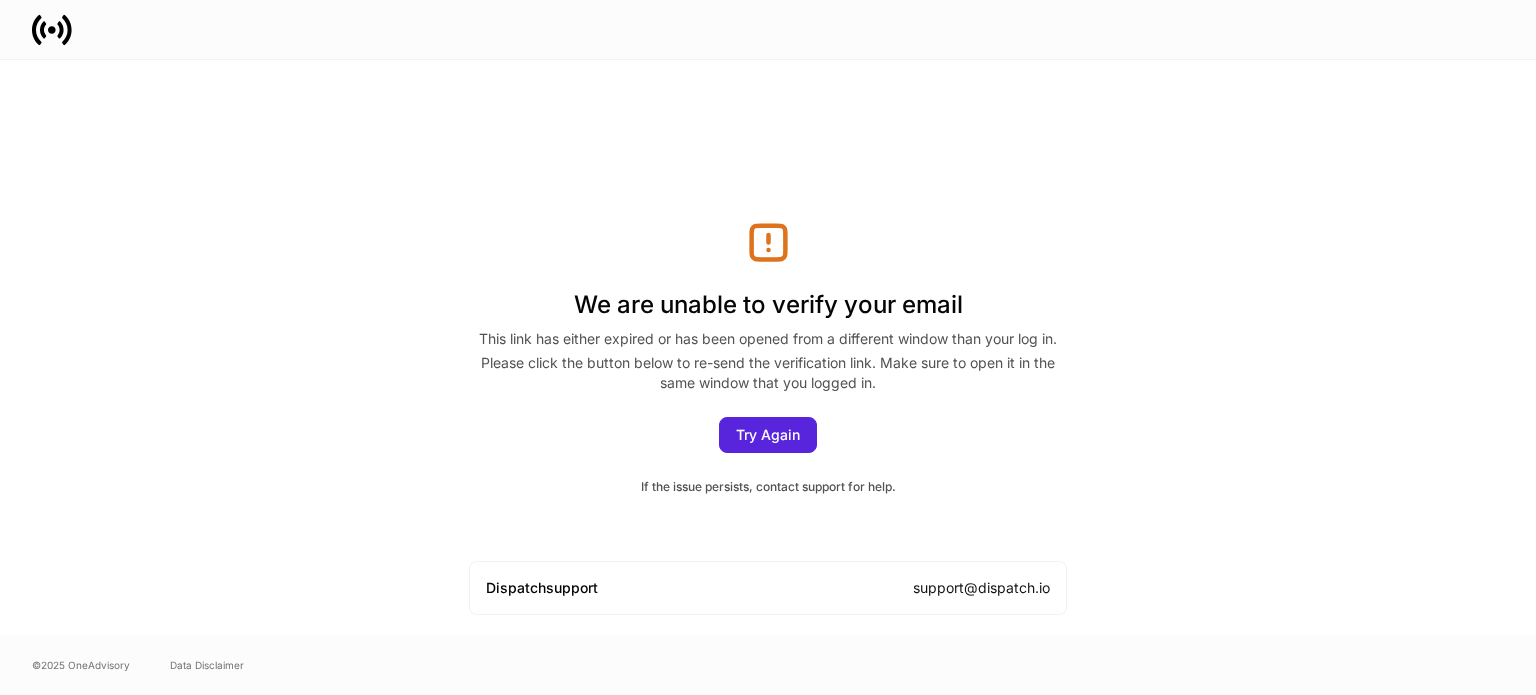 scroll, scrollTop: 0, scrollLeft: 0, axis: both 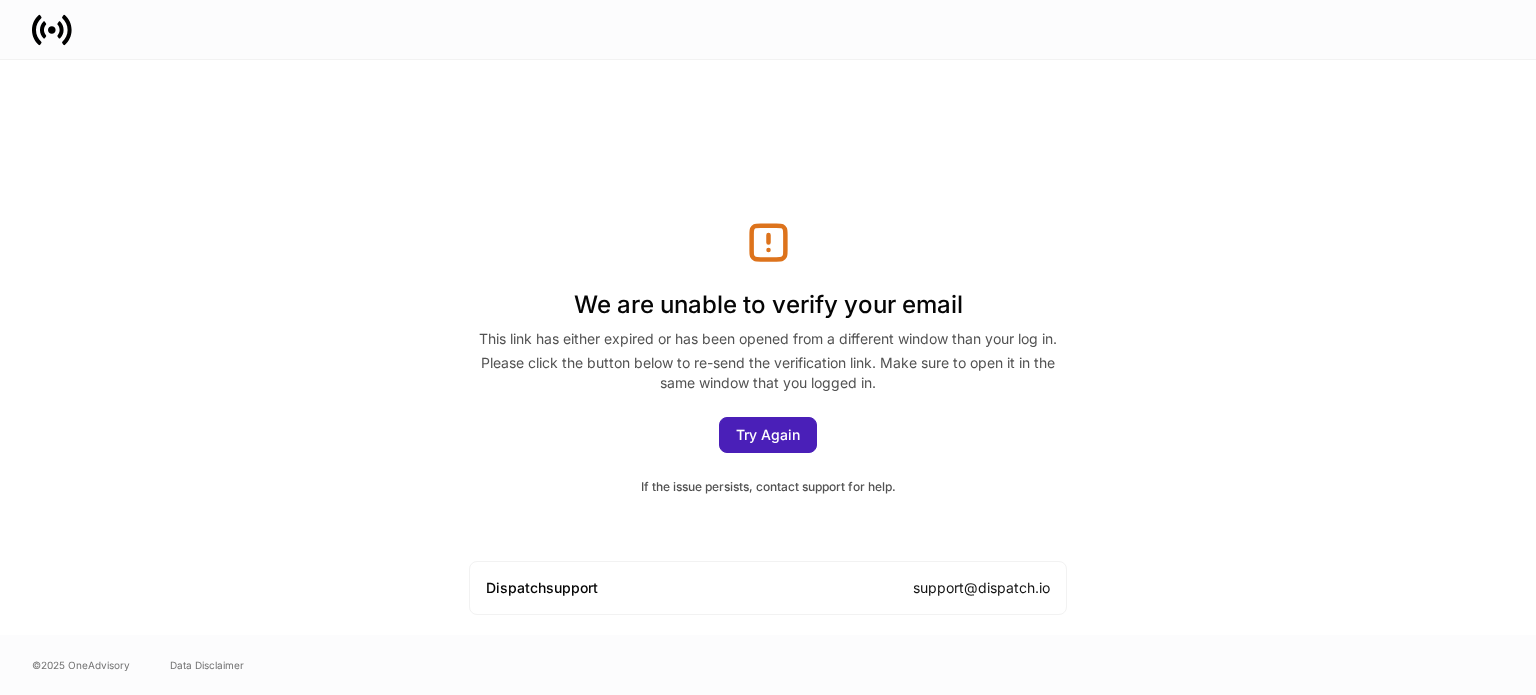 click on "Try Again" at bounding box center (768, 435) 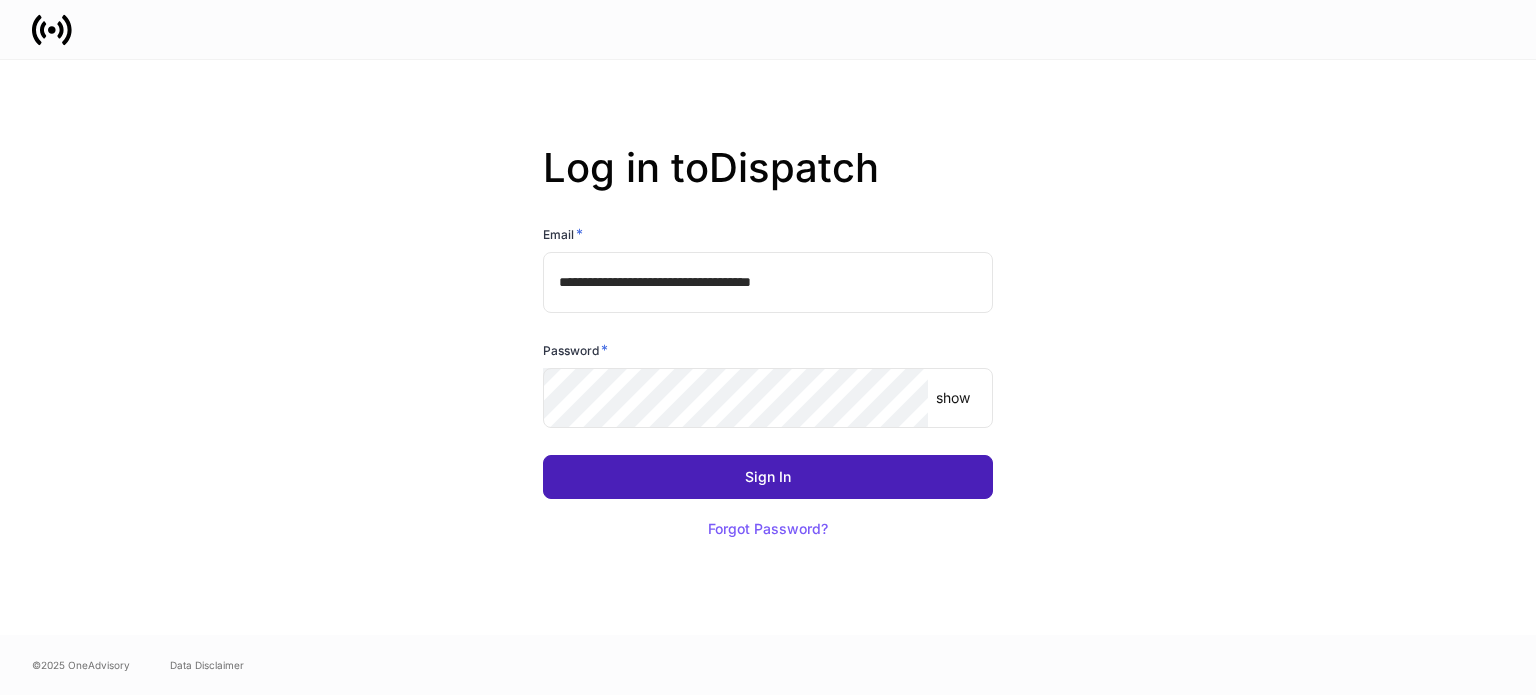 drag, startPoint x: 742, startPoint y: 481, endPoint x: 764, endPoint y: 458, distance: 31.827662 